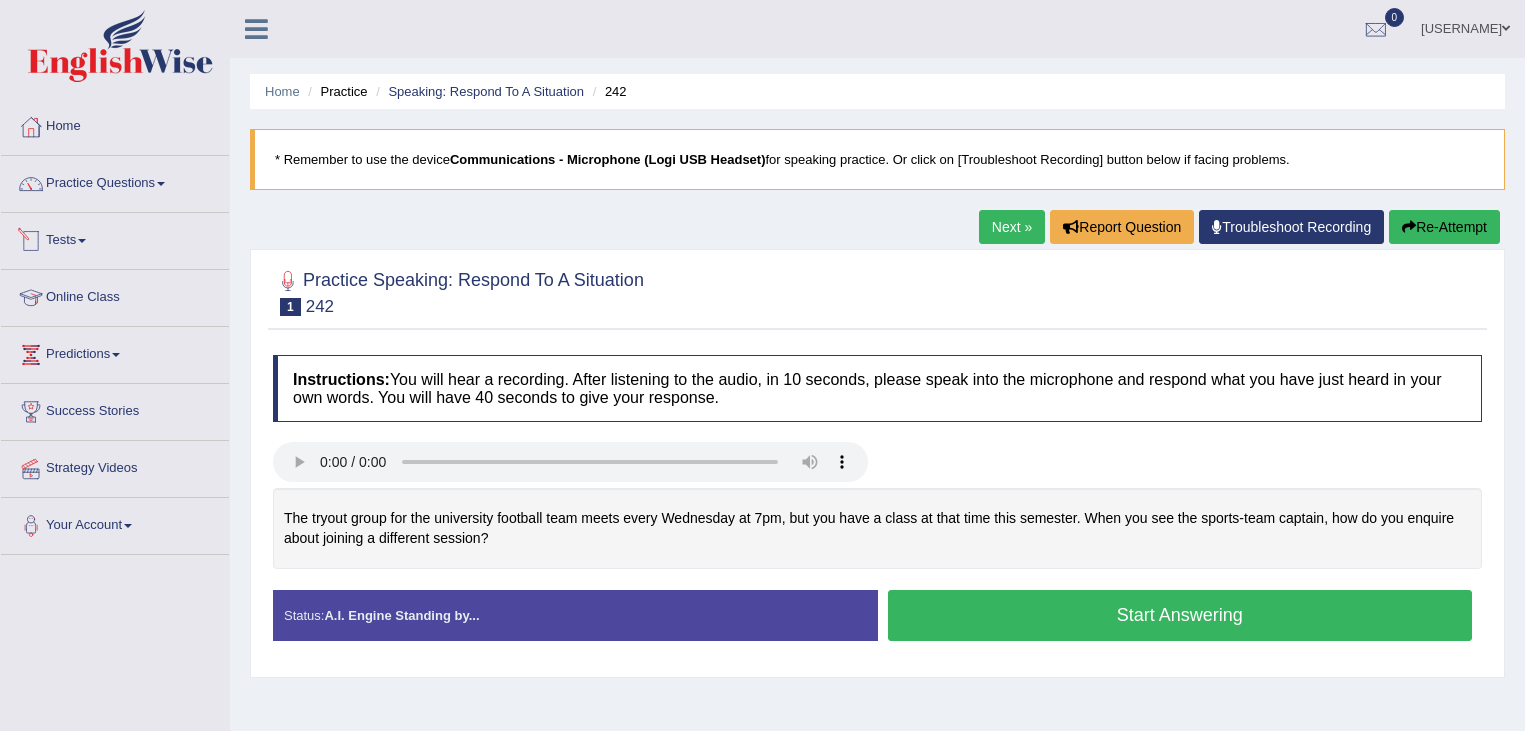 scroll, scrollTop: 0, scrollLeft: 0, axis: both 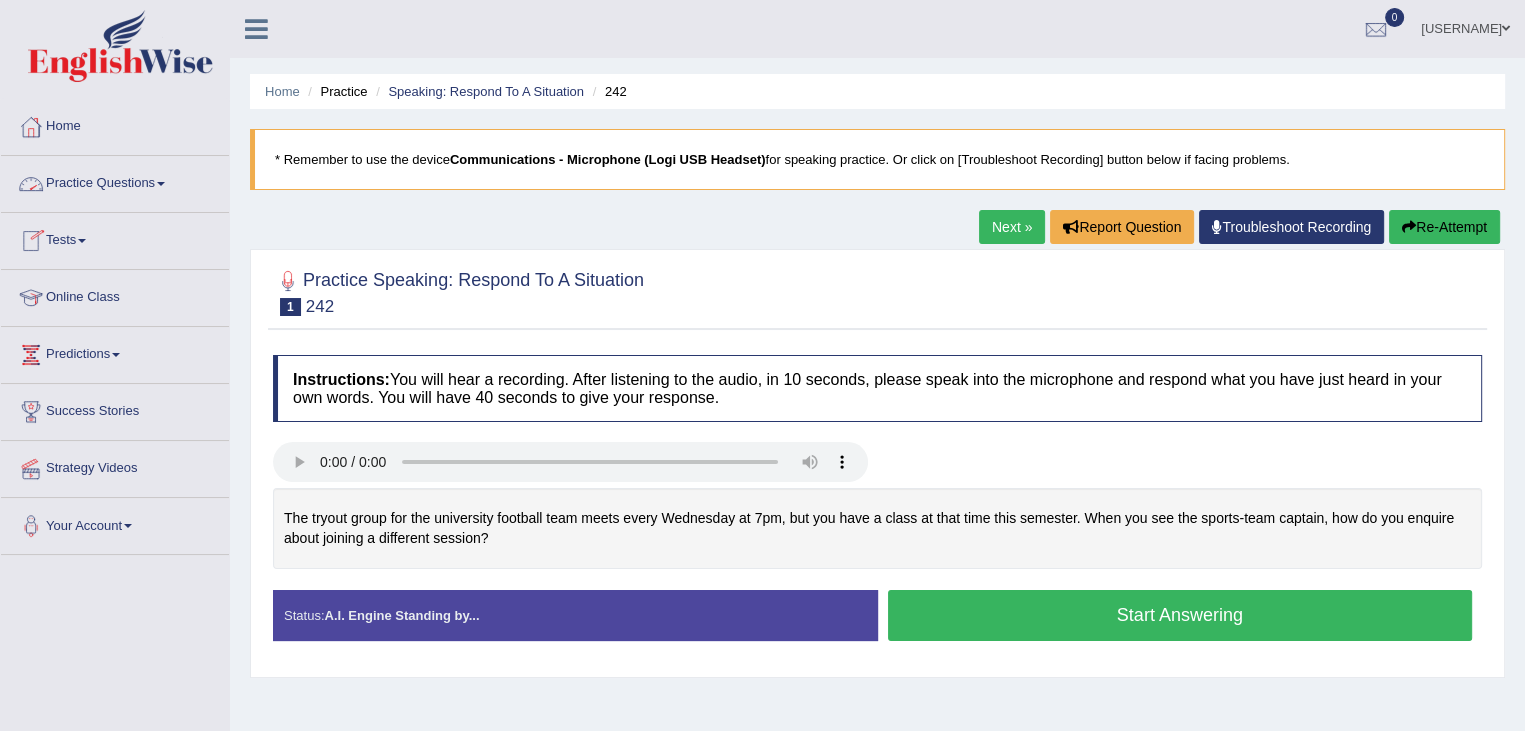 click on "Practice Questions" at bounding box center [115, 181] 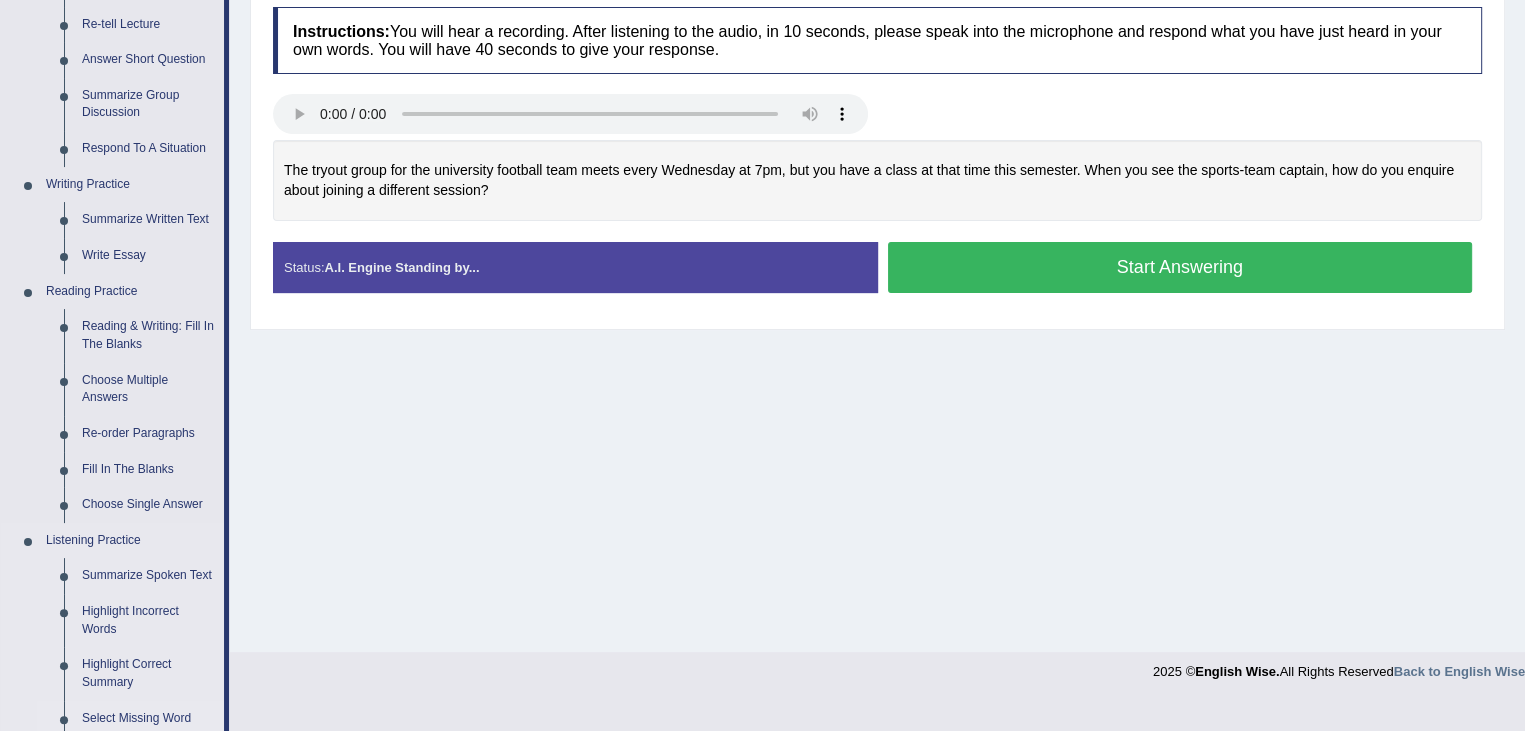 scroll, scrollTop: 300, scrollLeft: 0, axis: vertical 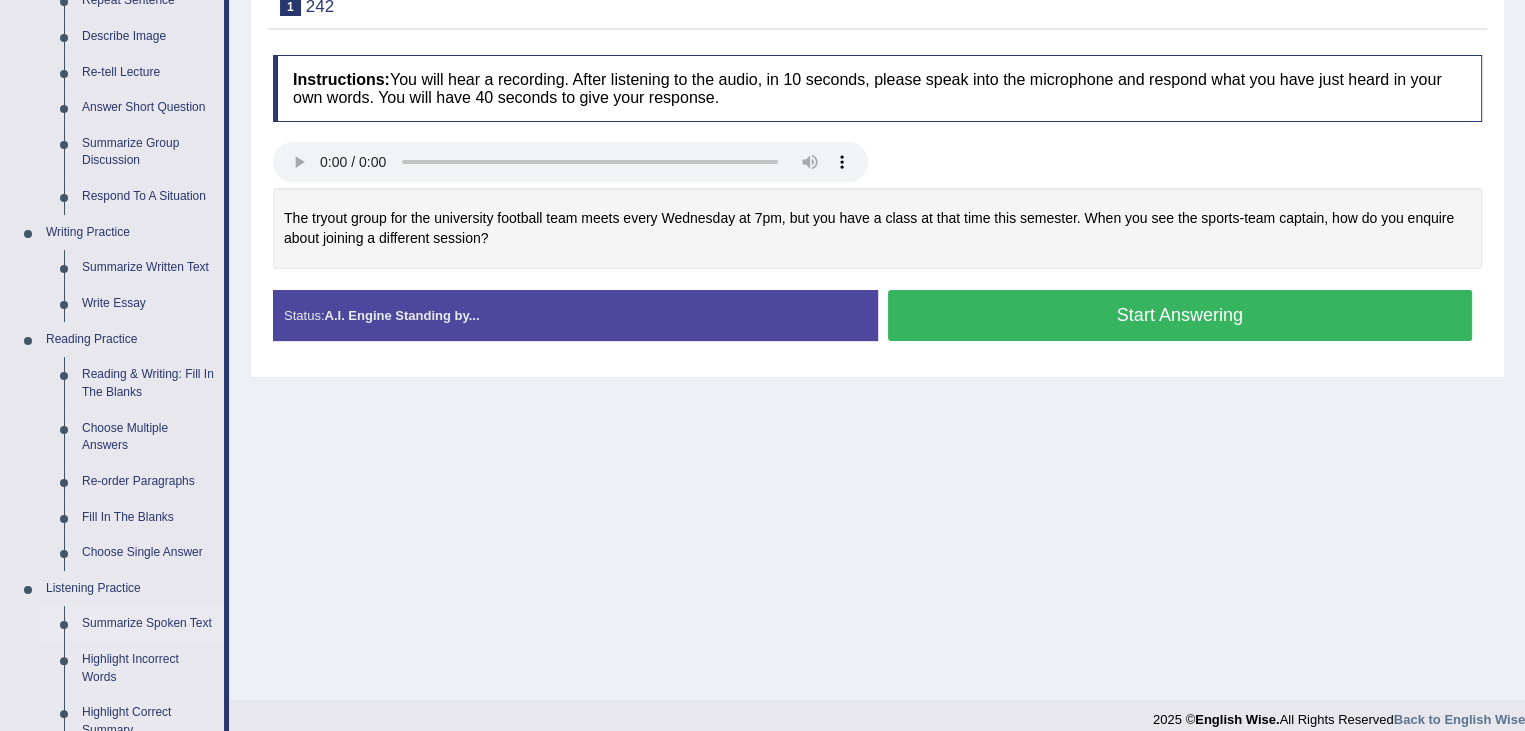 click on "Summarize Spoken Text" at bounding box center [148, 624] 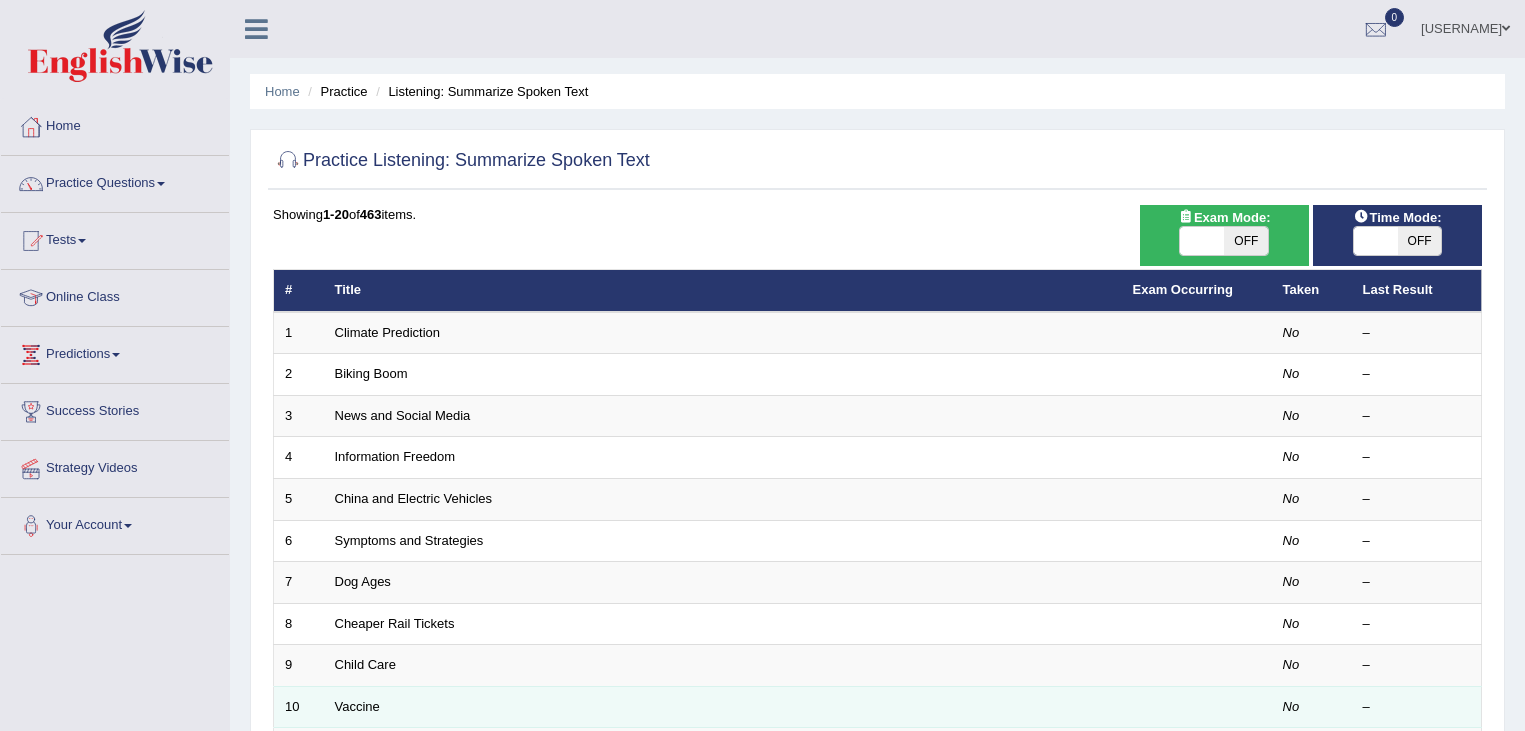 scroll, scrollTop: 226, scrollLeft: 0, axis: vertical 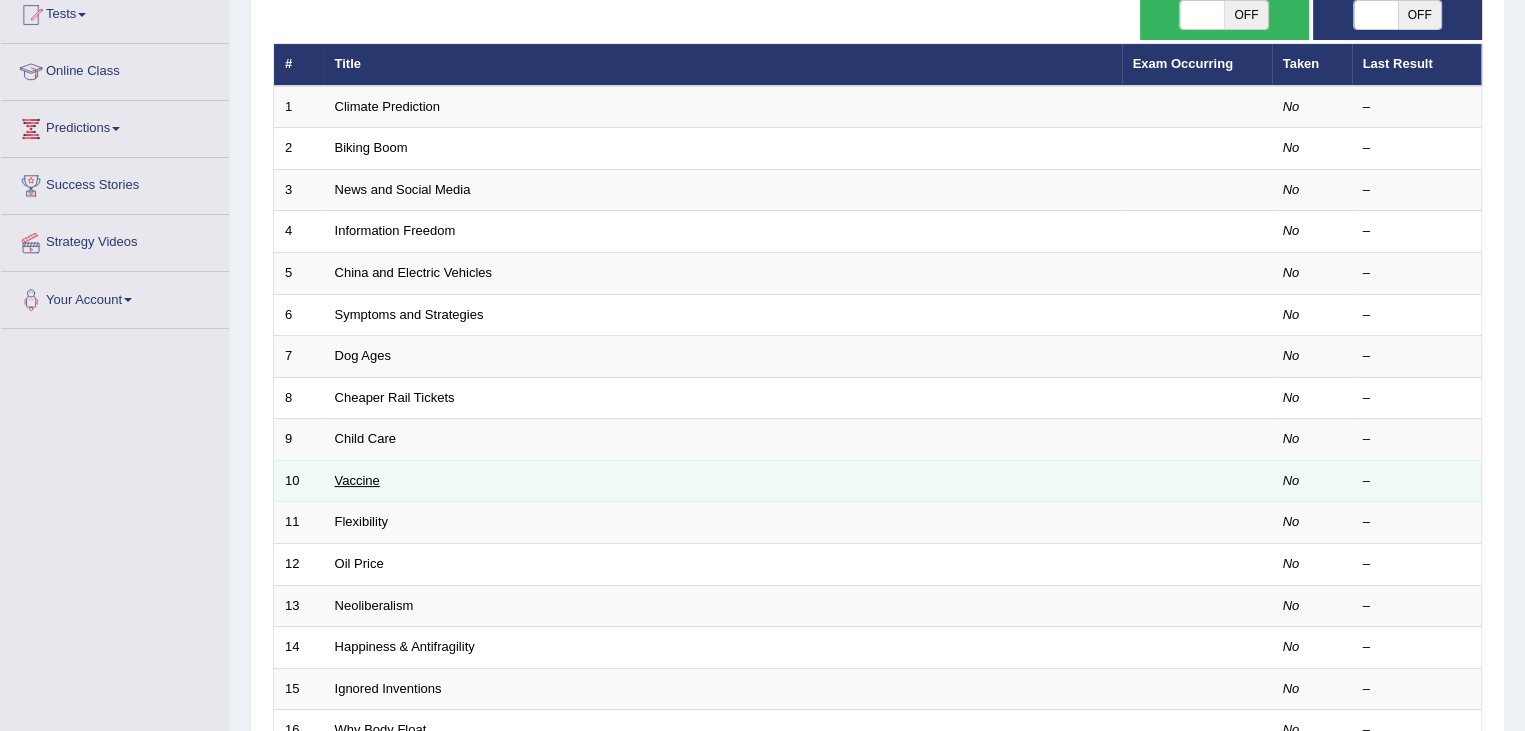 click on "Vaccine" at bounding box center (357, 480) 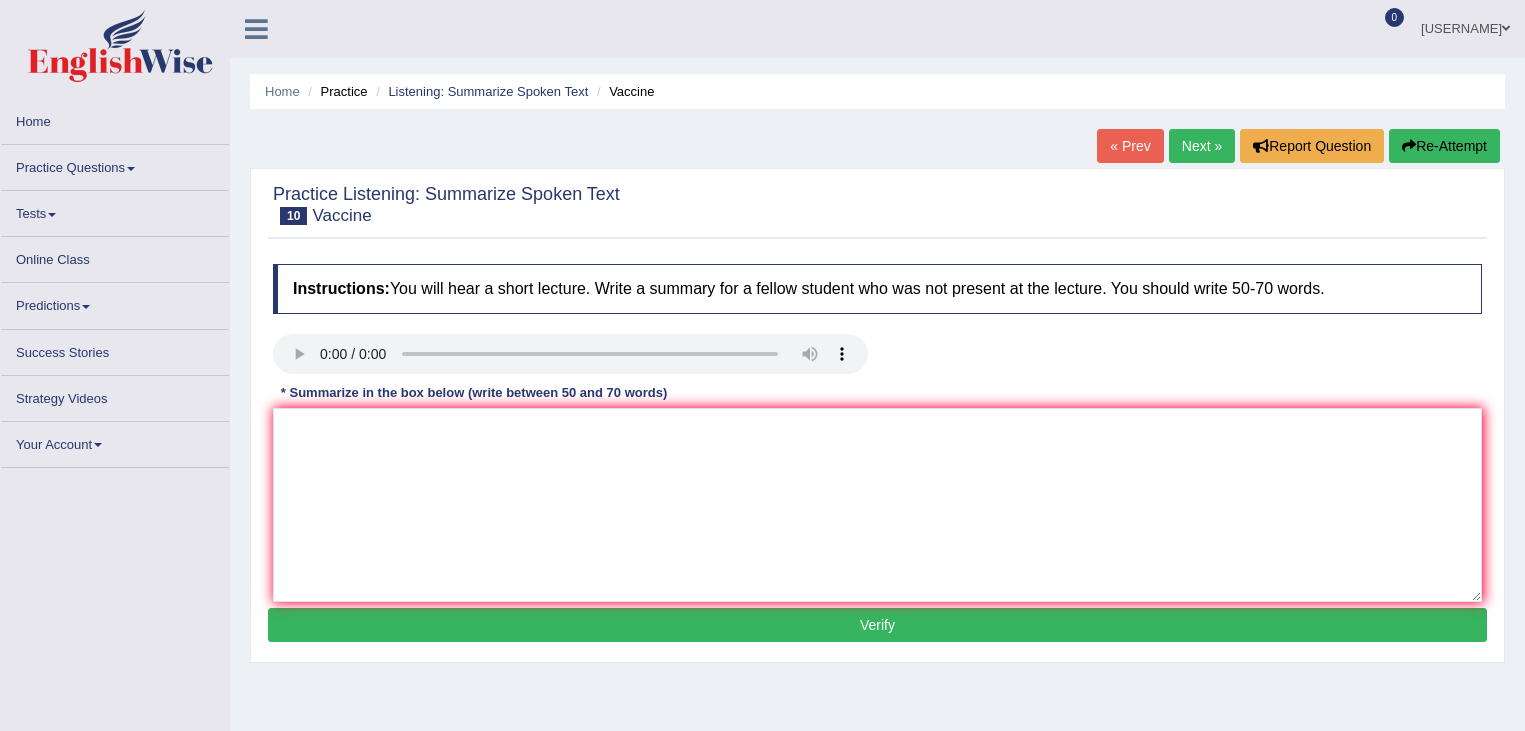 scroll, scrollTop: 0, scrollLeft: 0, axis: both 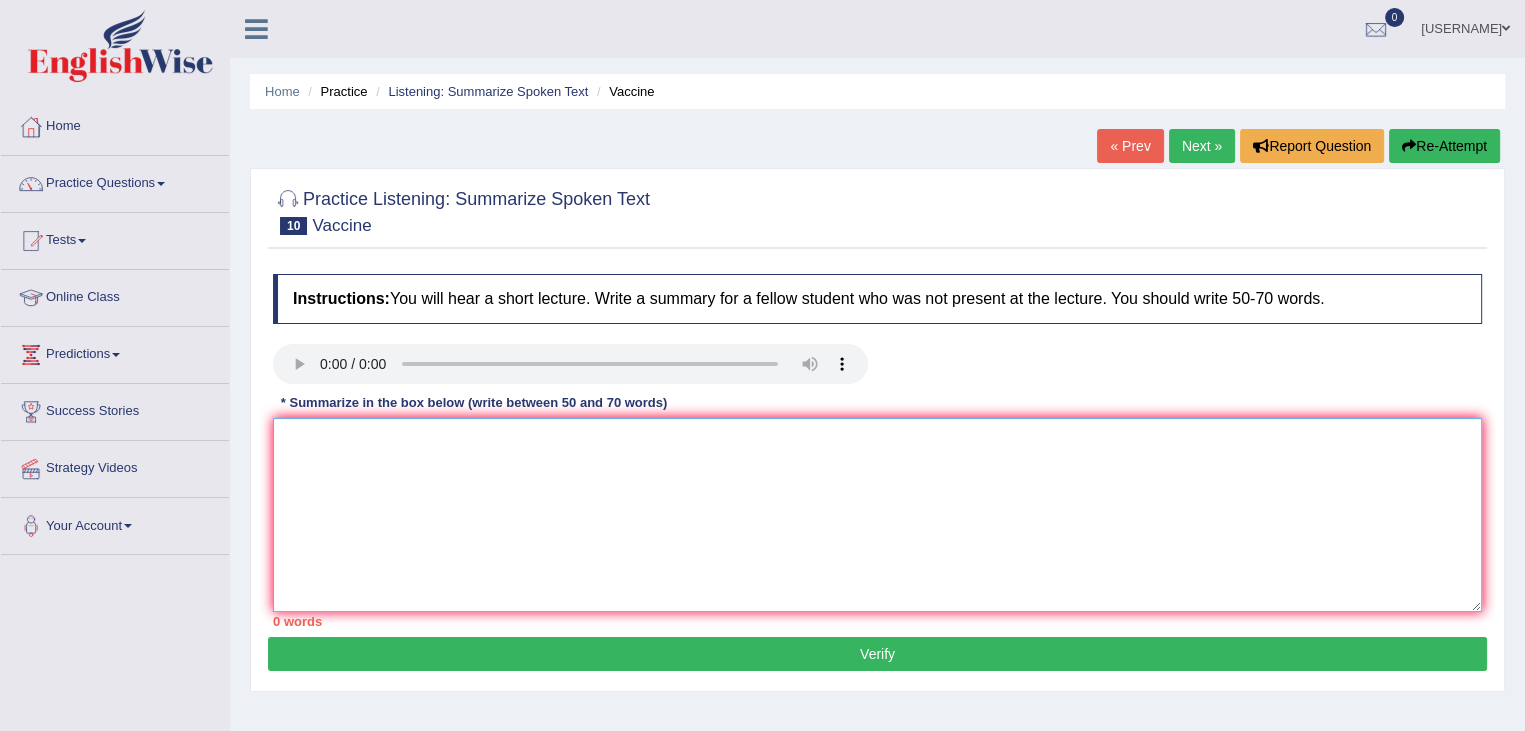 click at bounding box center (877, 515) 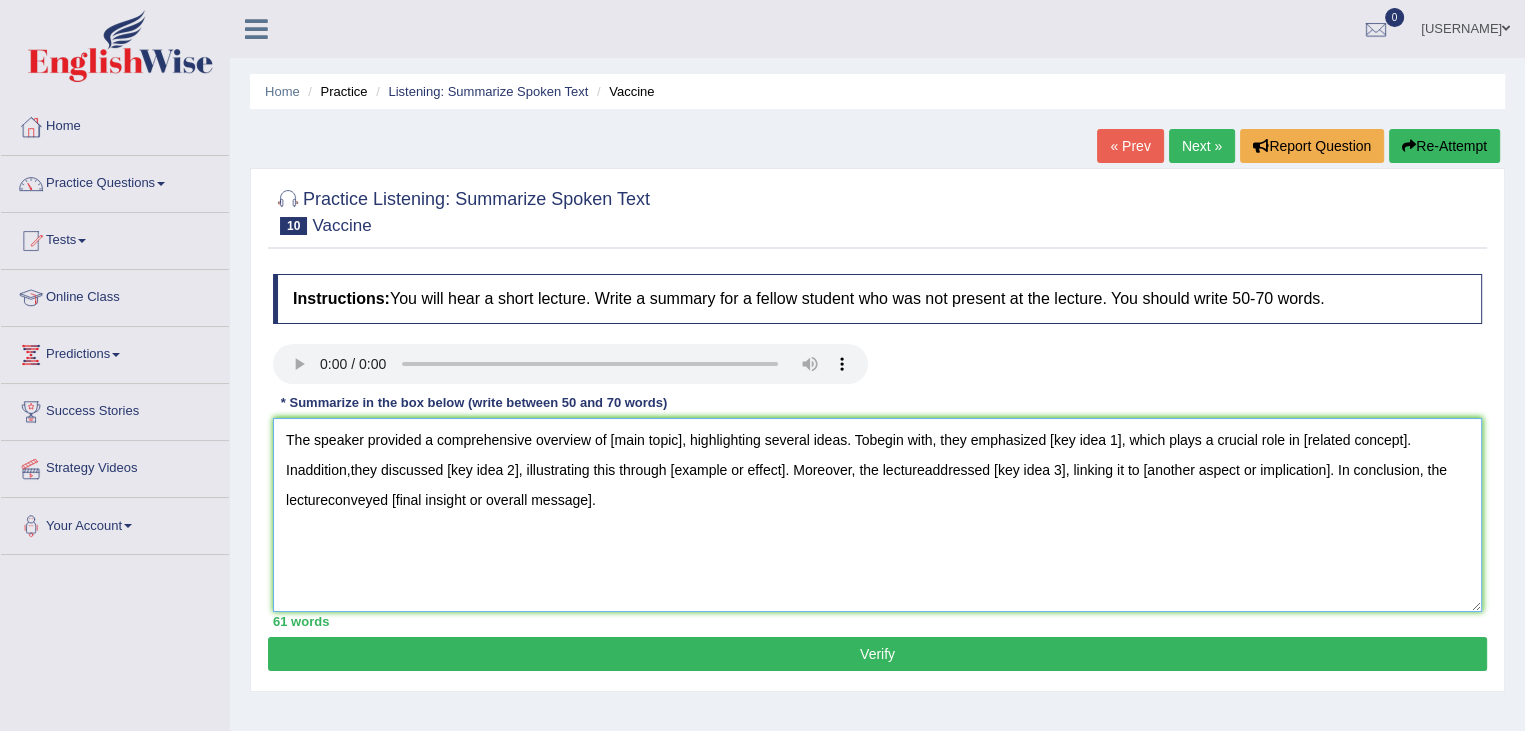 click on "The speaker provided a comprehensive overview of [main topic], highlighting several ideas. Tobegin with, they emphasized [key idea 1], which plays a crucial role in [related concept]. Inaddition,they discussed [key idea 2], illustrating this through [example or effect]. Moreover, the lectureaddressed [key idea 3], linking it to [another aspect or implication]. In conclusion, the lectureconveyed [final insight or overall message]." at bounding box center [877, 515] 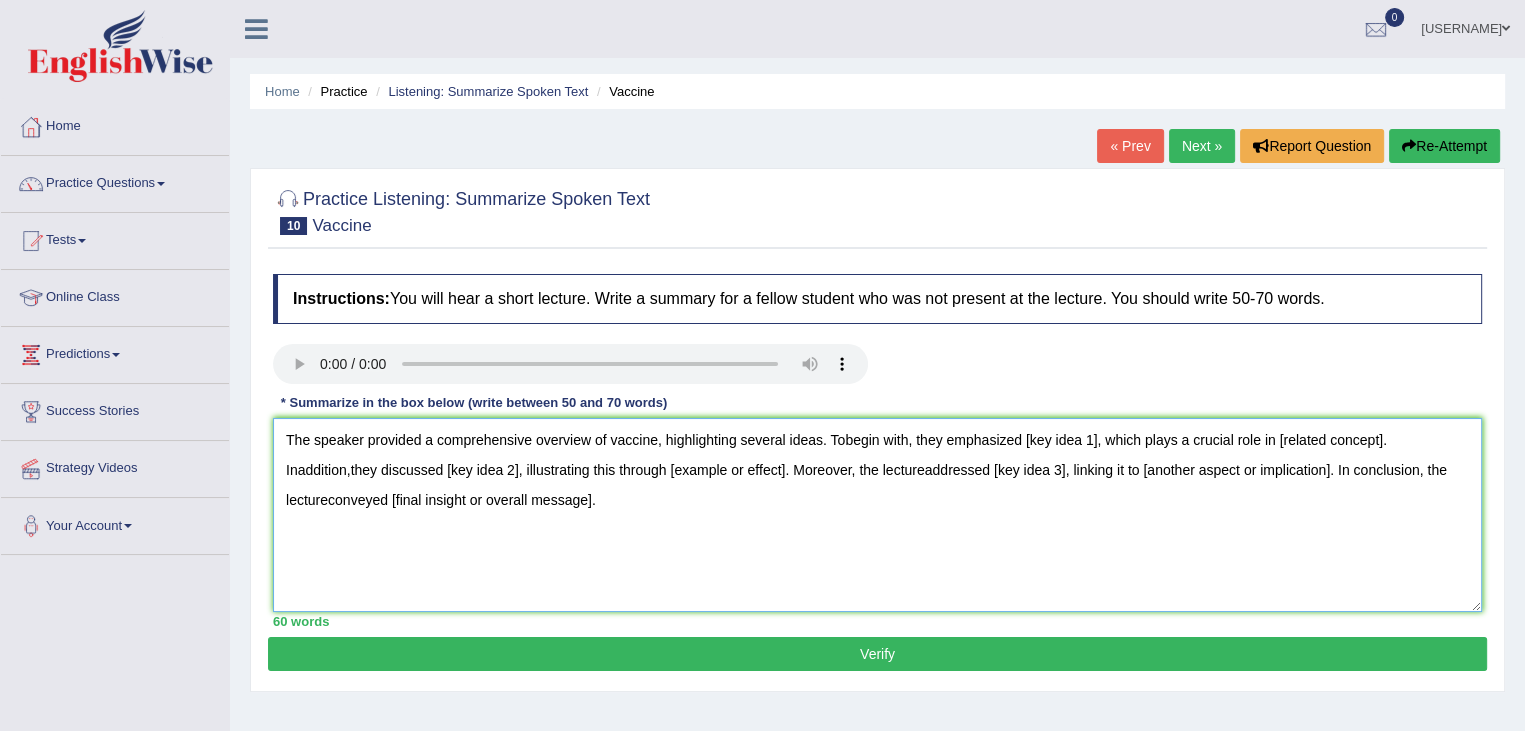 click on "The speaker provided a comprehensive overview of vaccine, highlighting several ideas. Tobegin with, they emphasized [key idea 1], which plays a crucial role in [related concept]. Inaddition,they discussed [key idea 2], illustrating this through [example or effect]. Moreover, the lectureaddressed [key idea 3], linking it to [another aspect or implication]. In conclusion, the lectureconveyed [final insight or overall message]." at bounding box center [877, 515] 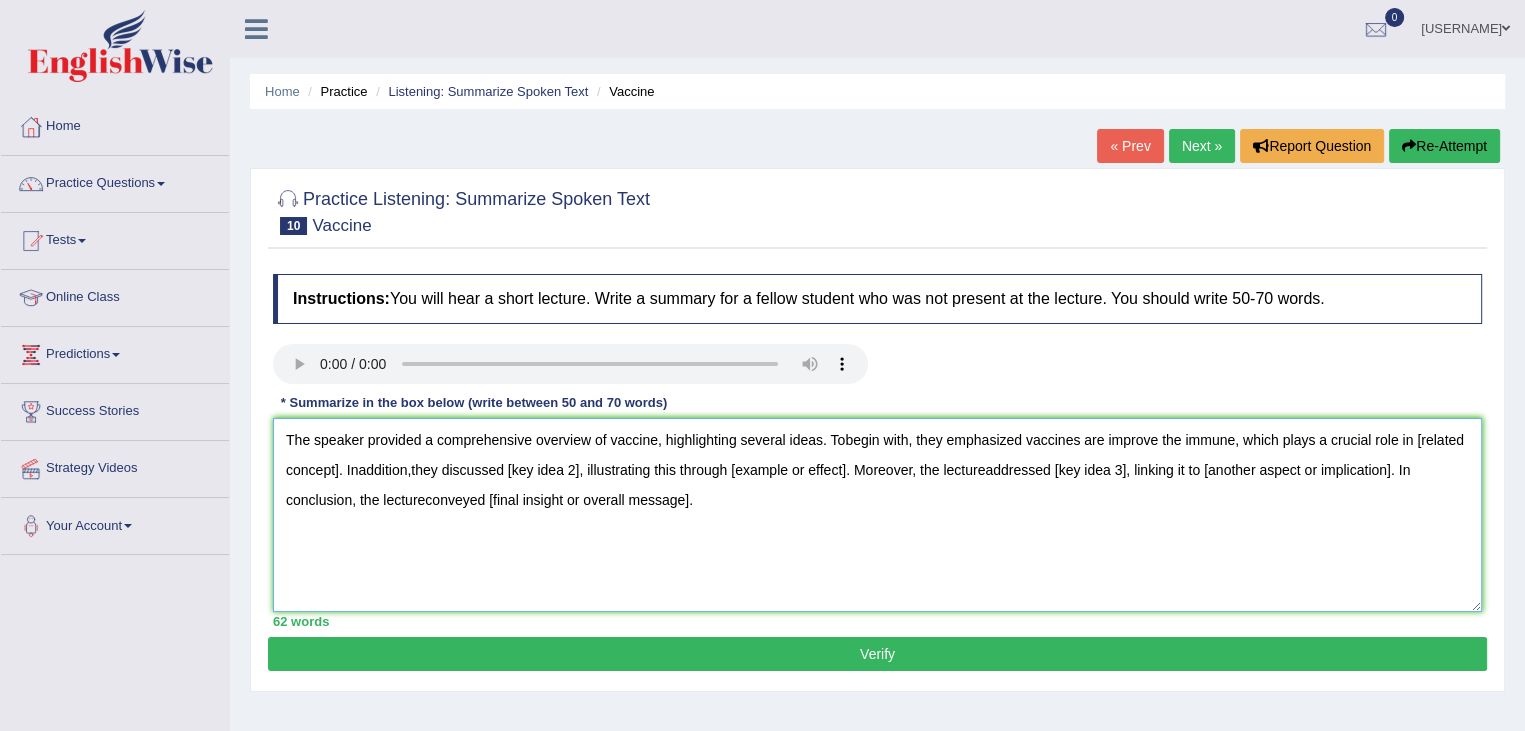 drag, startPoint x: 1415, startPoint y: 443, endPoint x: 336, endPoint y: 466, distance: 1079.2451 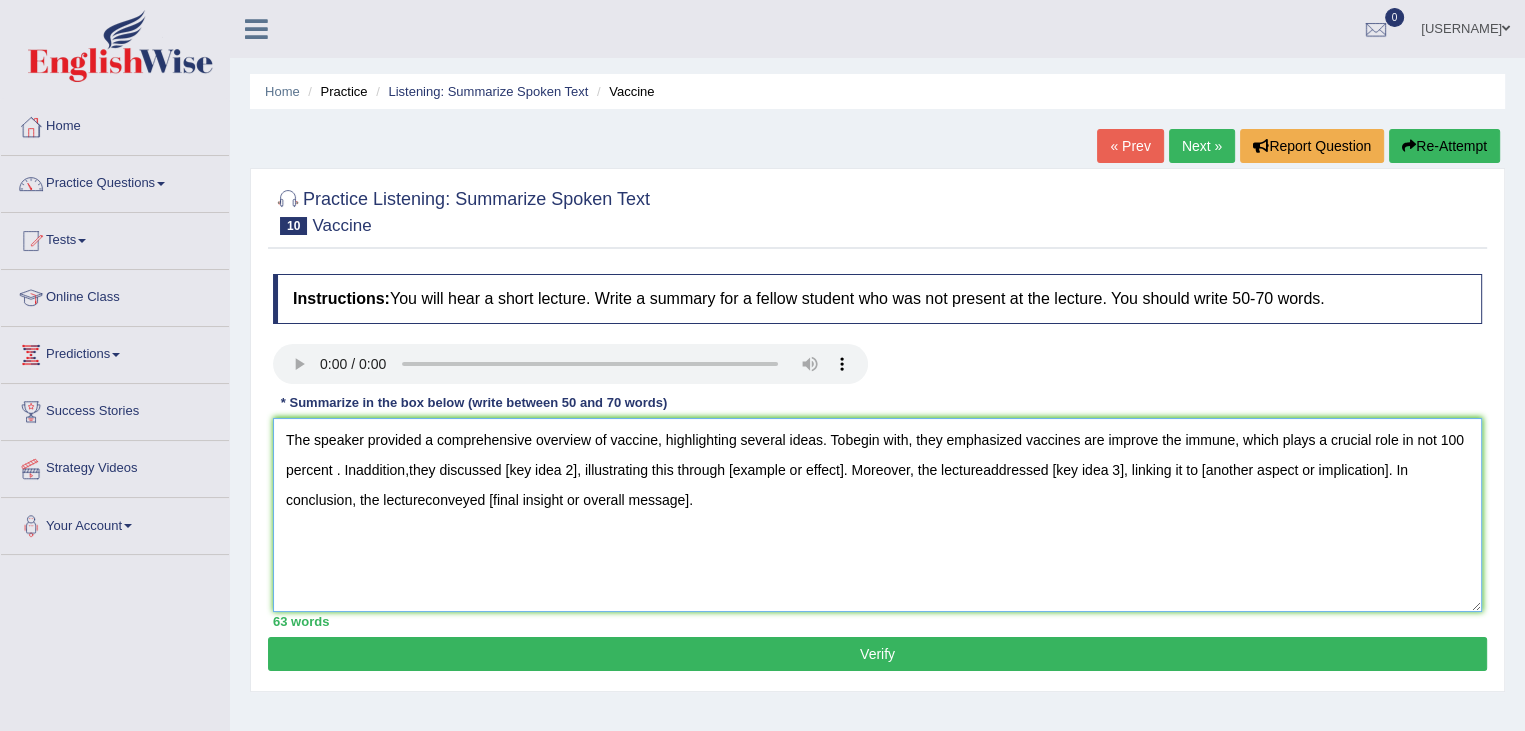click on "The speaker provided a comprehensive overview of vaccine, highlighting several ideas. Tobegin with, they emphasized vaccines are improve the immune, which plays a crucial role in not 100 percent . Inaddition,they discussed [key idea 2], illustrating this through [example or effect]. Moreover, the lectureaddressed [key idea 3], linking it to [another aspect or implication]. In conclusion, the lectureconveyed [final insight or overall message]." at bounding box center [877, 515] 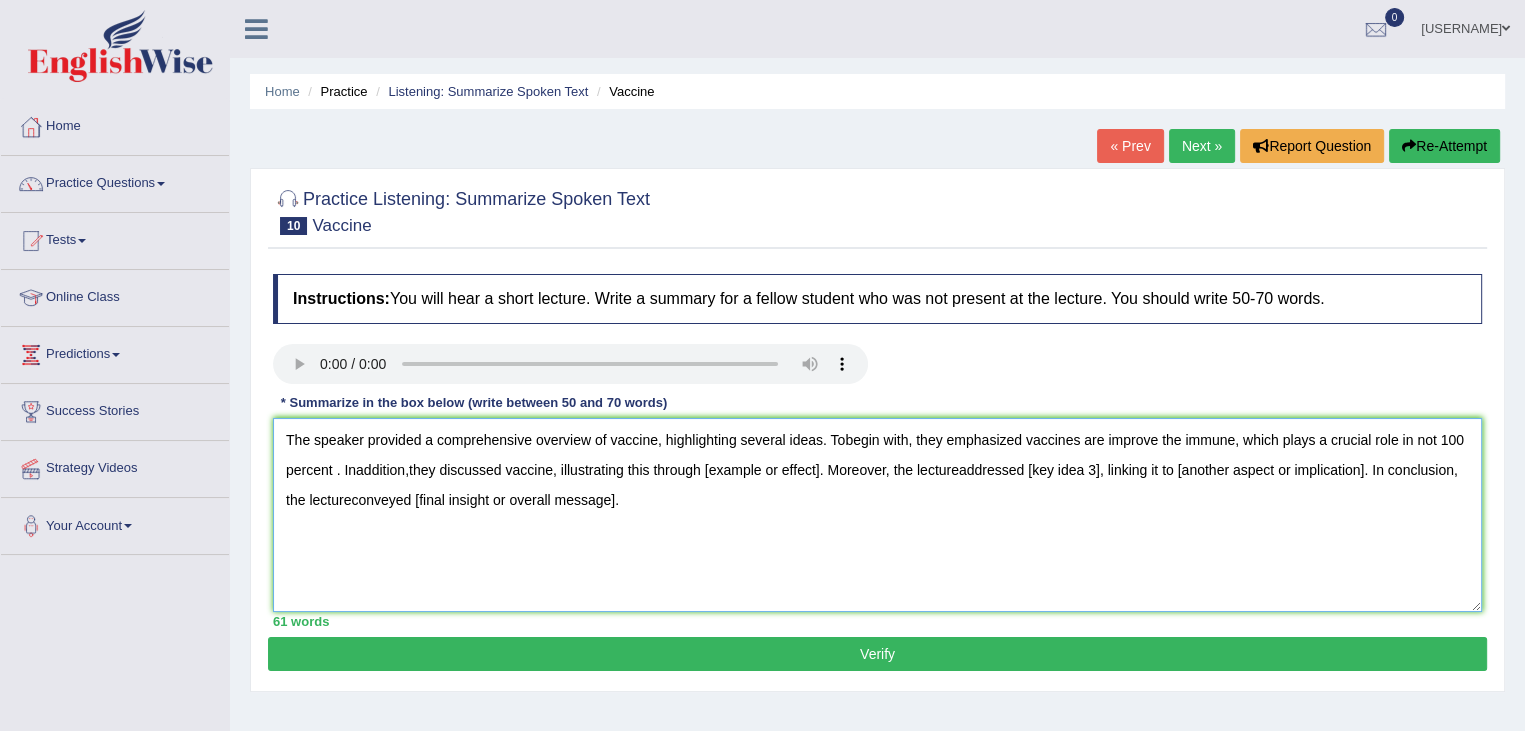 click on "The speaker provided a comprehensive overview of vaccine, highlighting several ideas. Tobegin with, they emphasized vaccines are improve the immune, which plays a crucial role in not 100 percent . Inaddition,they discussed vaccine, illustrating this through [example or effect]. Moreover, the lectureaddressed [key idea 3], linking it to [another aspect or implication]. In conclusion, the lectureconveyed [final insight or overall message]." at bounding box center [877, 515] 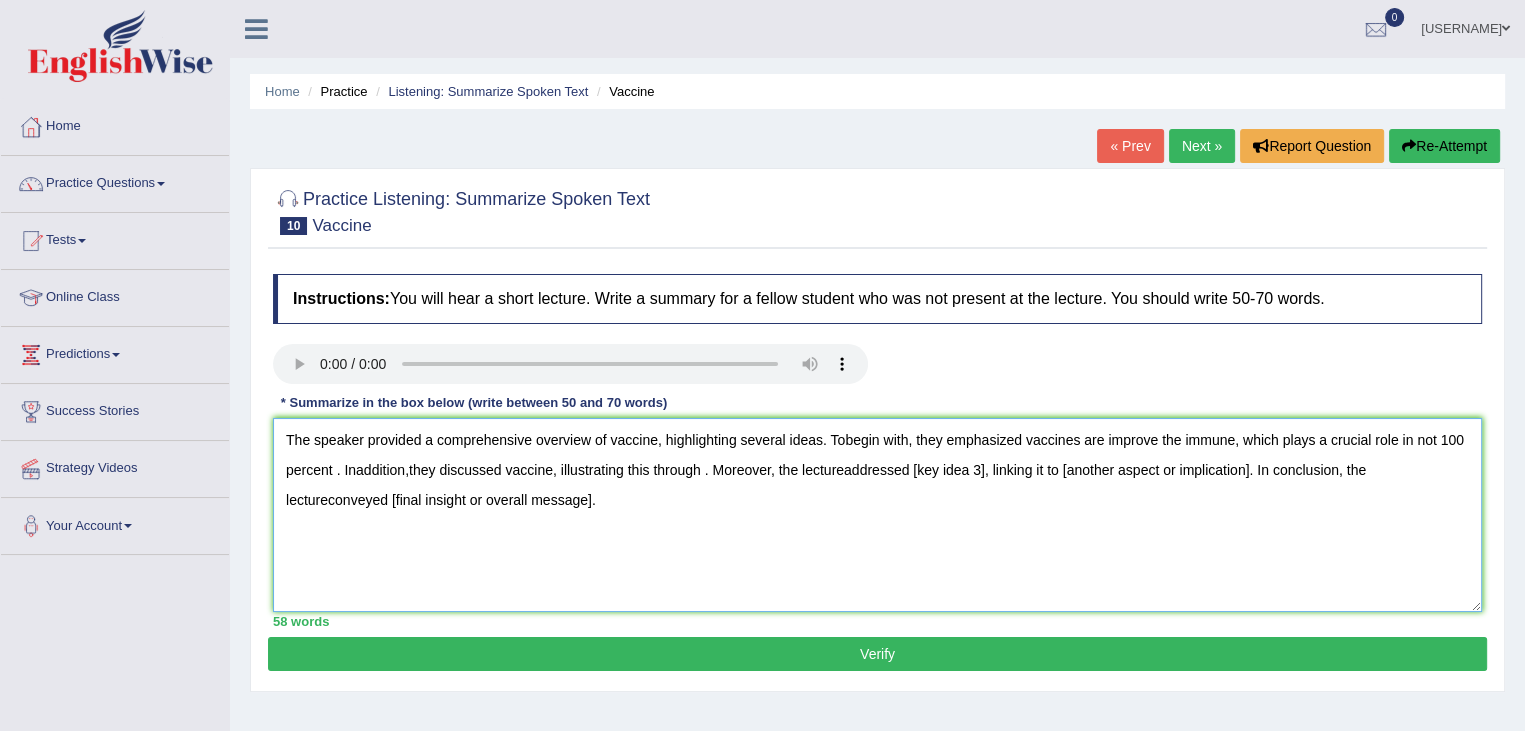 click on "The speaker provided a comprehensive overview of vaccine, highlighting several ideas. Tobegin with, they emphasized vaccines are improve the immune, which plays a crucial role in not 100 percent . Inaddition,they discussed vaccine, illustrating this through . Moreover, the lectureaddressed [key idea 3], linking it to [another aspect or implication]. In conclusion, the lectureconveyed [final insight or overall message]." at bounding box center (877, 515) 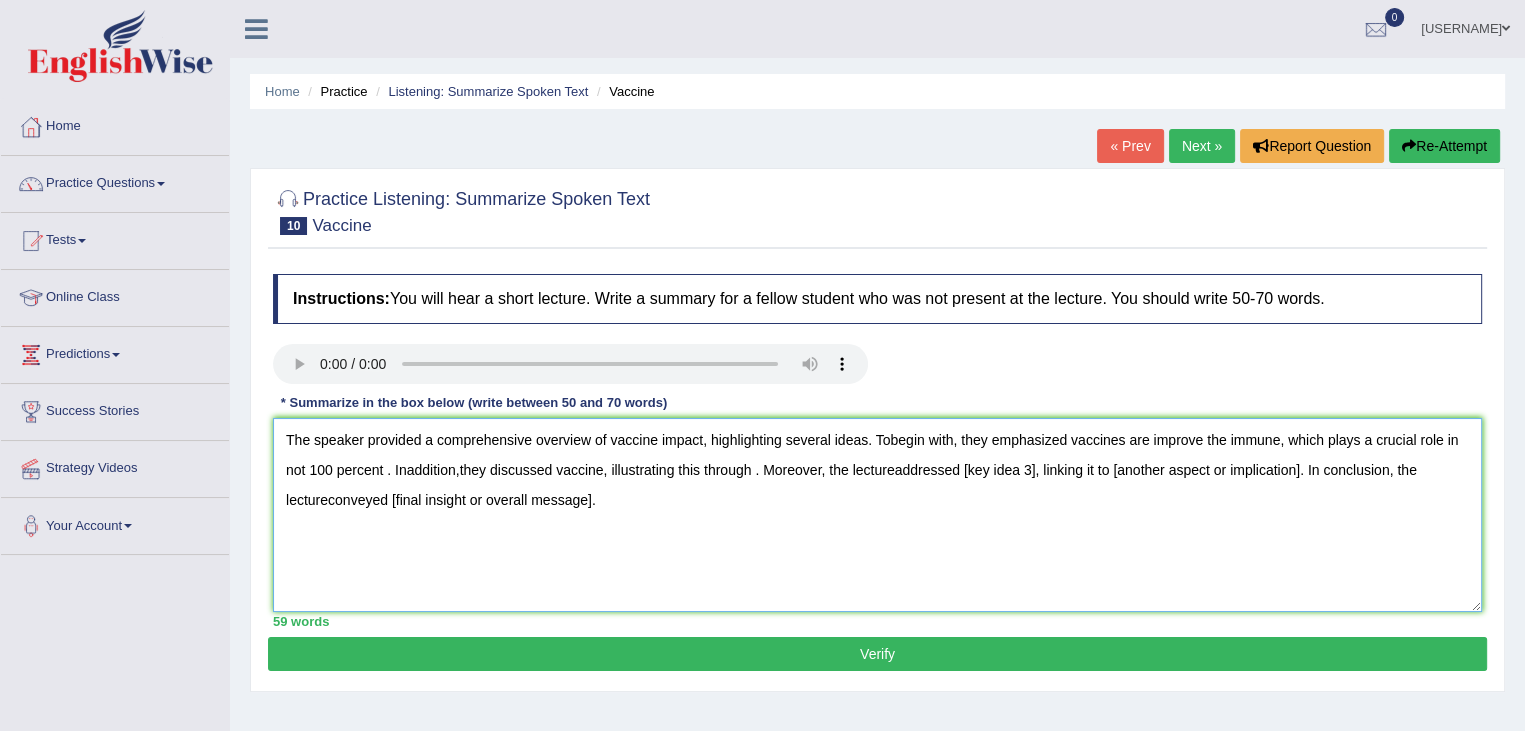 drag, startPoint x: 1071, startPoint y: 446, endPoint x: 1058, endPoint y: 458, distance: 17.691807 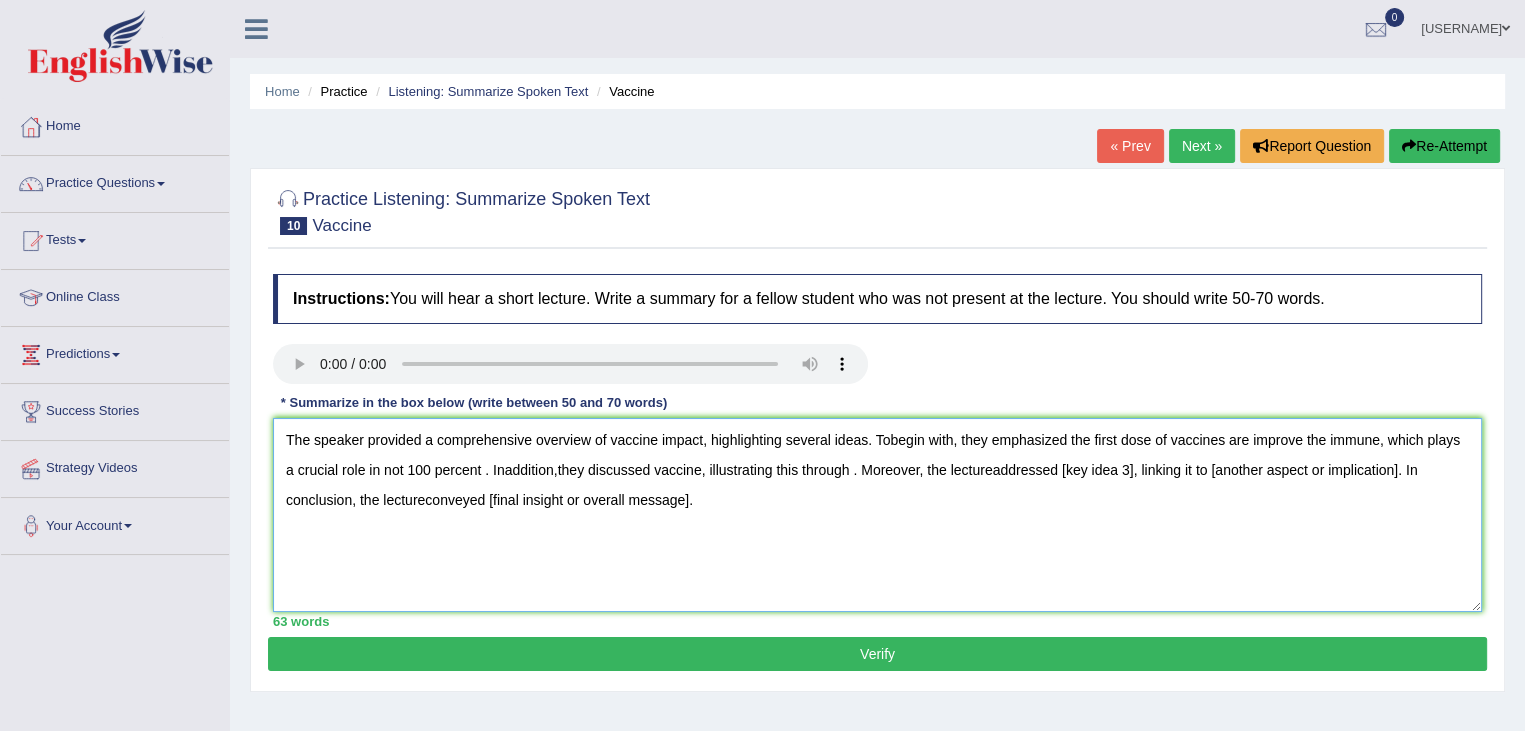 click on "The speaker provided a comprehensive overview of vaccine impact, highlighting several ideas. Tobegin with, they emphasized the first dose of vaccines are improve the immune, which plays a crucial role in not 100 percent . Inaddition,they discussed vaccine, illustrating this through . Moreover, the lectureaddressed [key idea 3], linking it to [another aspect or implication]. In conclusion, the lectureconveyed [final insight or overall message]." at bounding box center (877, 515) 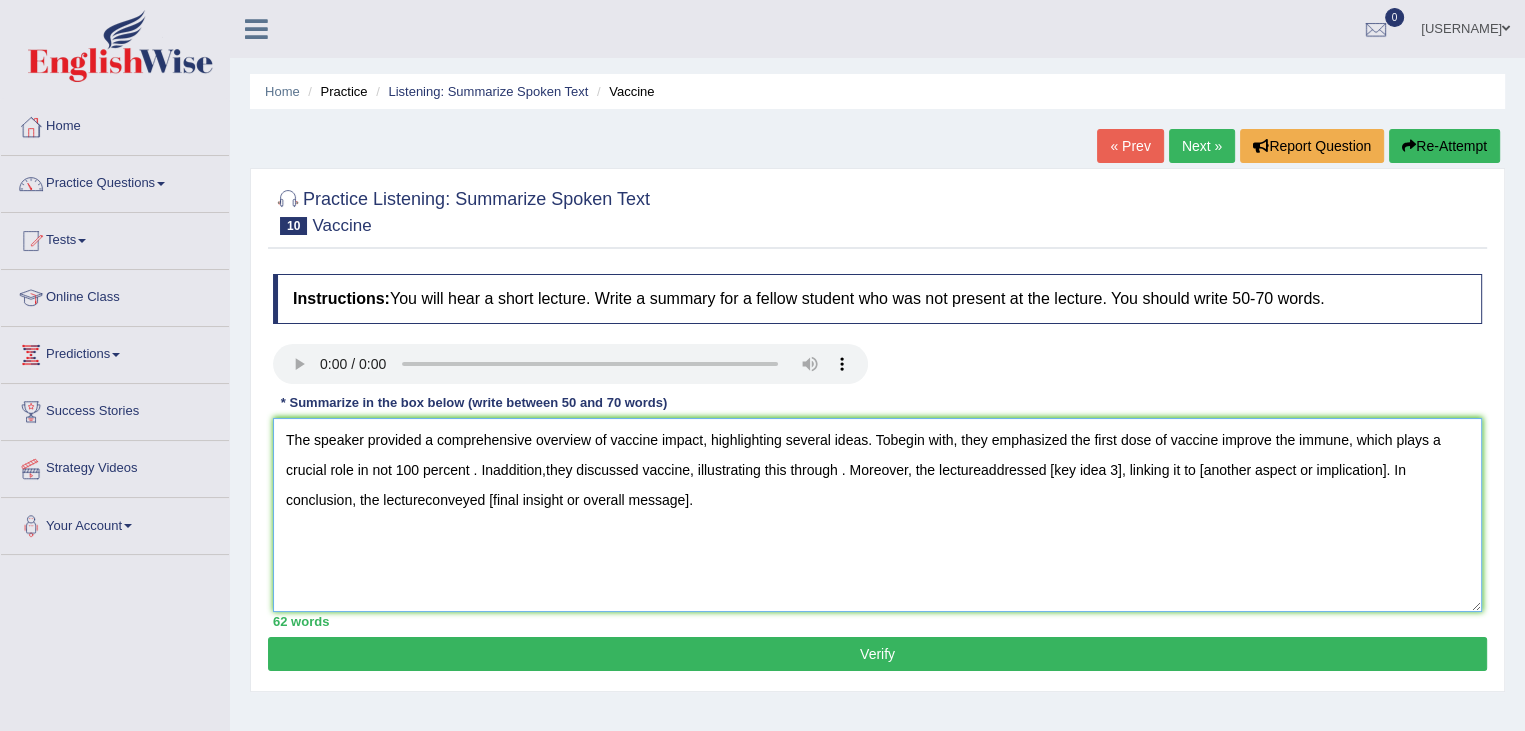 click on "The speaker provided a comprehensive overview of vaccine impact, highlighting several ideas. Tobegin with, they emphasized the first dose of vaccine improve the immune, which plays a crucial role in not 100 percent . Inaddition,they discussed vaccine, illustrating this through . Moreover, the lectureaddressed [key idea 3], linking it to [another aspect or implication]. In conclusion, the lectureconveyed [final insight or overall message]." at bounding box center (877, 515) 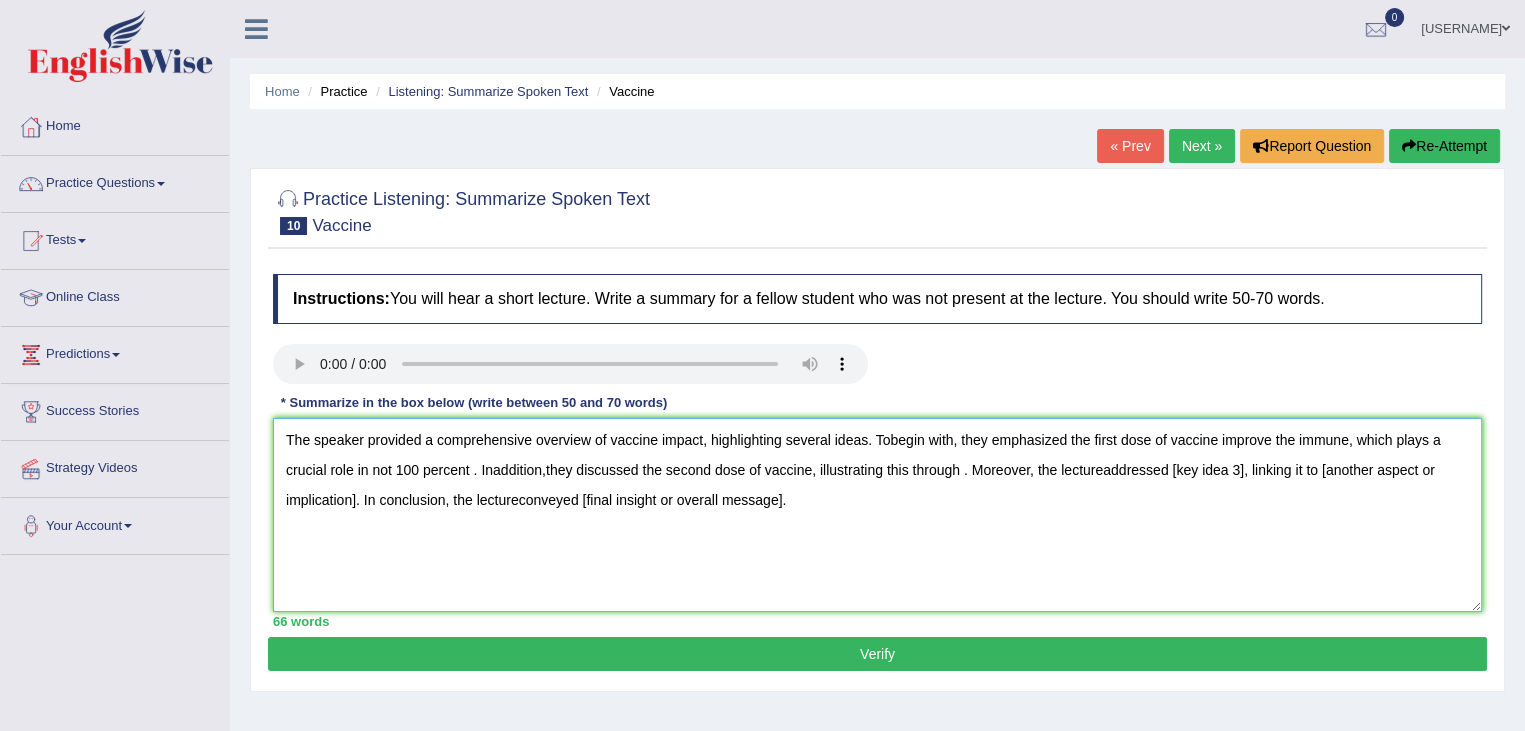 click on "The speaker provided a comprehensive overview of vaccine impact, highlighting several ideas. Tobegin with, they emphasized the first dose of vaccine improve the immune, which plays a crucial role in not 100 percent . Inaddition,they discussed the second dose of vaccine, illustrating this through . Moreover, the lectureaddressed [key idea 3], linking it to [another aspect or implication]. In conclusion, the lectureconveyed [final insight or overall message]." at bounding box center [877, 515] 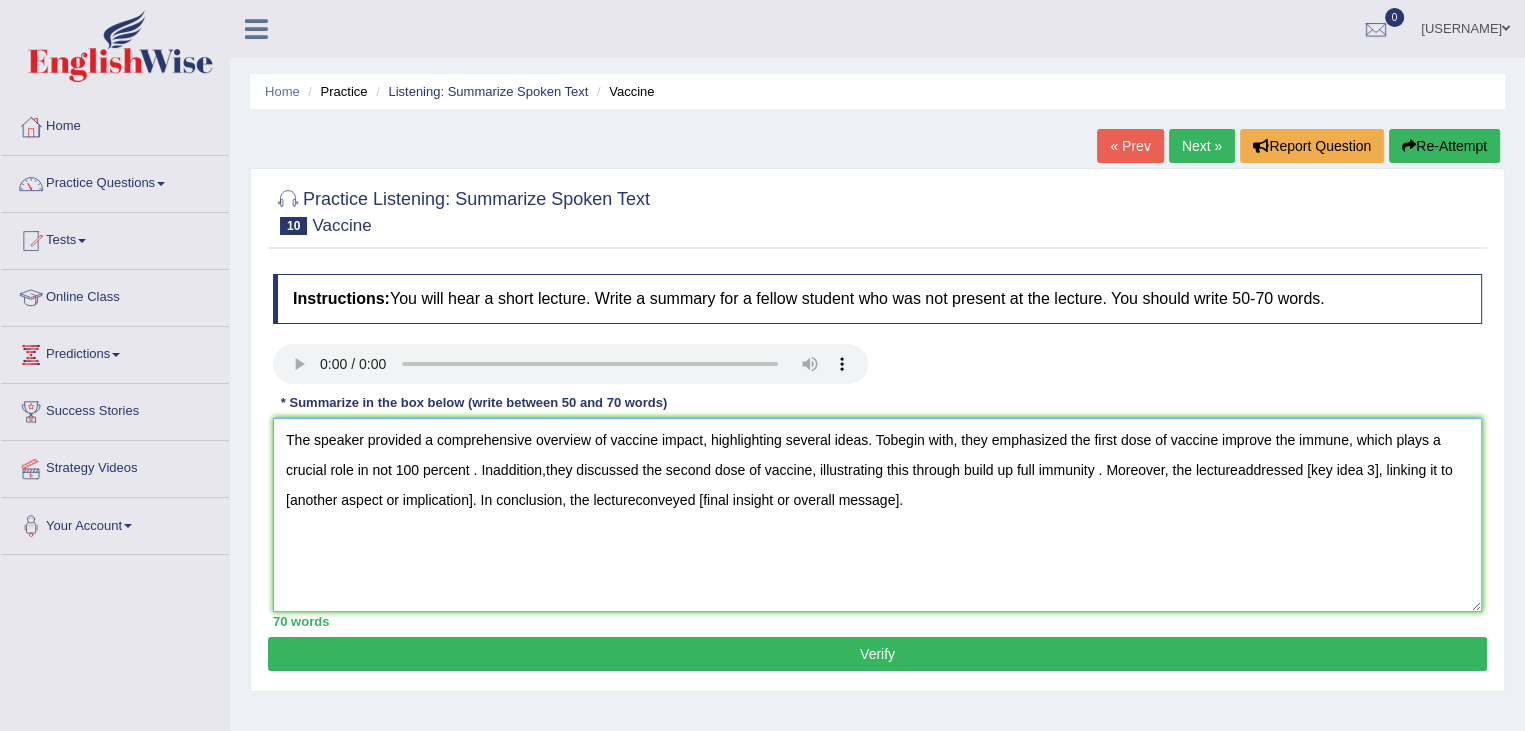 click on "The speaker provided a comprehensive overview of vaccine impact, highlighting several ideas. Tobegin with, they emphasized the first dose of vaccine improve the immune, which plays a crucial role in not 100 percent . Inaddition,they discussed the second dose of vaccine, illustrating this through build up full immunity . Moreover, the lectureaddressed [key idea 3], linking it to [another aspect or implication]. In conclusion, the lectureconveyed [final insight or overall message]." at bounding box center (877, 515) 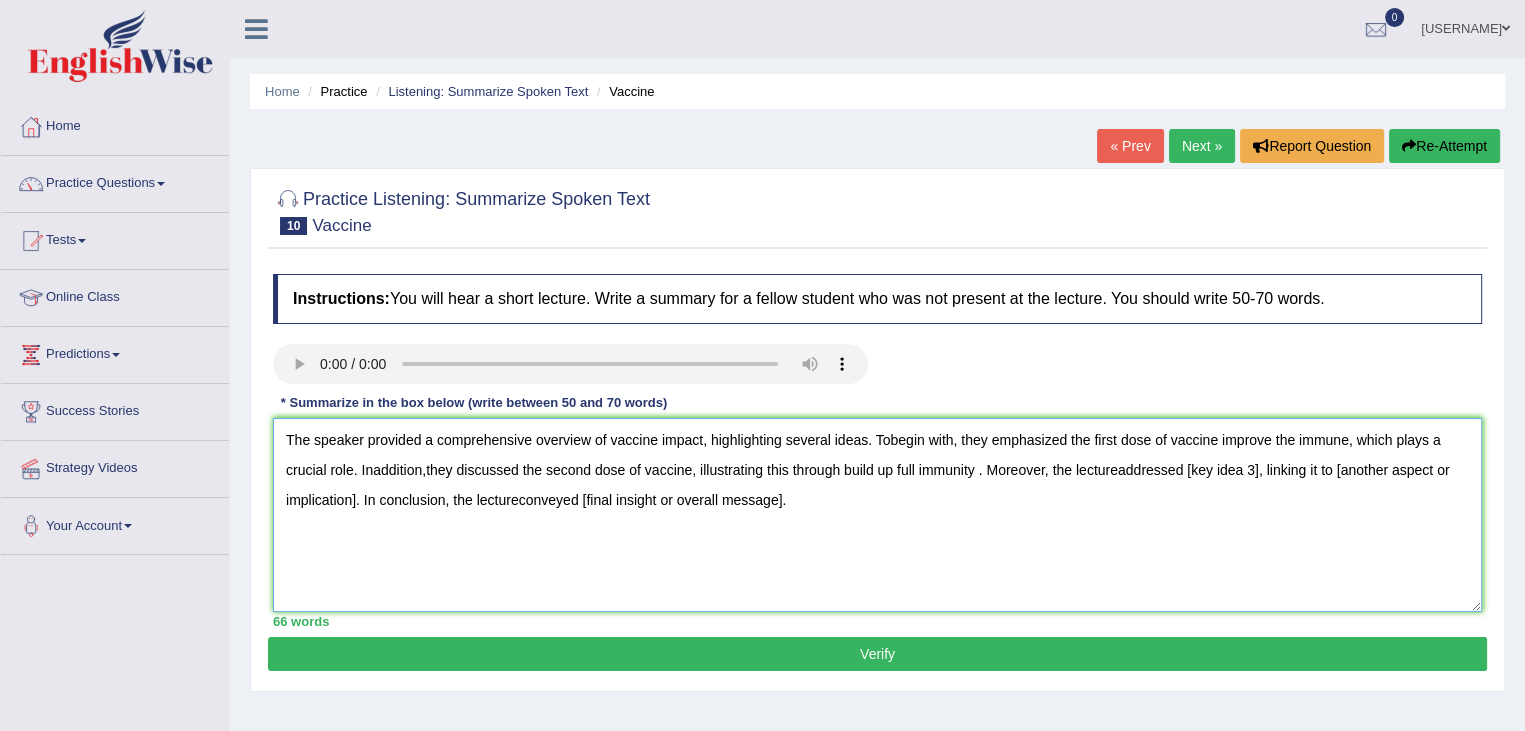 drag, startPoint x: 1184, startPoint y: 467, endPoint x: 1257, endPoint y: 477, distance: 73.68175 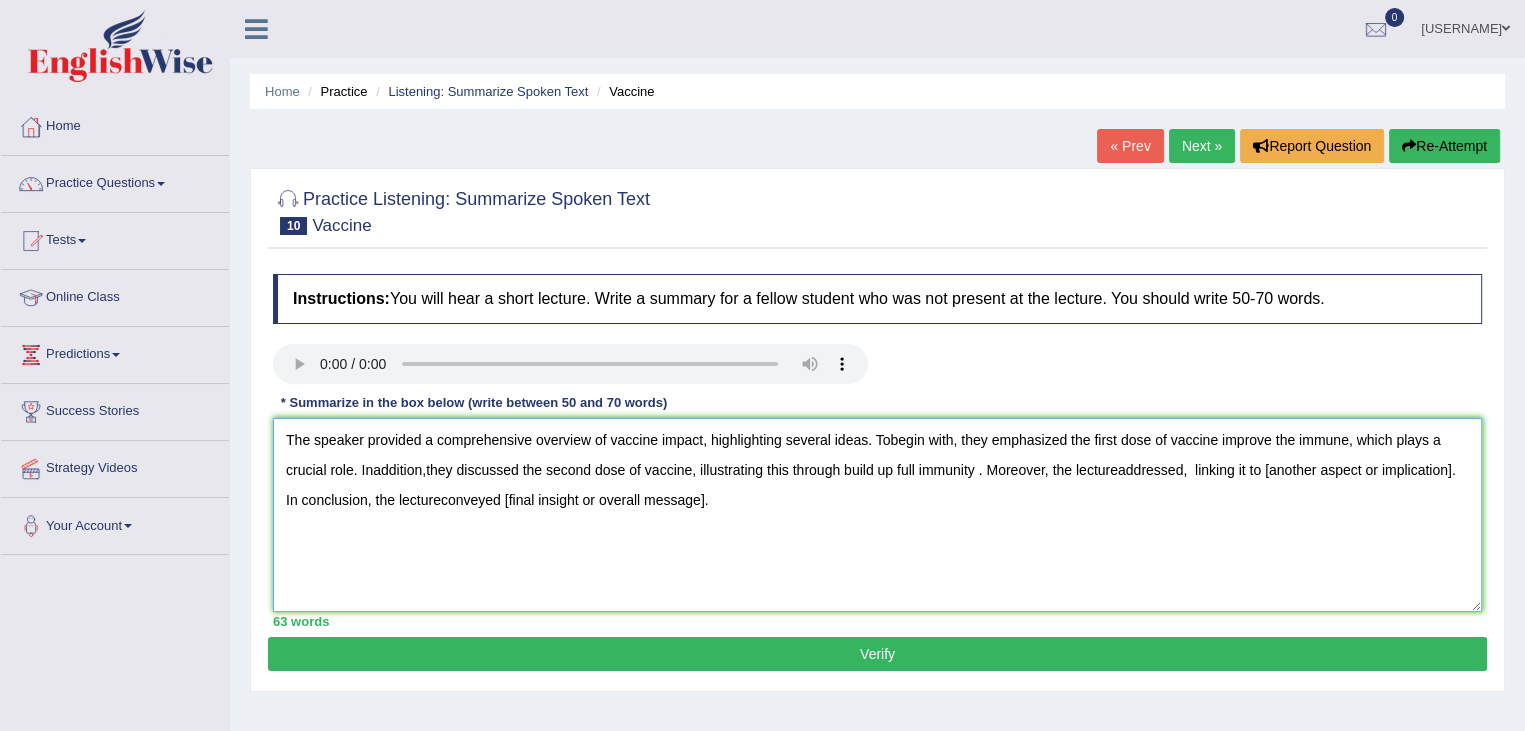 drag, startPoint x: 972, startPoint y: 466, endPoint x: 1173, endPoint y: 588, distance: 235.12762 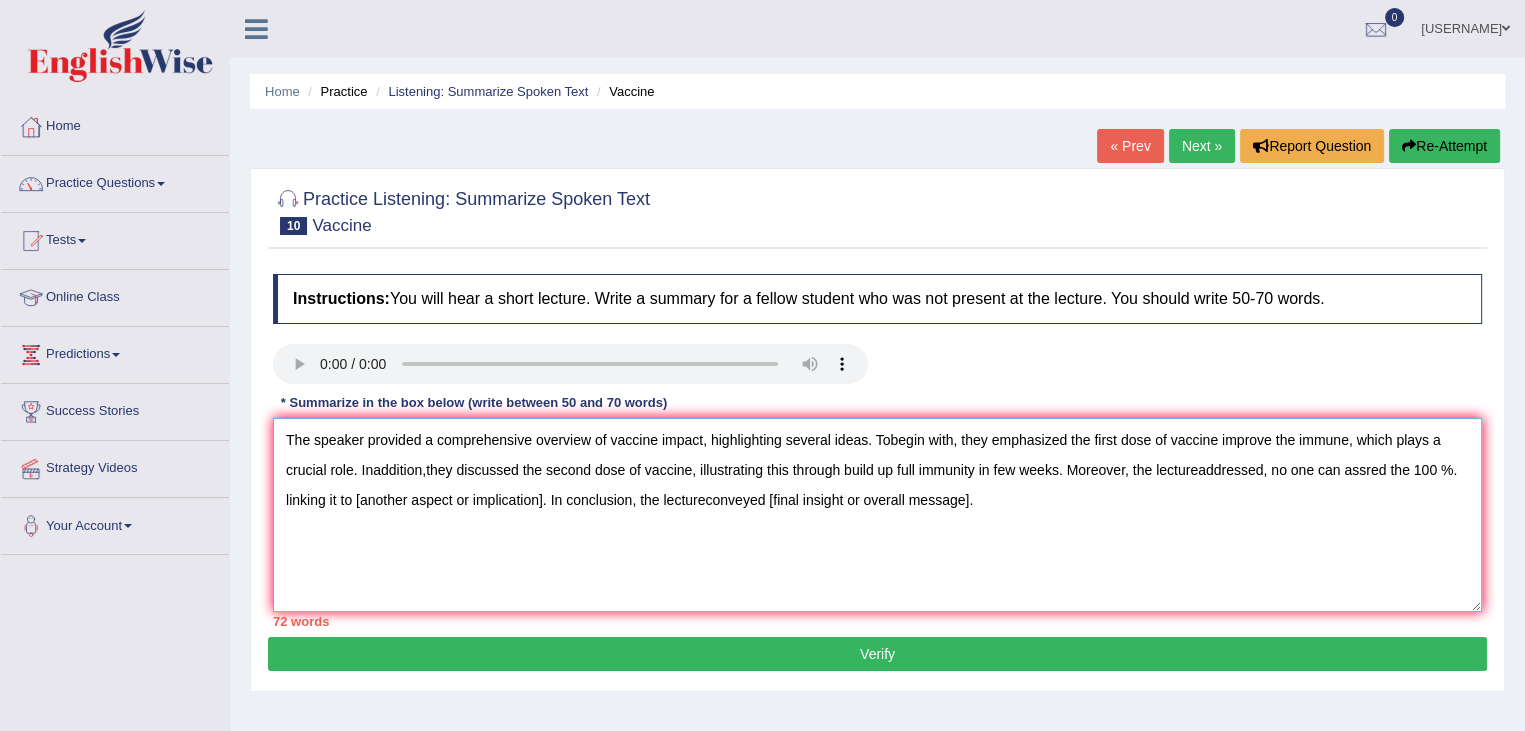 click on "The speaker provided a comprehensive overview of vaccine impact, highlighting several ideas. Tobegin with, they emphasized the first dose of vaccine improve the immune, which plays a crucial role. Inaddition,they discussed the second dose of vaccine, illustrating this through build up full immunity in few weeks. Moreover, the lectureaddressed, no one can assred the 100 %. linking it to [another aspect or implication]. In conclusion, the lectureconveyed [final insight or overall message]." at bounding box center (877, 515) 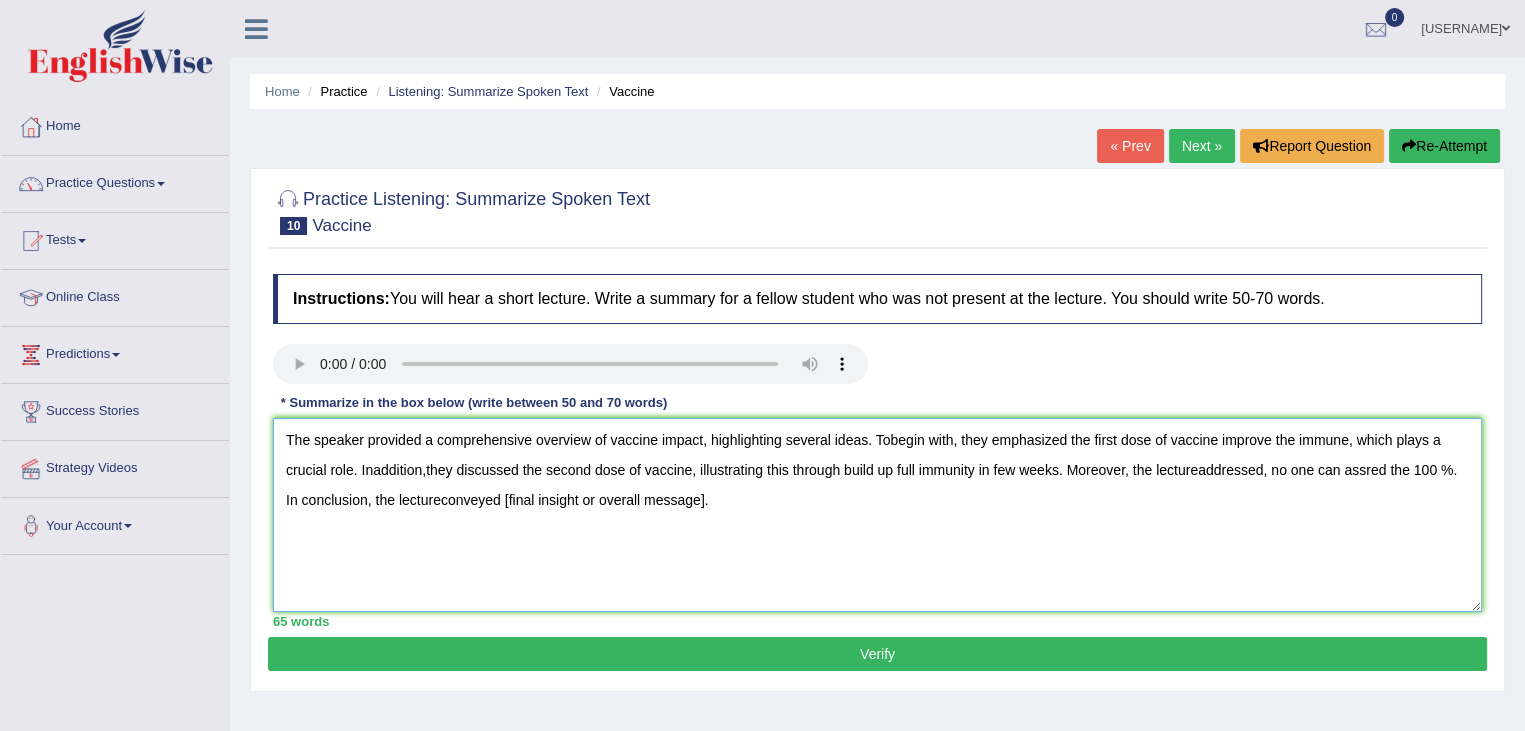 drag, startPoint x: 501, startPoint y: 499, endPoint x: 769, endPoint y: 503, distance: 268.02985 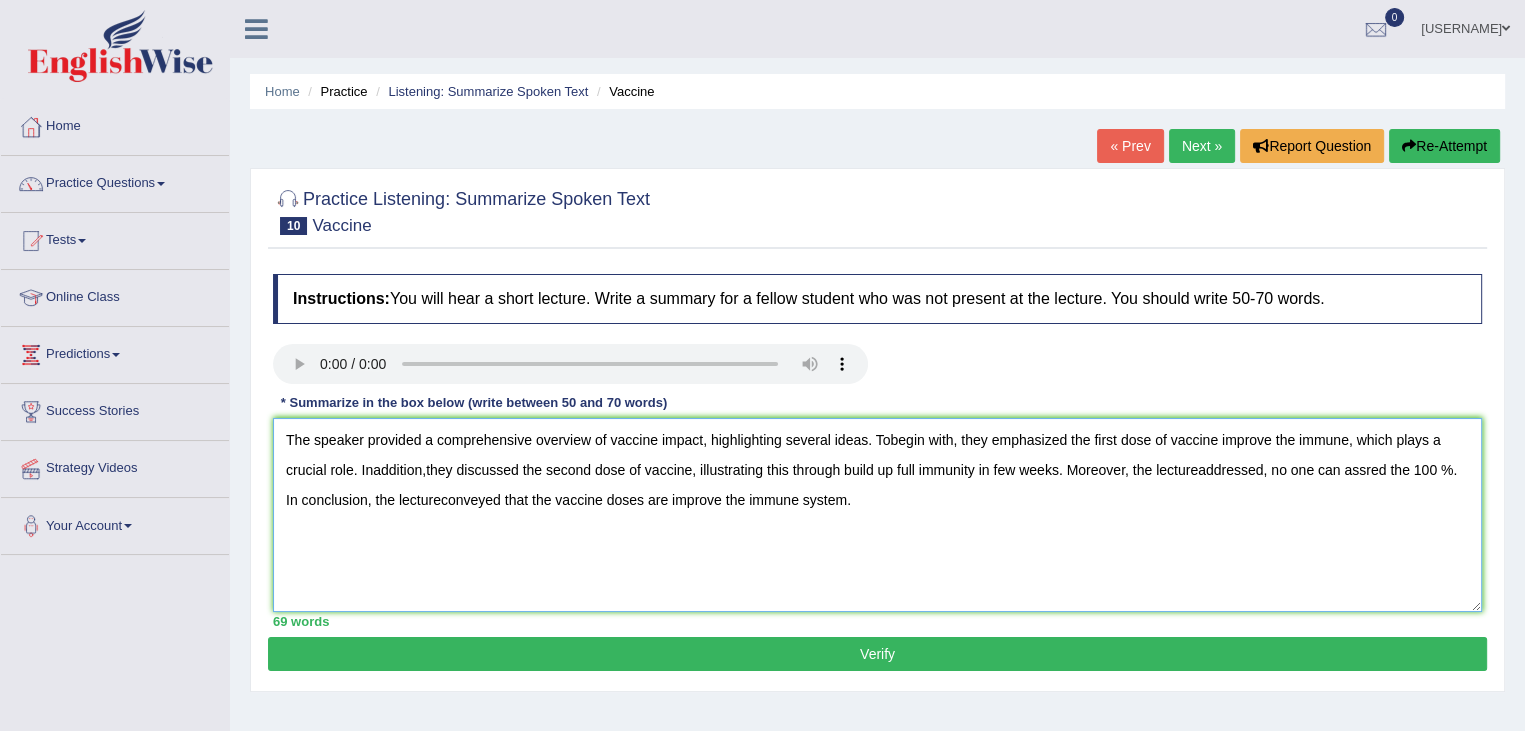 type on "The speaker provided a comprehensive overview of vaccine impact, highlighting several ideas. Tobegin with, they emphasized the first dose of vaccine improve the immune, which plays a crucial role. Inaddition,they discussed the second dose of vaccine, illustrating this through build up full immunity in few weeks. Moreover, the lectureaddressed, no one can assred the 100 %. In conclusion, the lectureconveyed that the vaccine doses are improve the immune system." 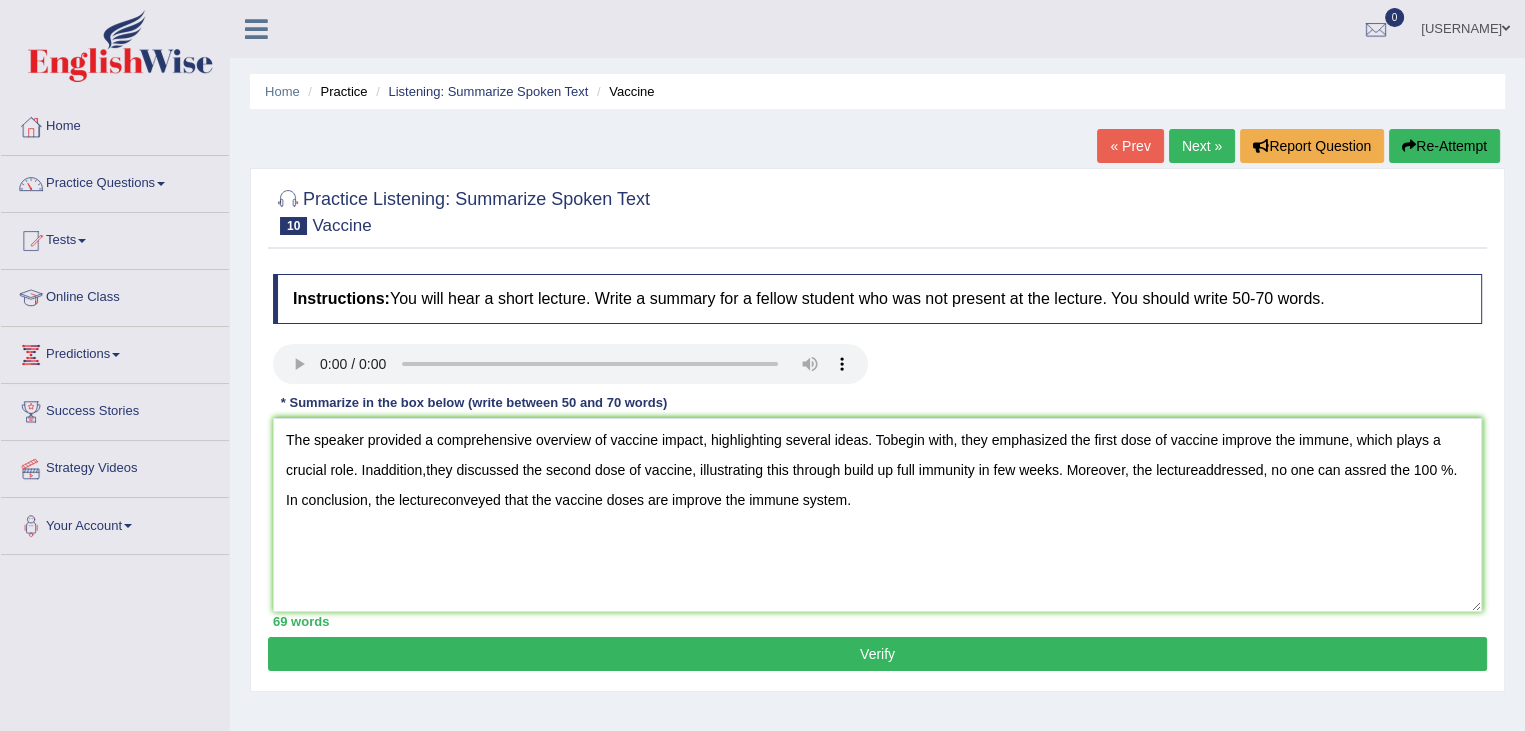 click on "Verify" at bounding box center [877, 654] 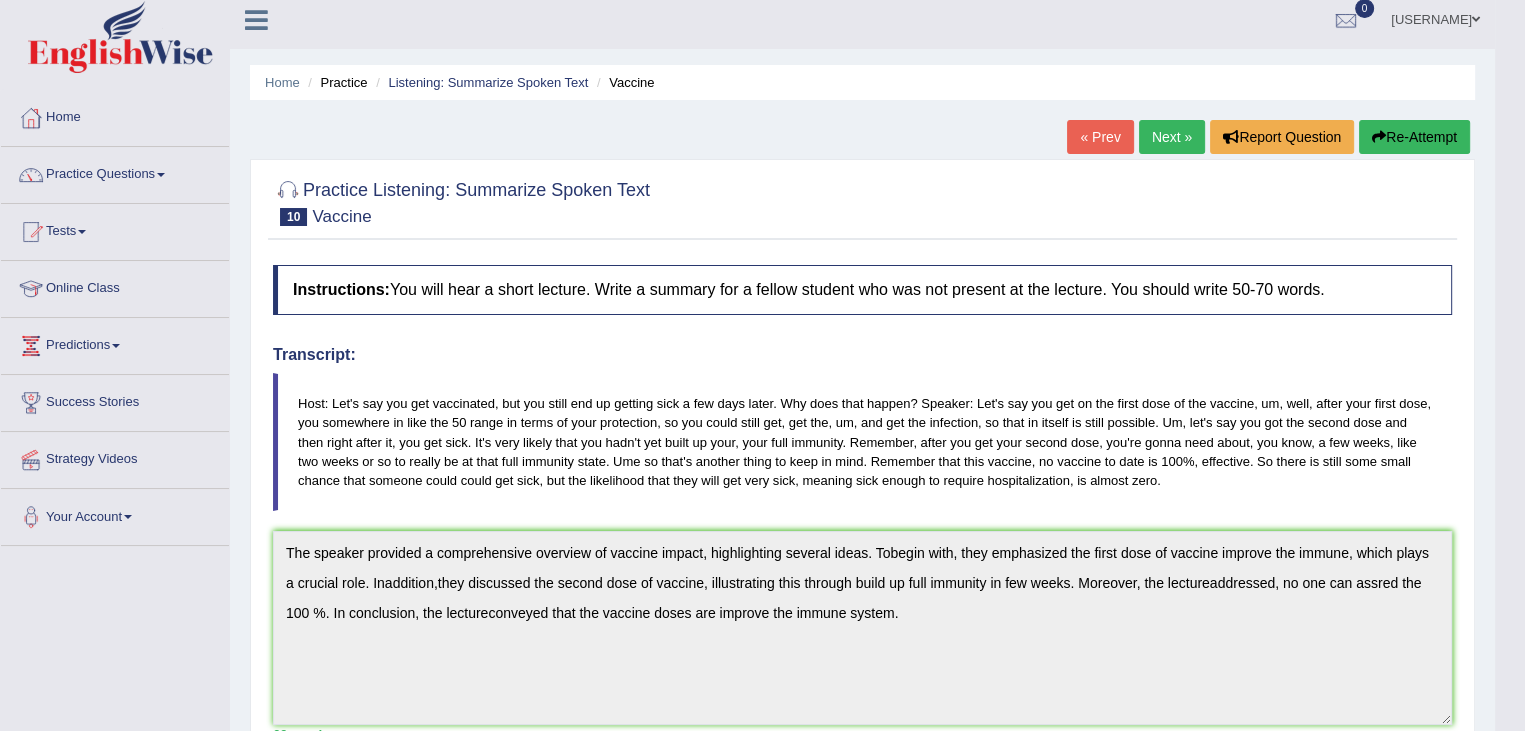 scroll, scrollTop: 0, scrollLeft: 0, axis: both 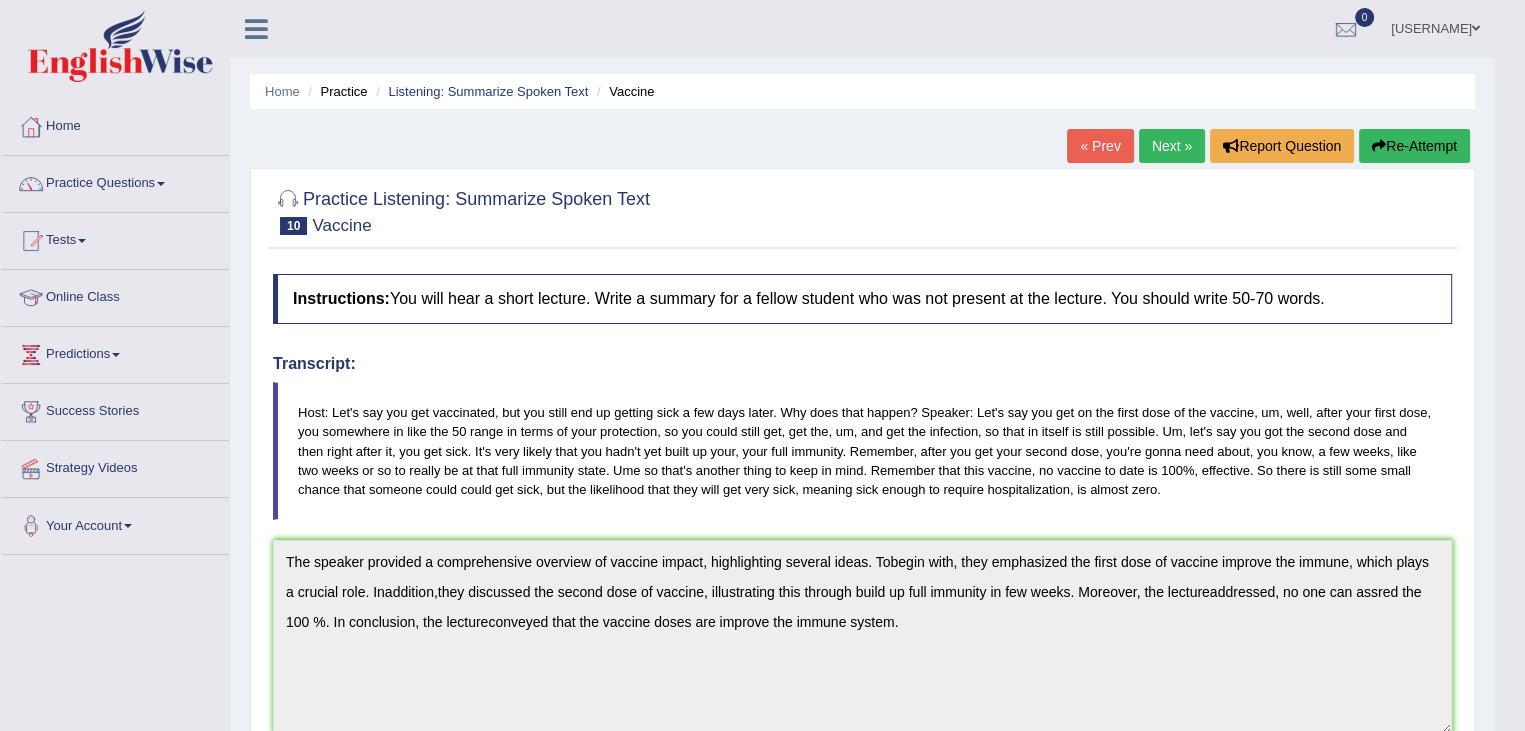 click on "Re-Attempt" at bounding box center [1414, 146] 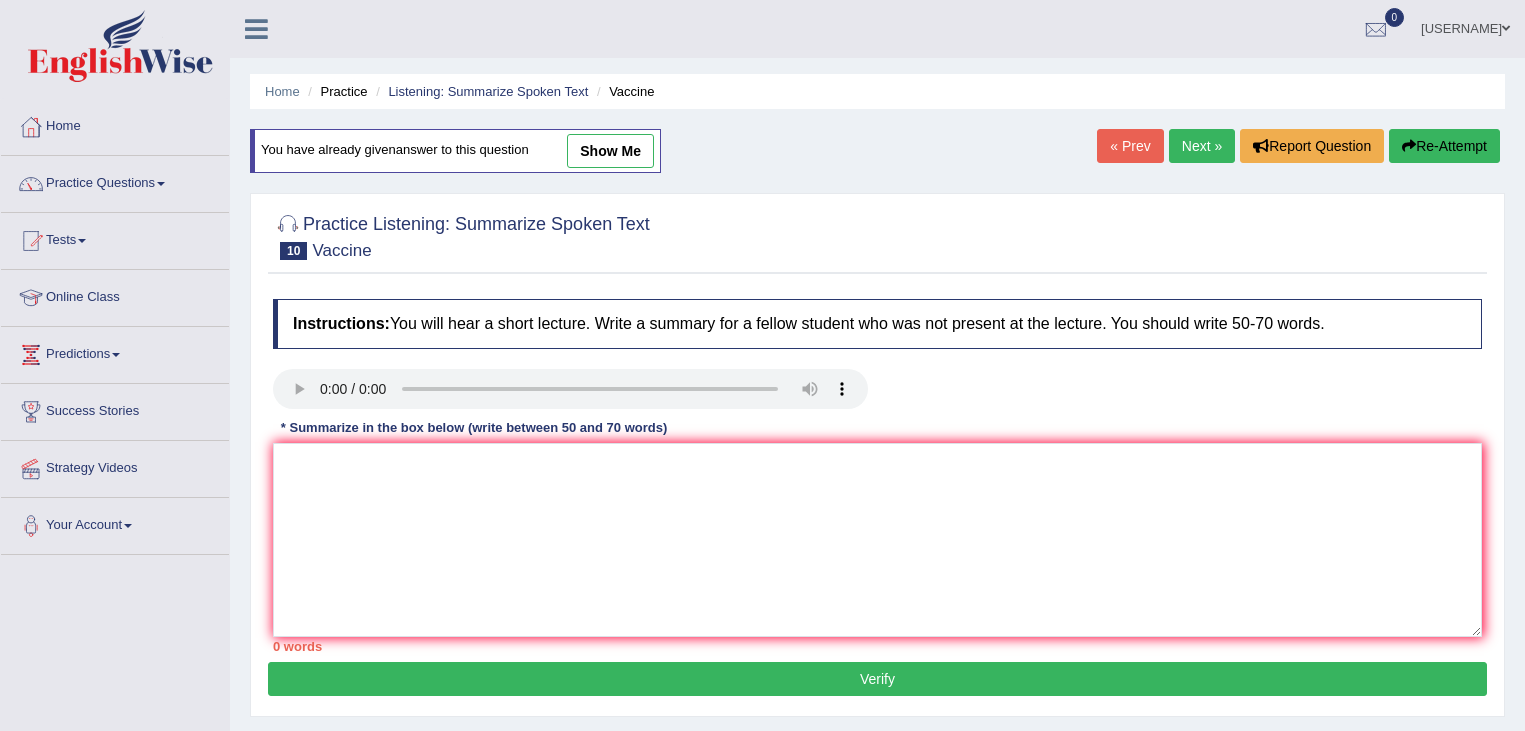 scroll, scrollTop: 0, scrollLeft: 0, axis: both 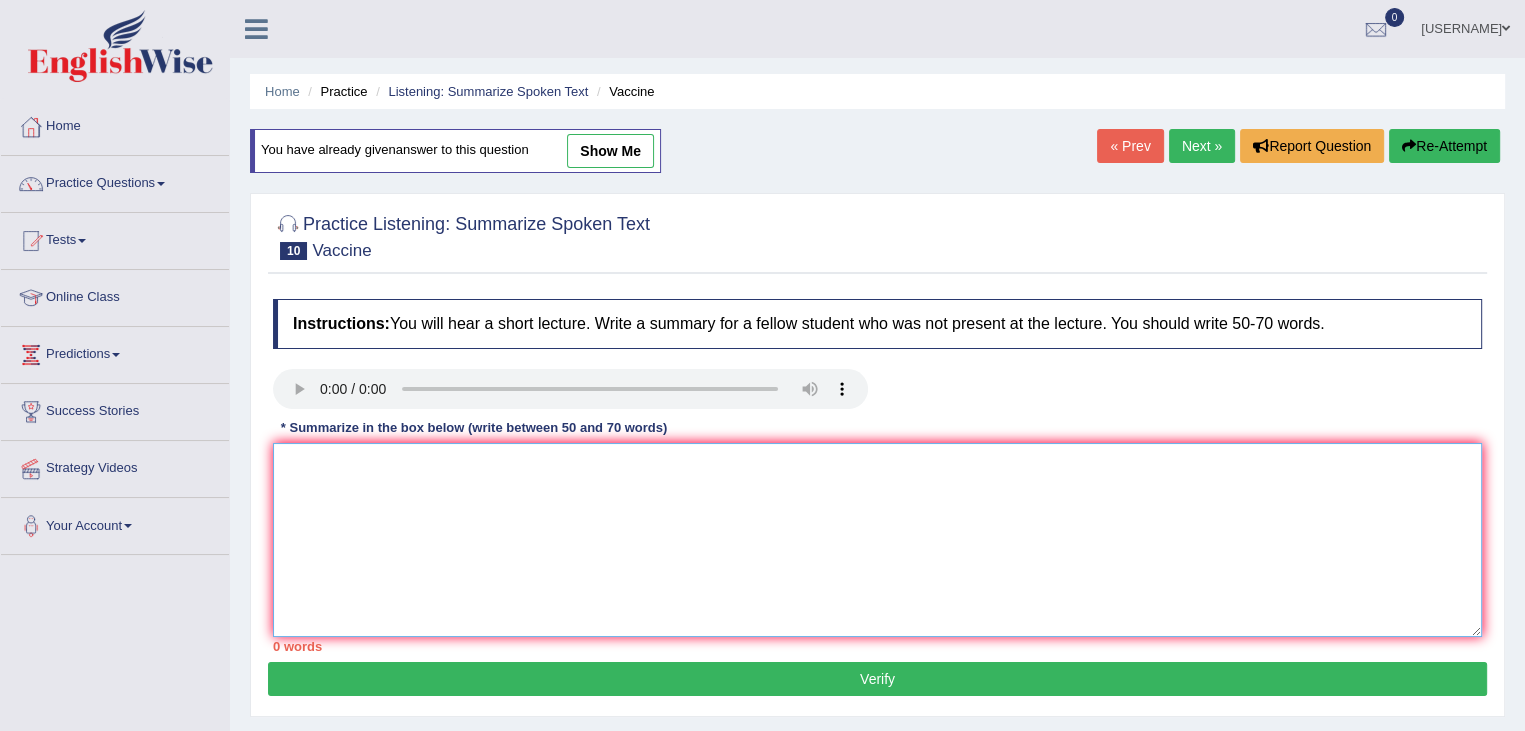 drag, startPoint x: 0, startPoint y: 0, endPoint x: 913, endPoint y: 544, distance: 1062.7817 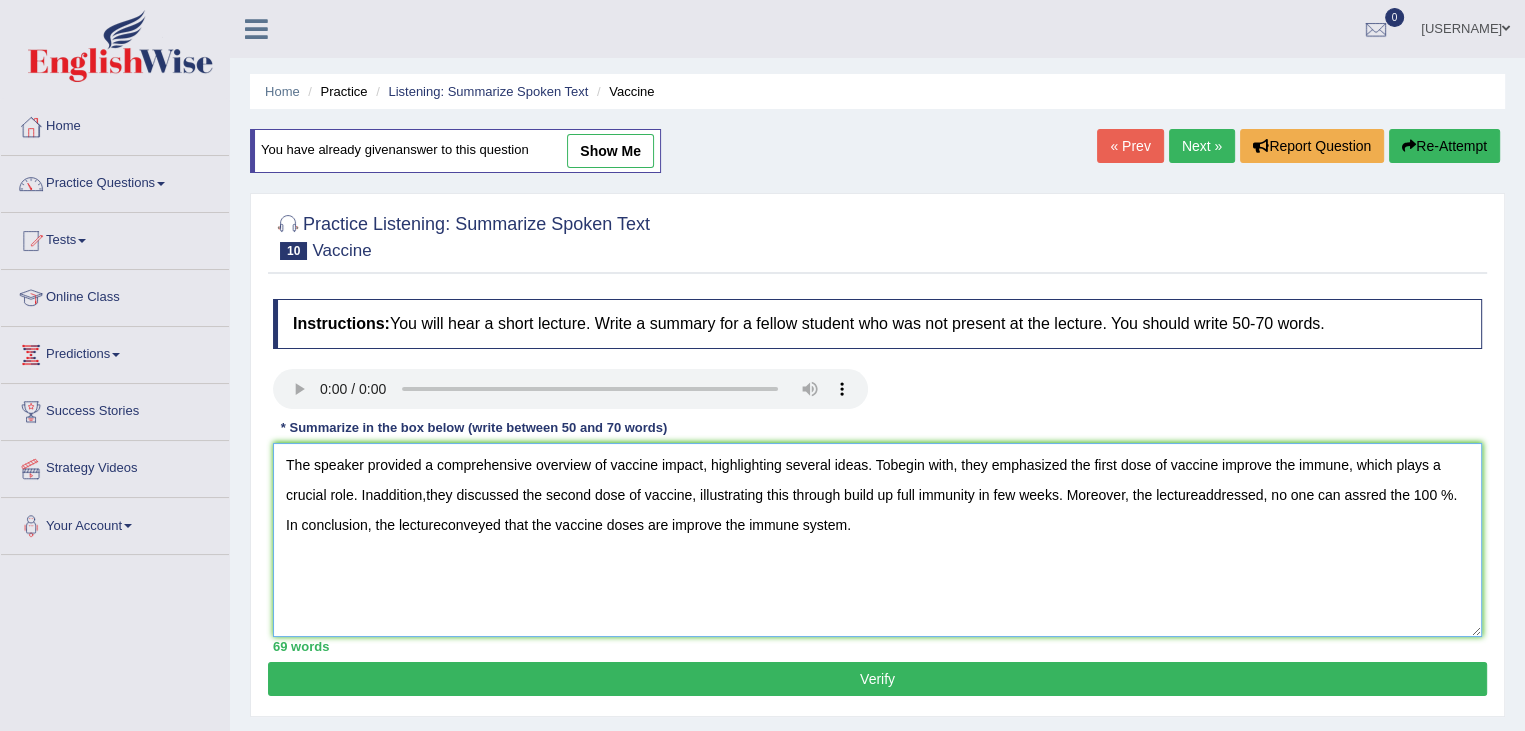 click on "The speaker provided a comprehensive overview of vaccine impact, highlighting several ideas. Tobegin with, they emphasized the first dose of vaccine improve the immune, which plays a crucial role. Inaddition,they discussed the second dose of vaccine, illustrating this through build up full immunity in few weeks. Moreover, the lectureaddressed, no one can assred the 100 %. In conclusion, the lectureconveyed that the vaccine doses are improve the immune system." at bounding box center (877, 540) 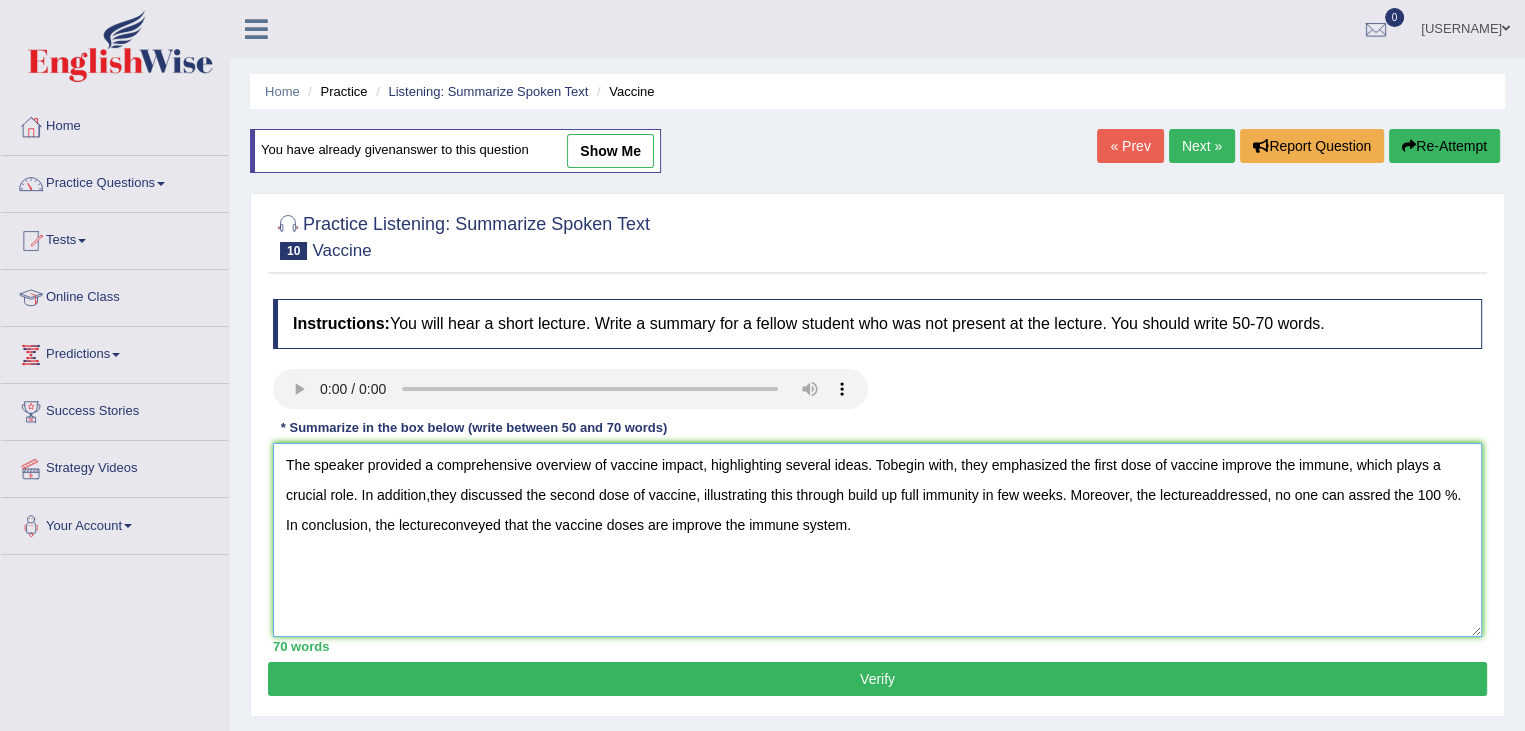 click on "The speaker provided a comprehensive overview of vaccine impact, highlighting several ideas. Tobegin with, they emphasized the first dose of vaccine improve the immune, which plays a crucial role. In addition,they discussed the second dose of vaccine, illustrating this through build up full immunity in few weeks. Moreover, the lectureaddressed, no one can assred the 100 %. In conclusion, the lectureconveyed that the vaccine doses are improve the immune system." at bounding box center [877, 540] 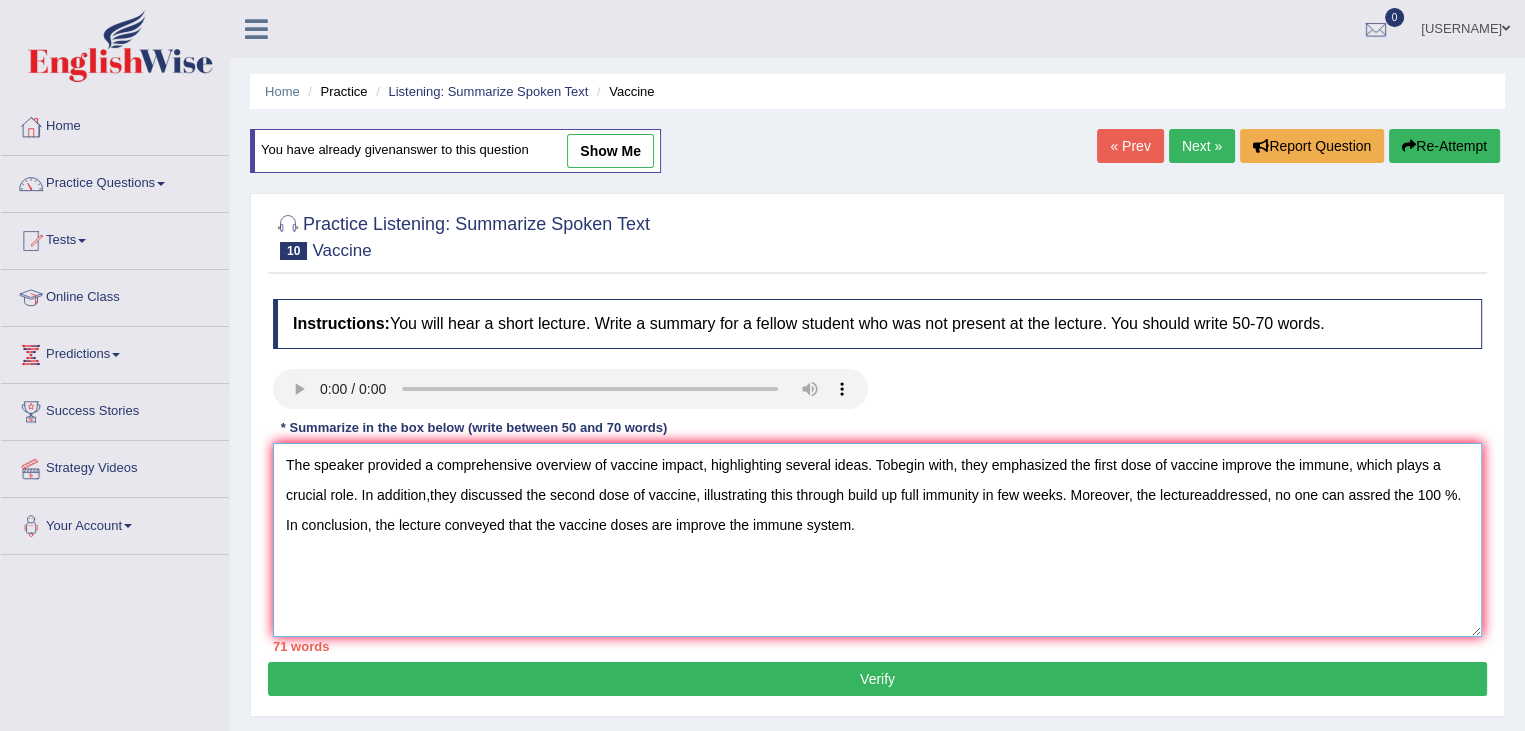 click on "The speaker provided a comprehensive overview of vaccine impact, highlighting several ideas. Tobegin with, they emphasized the first dose of vaccine improve the immune, which plays a crucial role. In addition,they discussed the second dose of vaccine, illustrating this through build up full immunity in few weeks. Moreover, the lectureaddressed, no one can assred the 100 %. In conclusion, the lecture conveyed that the vaccine doses are improve the immune system." at bounding box center [877, 540] 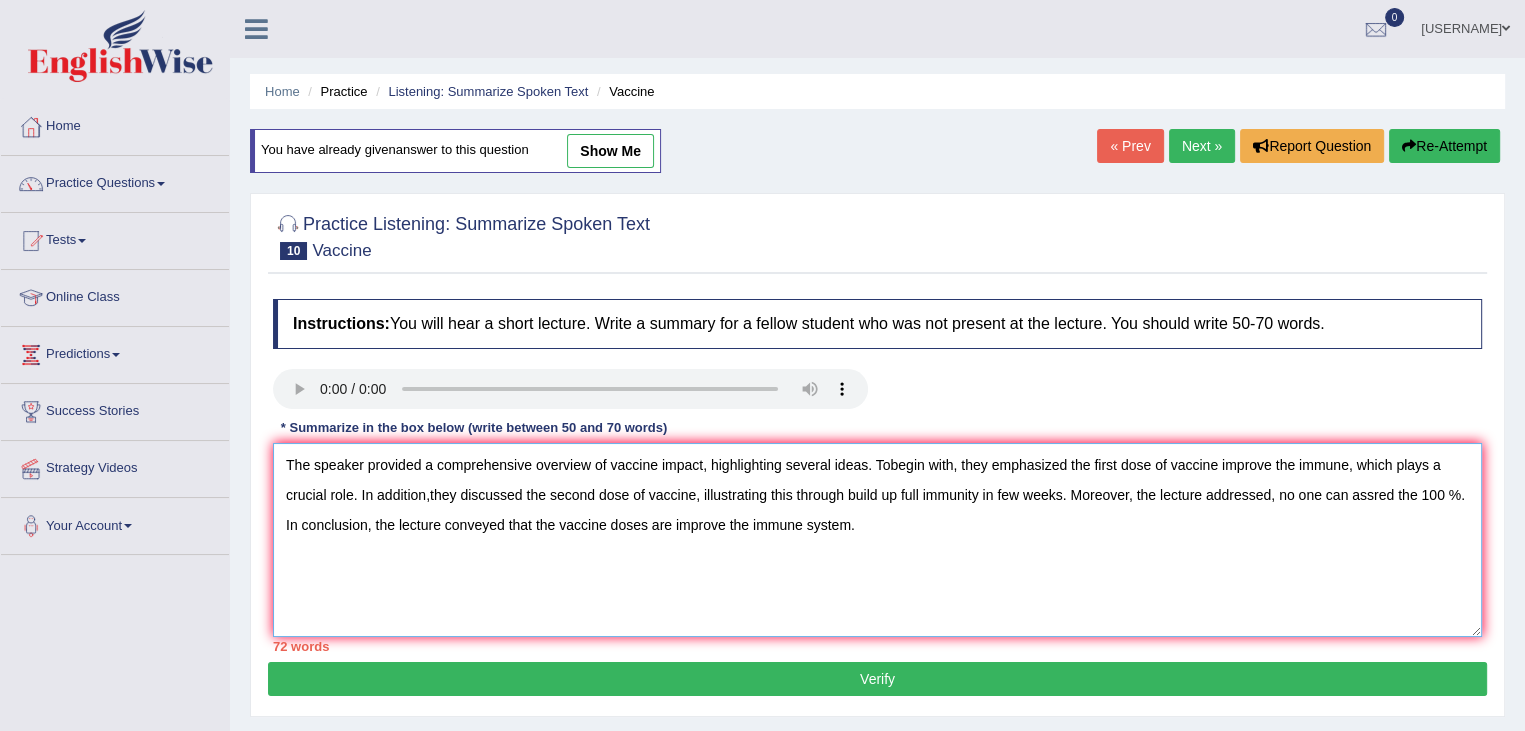 click on "The speaker provided a comprehensive overview of vaccine impact, highlighting several ideas. Tobegin with, they emphasized the first dose of vaccine improve the immune, which plays a crucial role. In addition,they discussed the second dose of vaccine, illustrating this through build up full immunity in few weeks. Moreover, the lecture addressed, no one can assred the 100 %. In conclusion, the lecture conveyed that the vaccine doses are improve the immune system." at bounding box center [877, 540] 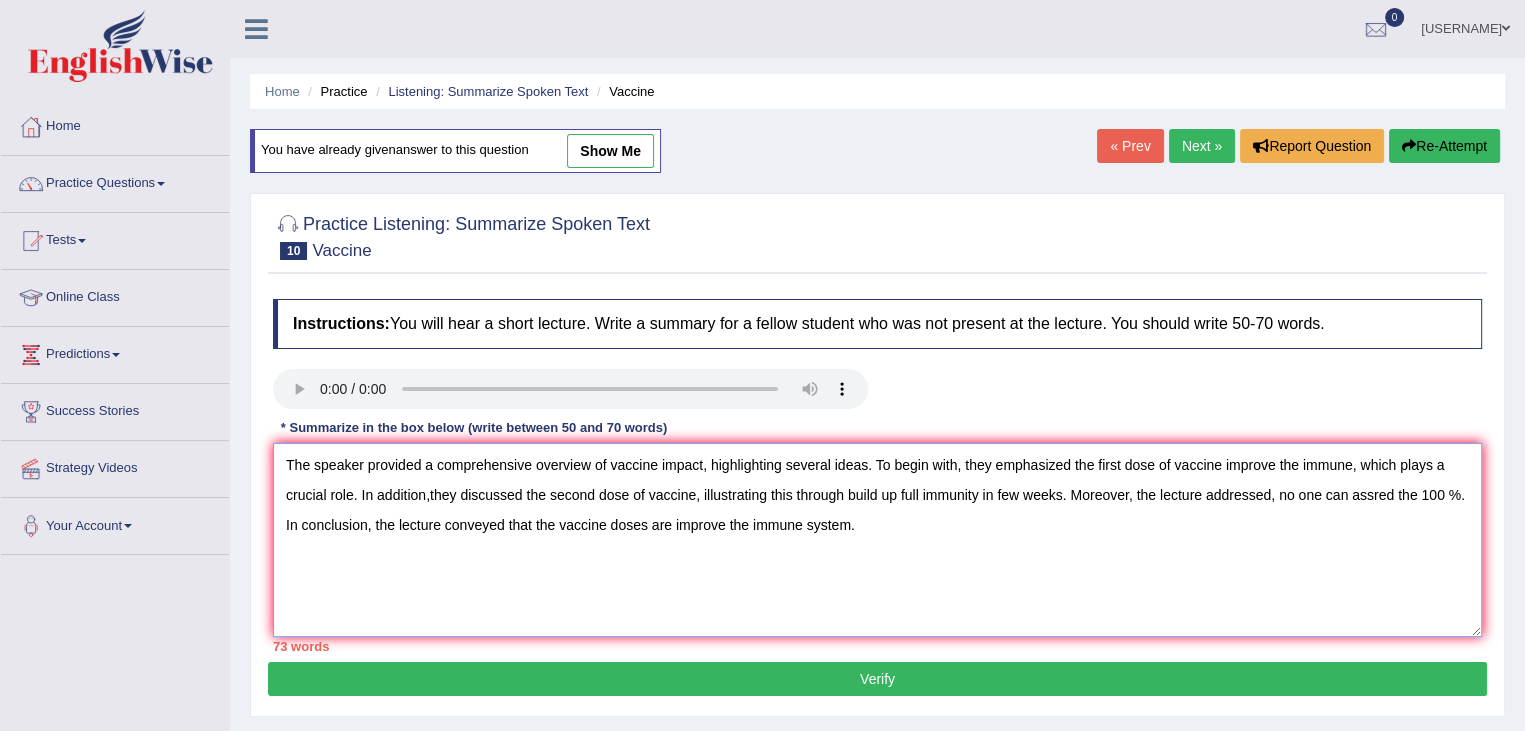 click on "The speaker provided a comprehensive overview of vaccine impact, highlighting several ideas. To begin with, they emphasized the first dose of vaccine improve the immune, which plays a crucial role. In addition,they discussed the second dose of vaccine, illustrating this through build up full immunity in few weeks. Moreover, the lecture addressed, no one can assred the 100 %. In conclusion, the lecture conveyed that the vaccine doses are improve the immune system." at bounding box center (877, 540) 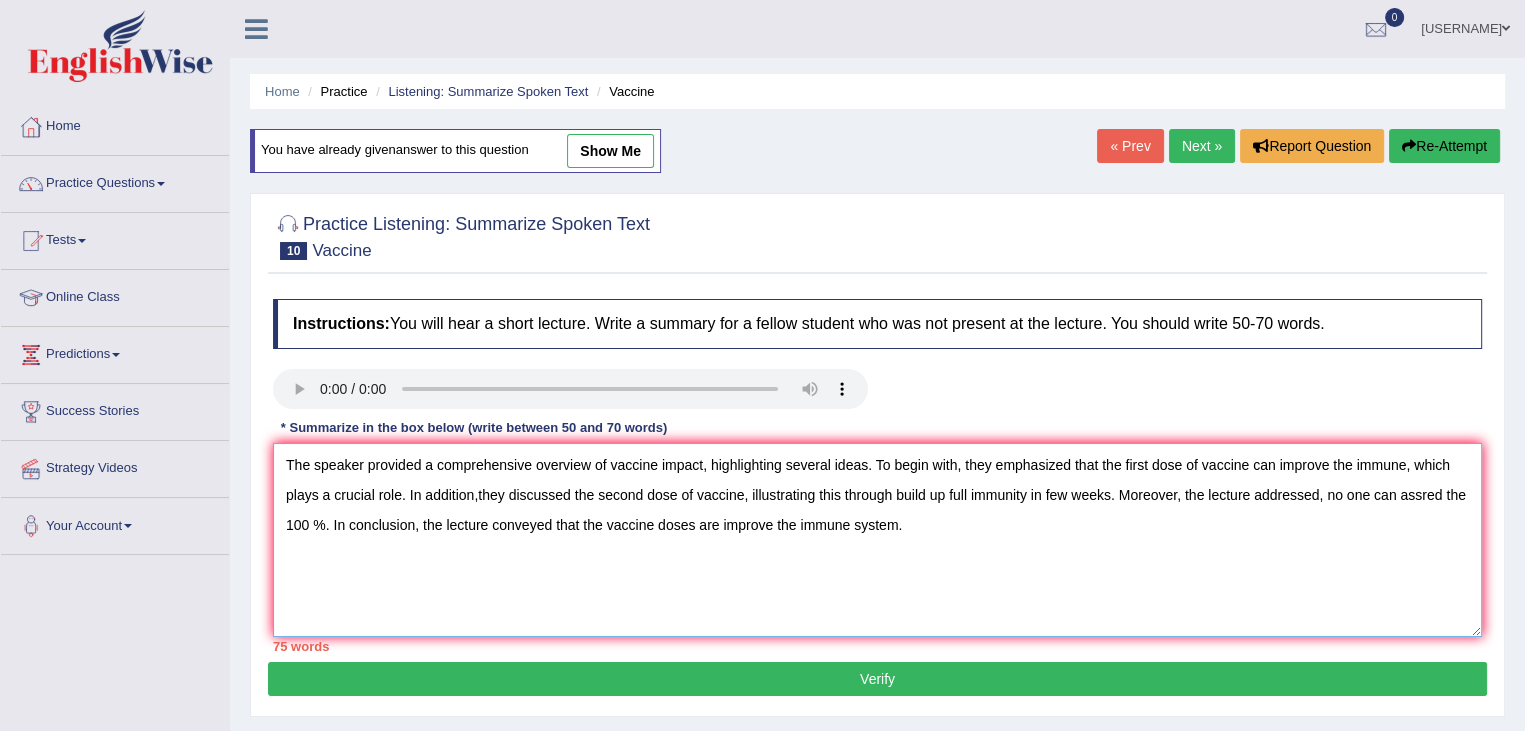 click on "The speaker provided a comprehensive overview of vaccine impact, highlighting several ideas. To begin with, they emphasized that the first dose of vaccine can improve the immune, which plays a crucial role. In addition,they discussed the second dose of vaccine, illustrating this through build up full immunity in few weeks. Moreover, the lecture addressed, no one can assred the 100 %. In conclusion, the lecture conveyed that the vaccine doses are improve the immune system." at bounding box center (877, 540) 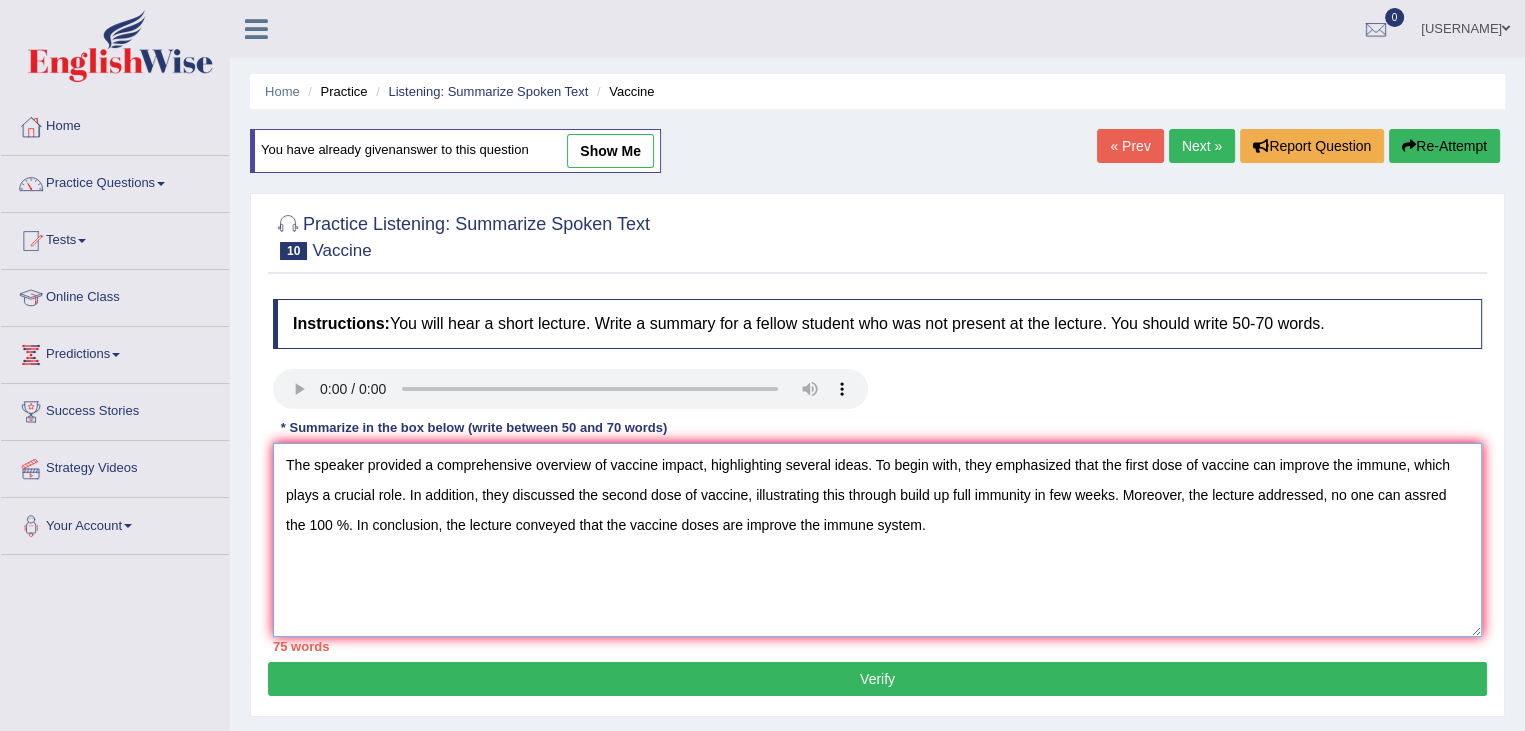 click on "The speaker provided a comprehensive overview of vaccine impact, highlighting several ideas. To begin with, they emphasized that the first dose of vaccine can improve the immune, which plays a crucial role. In addition, they discussed the second dose of vaccine, illustrating this through build up full immunity in few weeks. Moreover, the lecture addressed, no one can assred the 100 %. In conclusion, the lecture conveyed that the vaccine doses are improve the immune system." at bounding box center [877, 540] 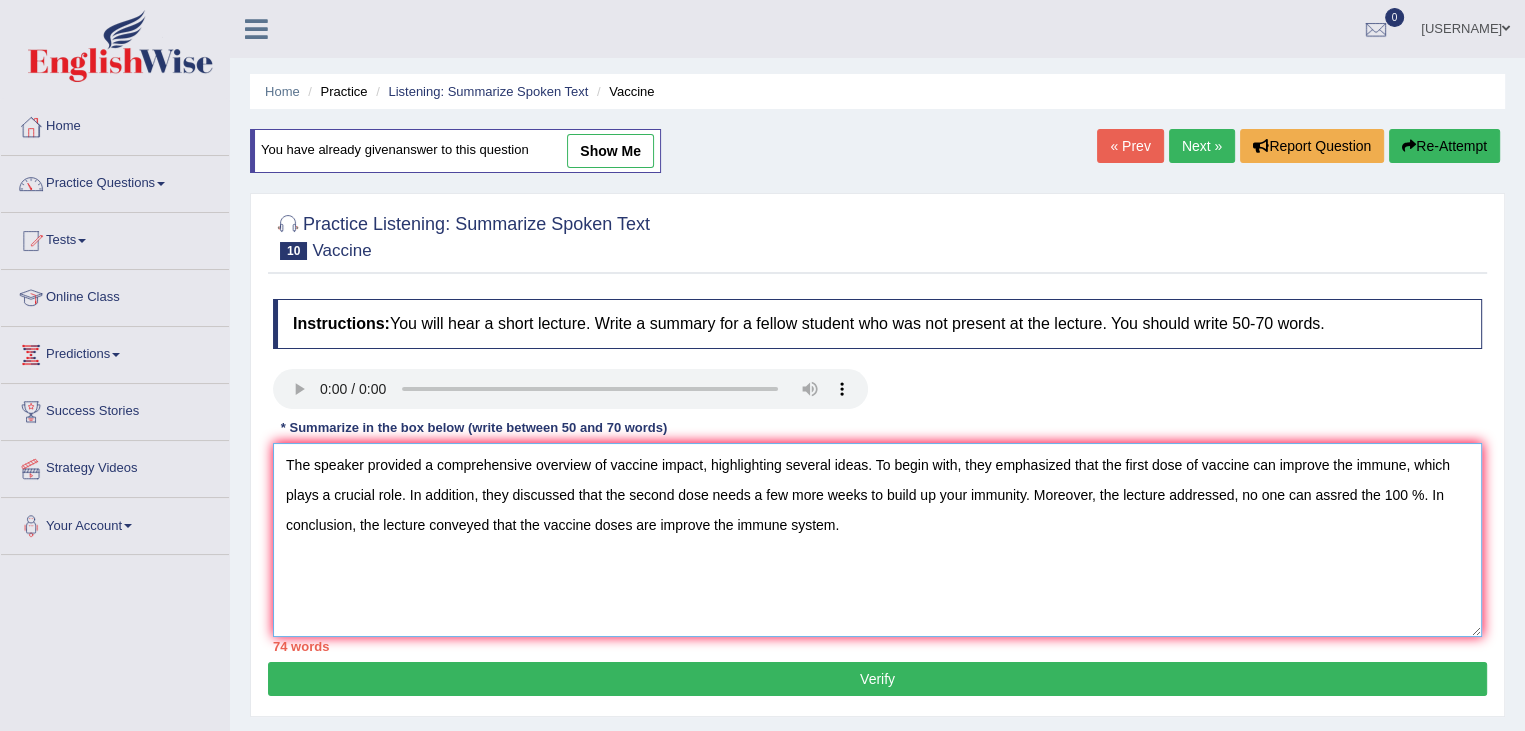 drag, startPoint x: 1337, startPoint y: 493, endPoint x: 1324, endPoint y: 598, distance: 105.801704 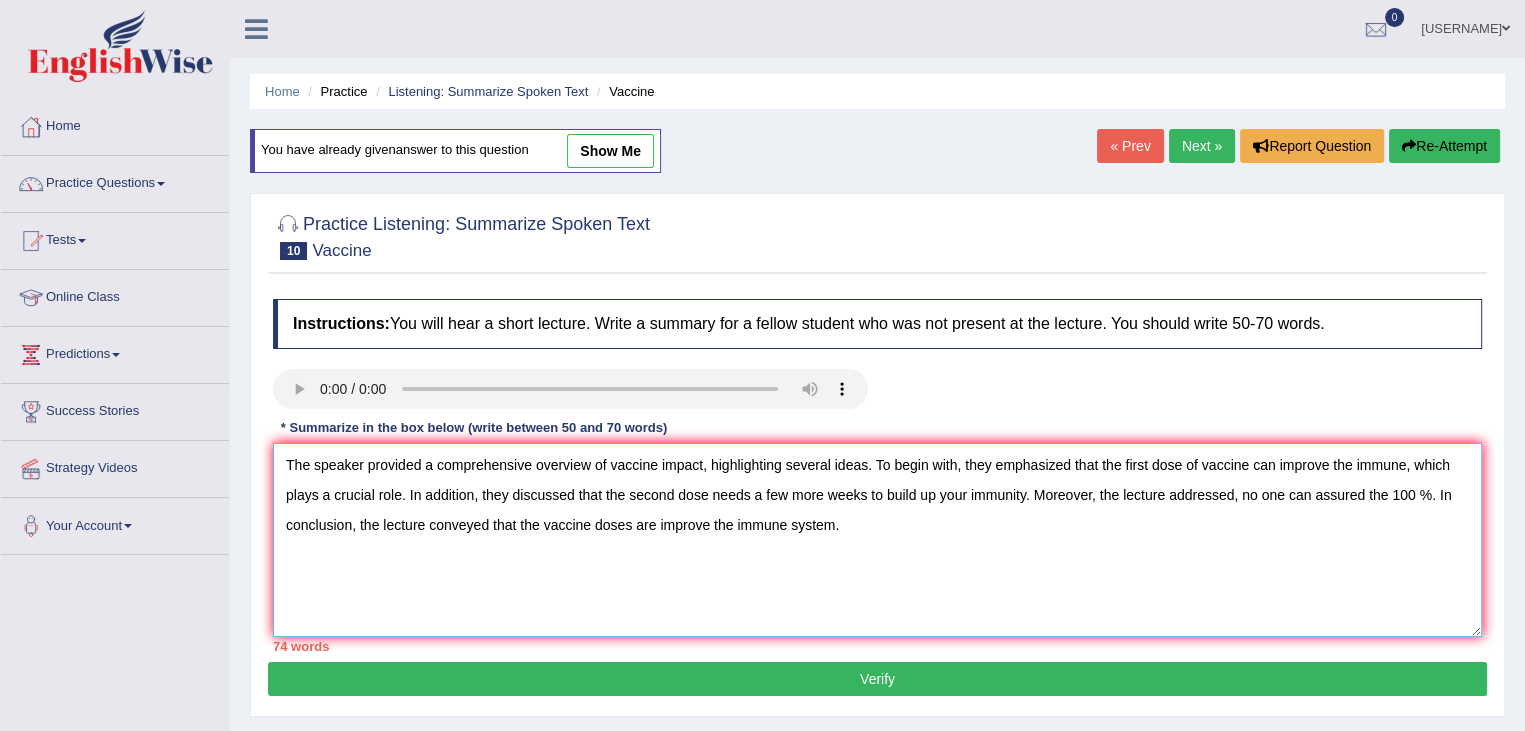 click on "The speaker provided a comprehensive overview of vaccine impact, highlighting several ideas. To begin with, they emphasized that the first dose of vaccine can improve the immune, which plays a crucial role. In addition, they discussed that the second dose needs a few more weeks to build up your immunity. Moreover, the lecture addressed, no one can assured the 100 %. In conclusion, the lecture conveyed that the vaccine doses are improve the immune system." at bounding box center [877, 540] 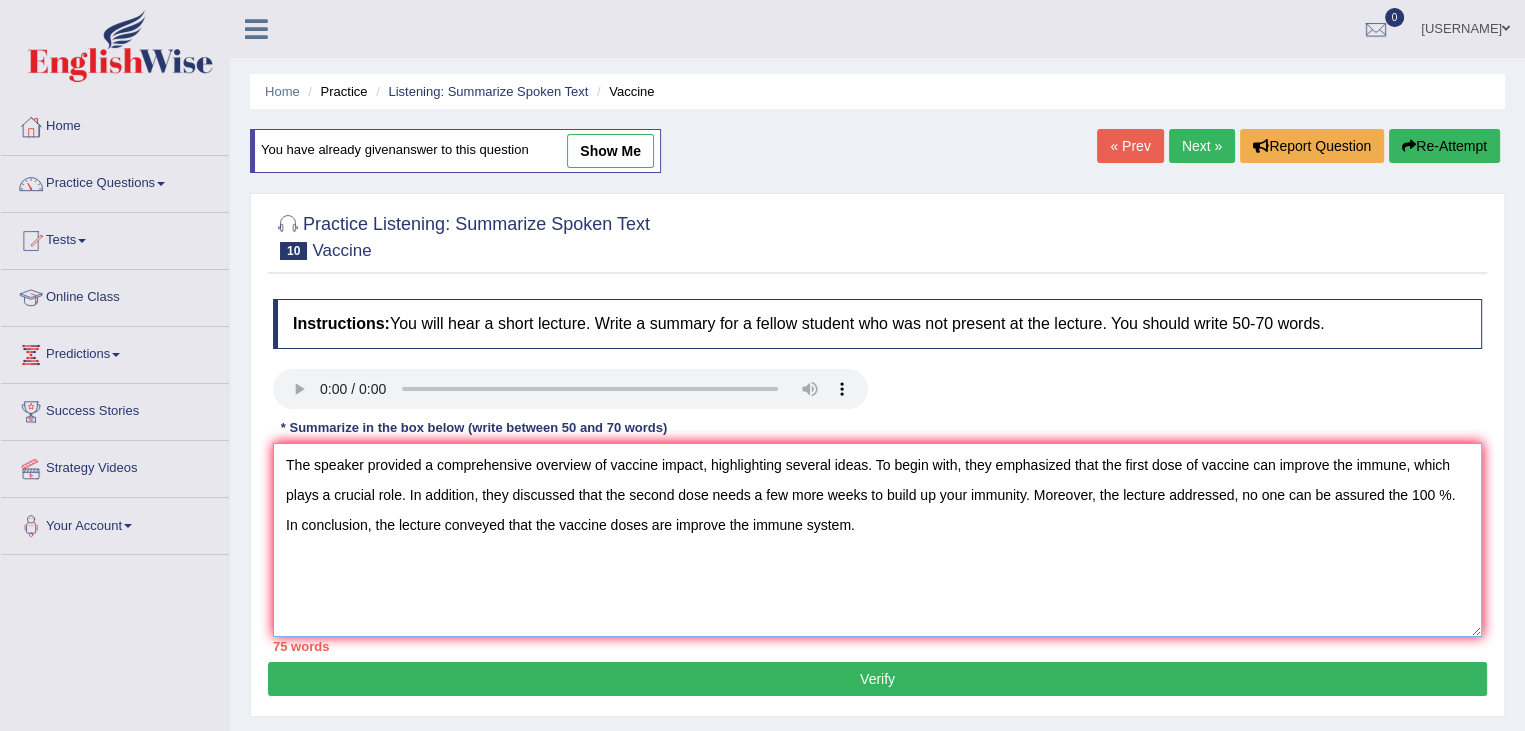 click on "The speaker provided a comprehensive overview of vaccine impact, highlighting several ideas. To begin with, they emphasized that the first dose of vaccine can improve the immune, which plays a crucial role. In addition, they discussed that the second dose needs a few more weeks to build up your immunity. Moreover, the lecture addressed, no one can be assured the 100 %. In conclusion, the lecture conveyed that the vaccine doses are improve the immune system." at bounding box center (877, 540) 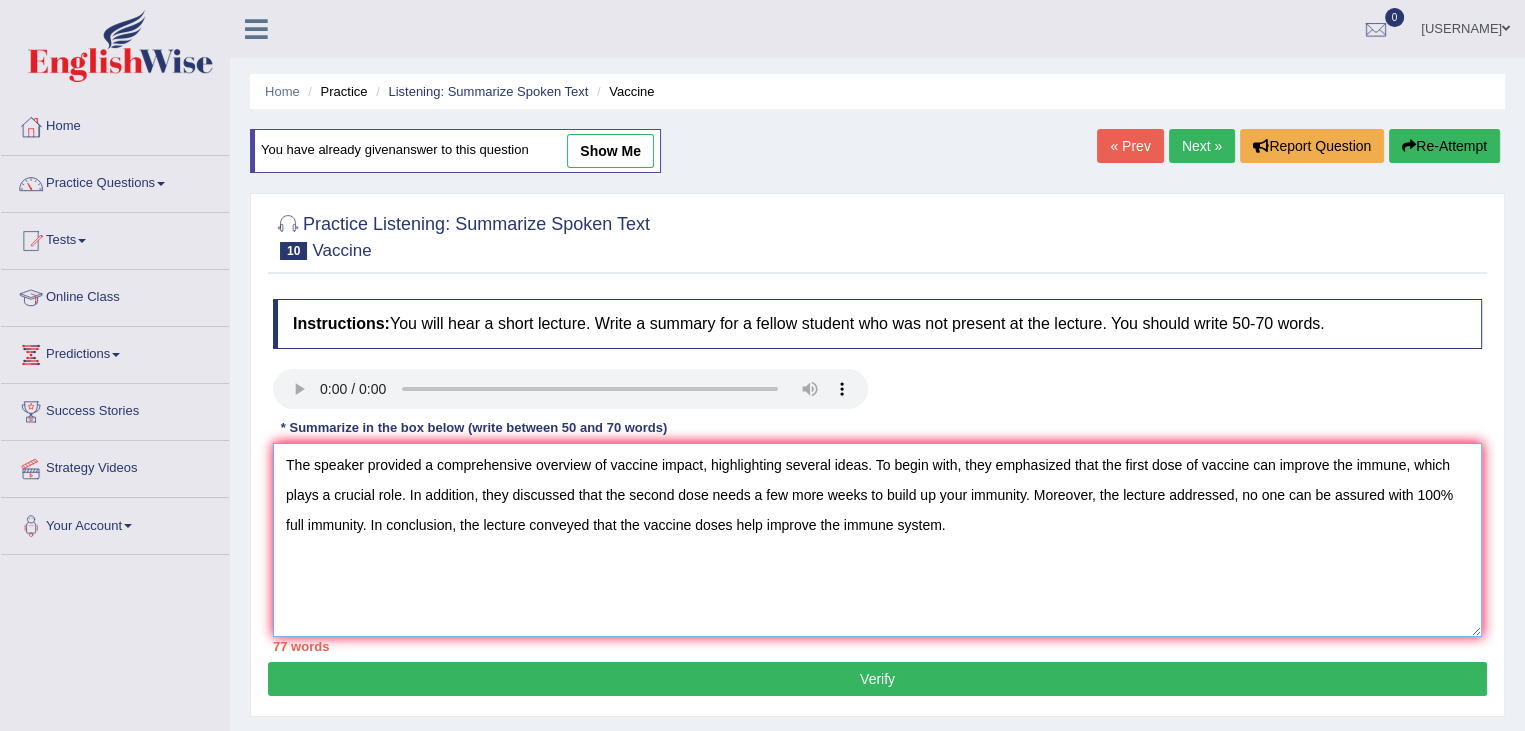 click on "The speaker provided a comprehensive overview of vaccine impact, highlighting several ideas. To begin with, they emphasized that the first dose of vaccine can improve the immune, which plays a crucial role. In addition, they discussed that the second dose needs a few more weeks to build up your immunity. Moreover, the lecture addressed, no one can be assured with 100% full immunity. In conclusion, the lecture conveyed that the vaccine doses help improve the immune system." at bounding box center [877, 540] 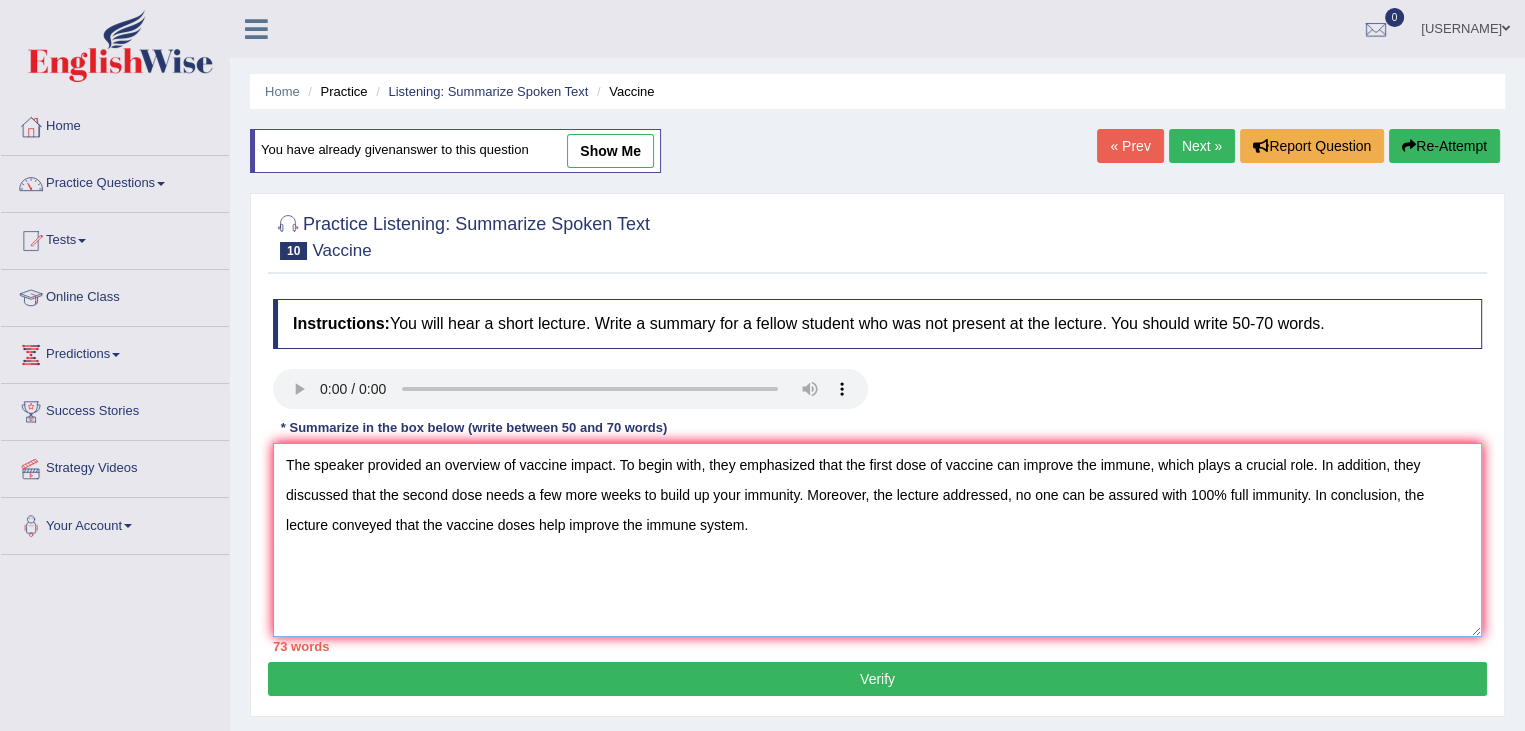 click on "The speaker provided an overview of vaccine impact. To begin with, they emphasized that the first dose of vaccine can improve the immune, which plays a crucial role. In addition, they discussed that the second dose needs a few more weeks to build up your immunity. Moreover, the lecture addressed, no one can be assured with 100% full immunity. In conclusion, the lecture conveyed that the vaccine doses help improve the immune system." at bounding box center (877, 540) 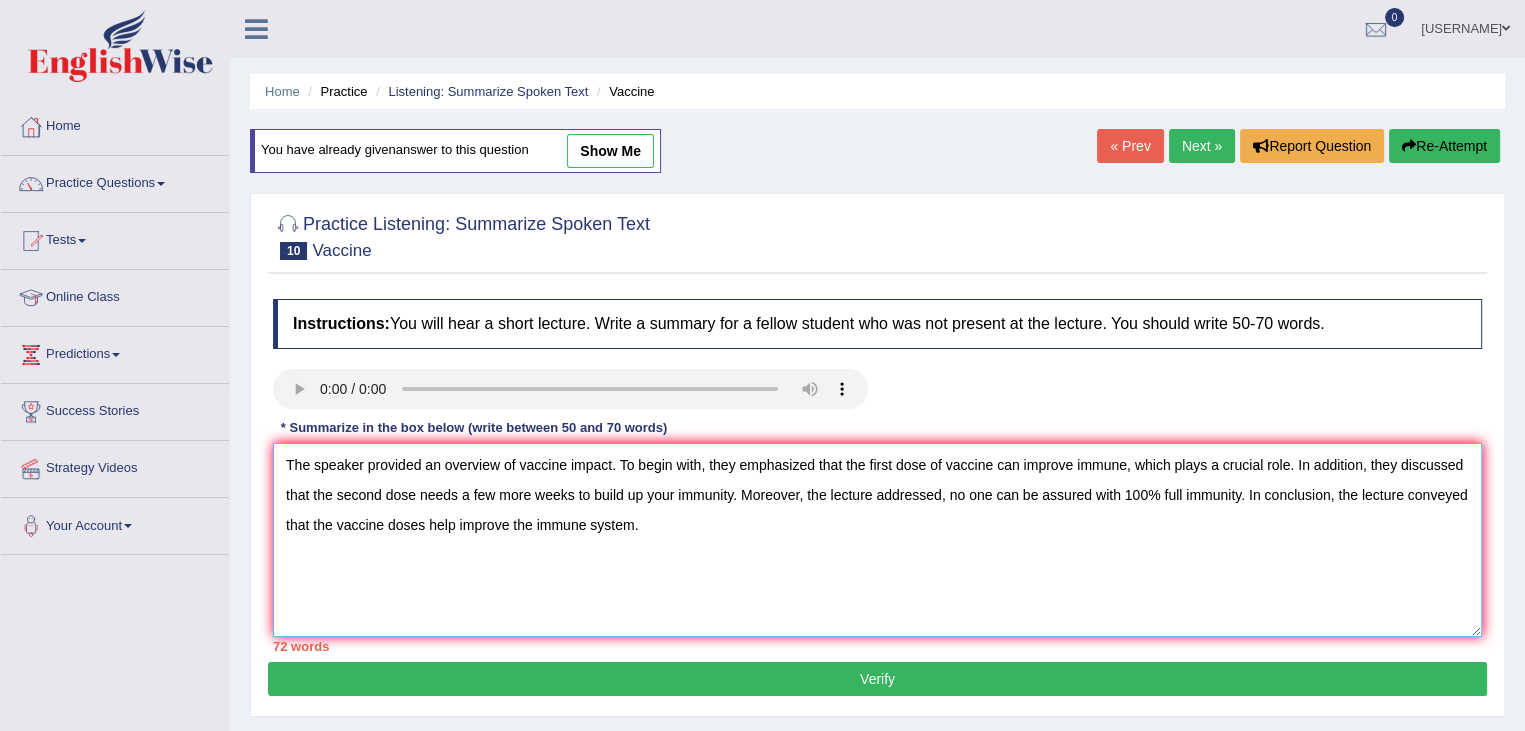 click on "The speaker provided an overview of vaccine impact. To begin with, they emphasized that the first dose of vaccine can improve immune, which plays a crucial role. In addition, they discussed that the second dose needs a few more weeks to build up your immunity. Moreover, the lecture addressed, no one can be assured with 100% full immunity. In conclusion, the lecture conveyed that the vaccine doses help improve the immune system." at bounding box center (877, 540) 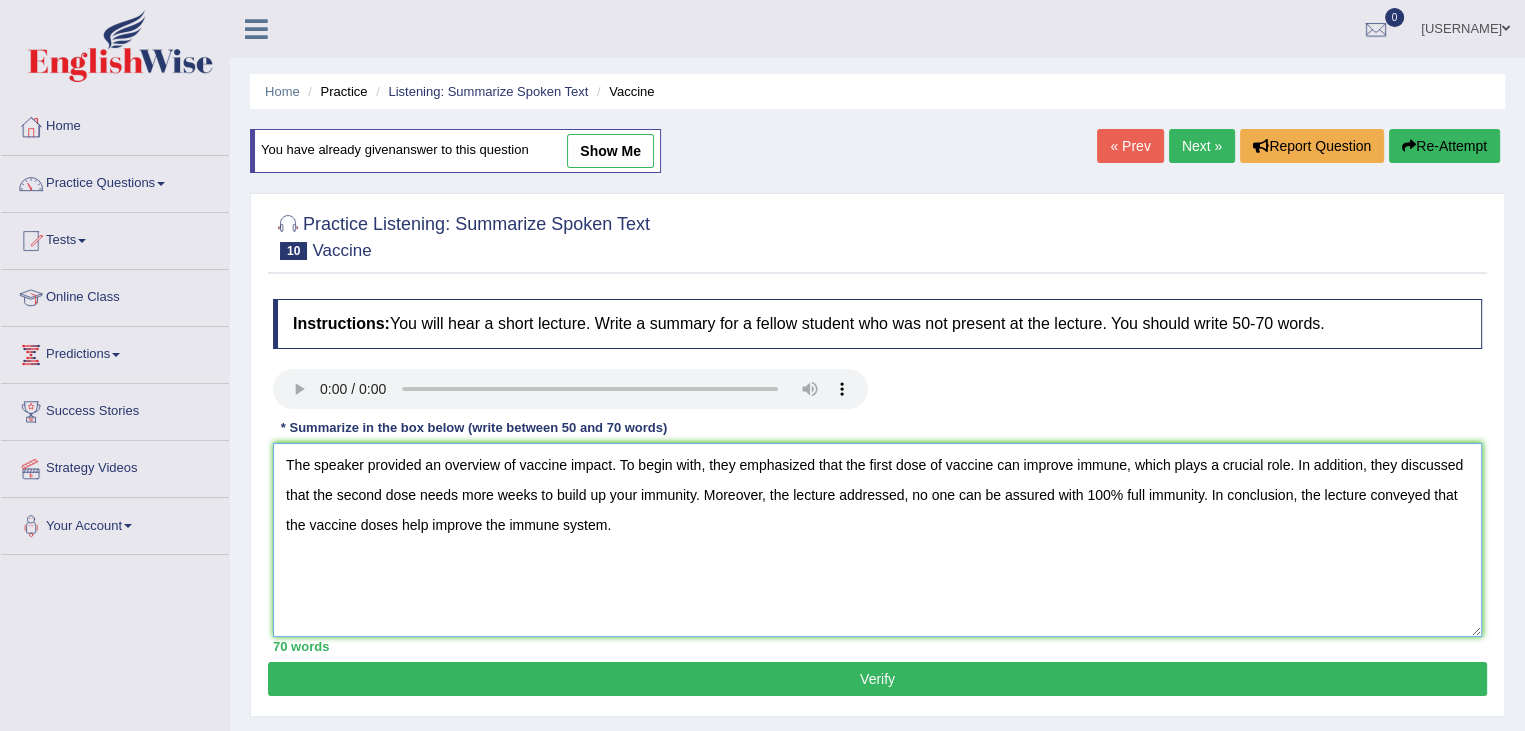 type on "The speaker provided an overview of vaccine impact. To begin with, they emphasized that the first dose of vaccine can improve immune, which plays a crucial role. In addition, they discussed that the second dose needs more weeks to build up your immunity. Moreover, the lecture addressed, no one can be assured with 100% full immunity. In conclusion, the lecture conveyed that the vaccine doses help improve the immune system." 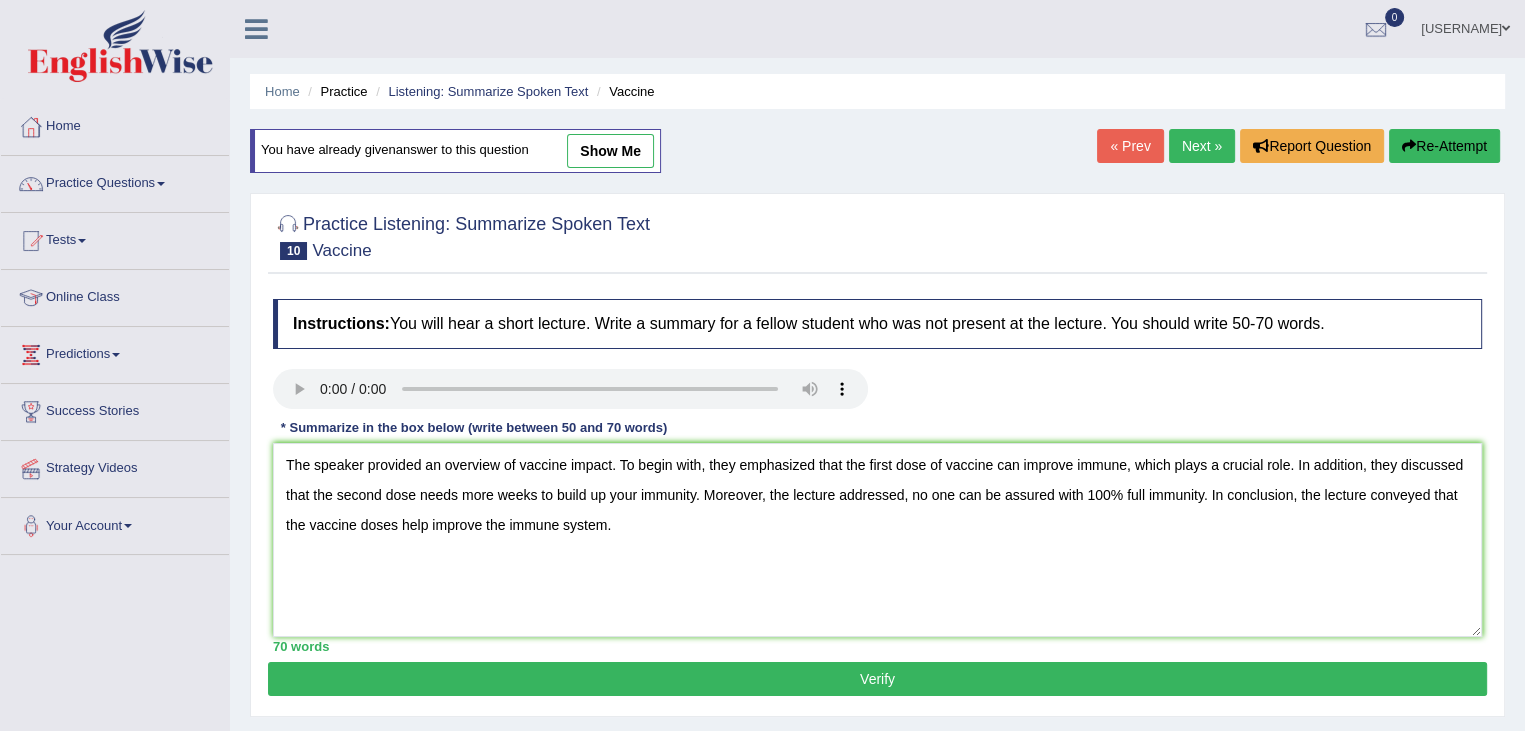 click on "Verify" at bounding box center [877, 679] 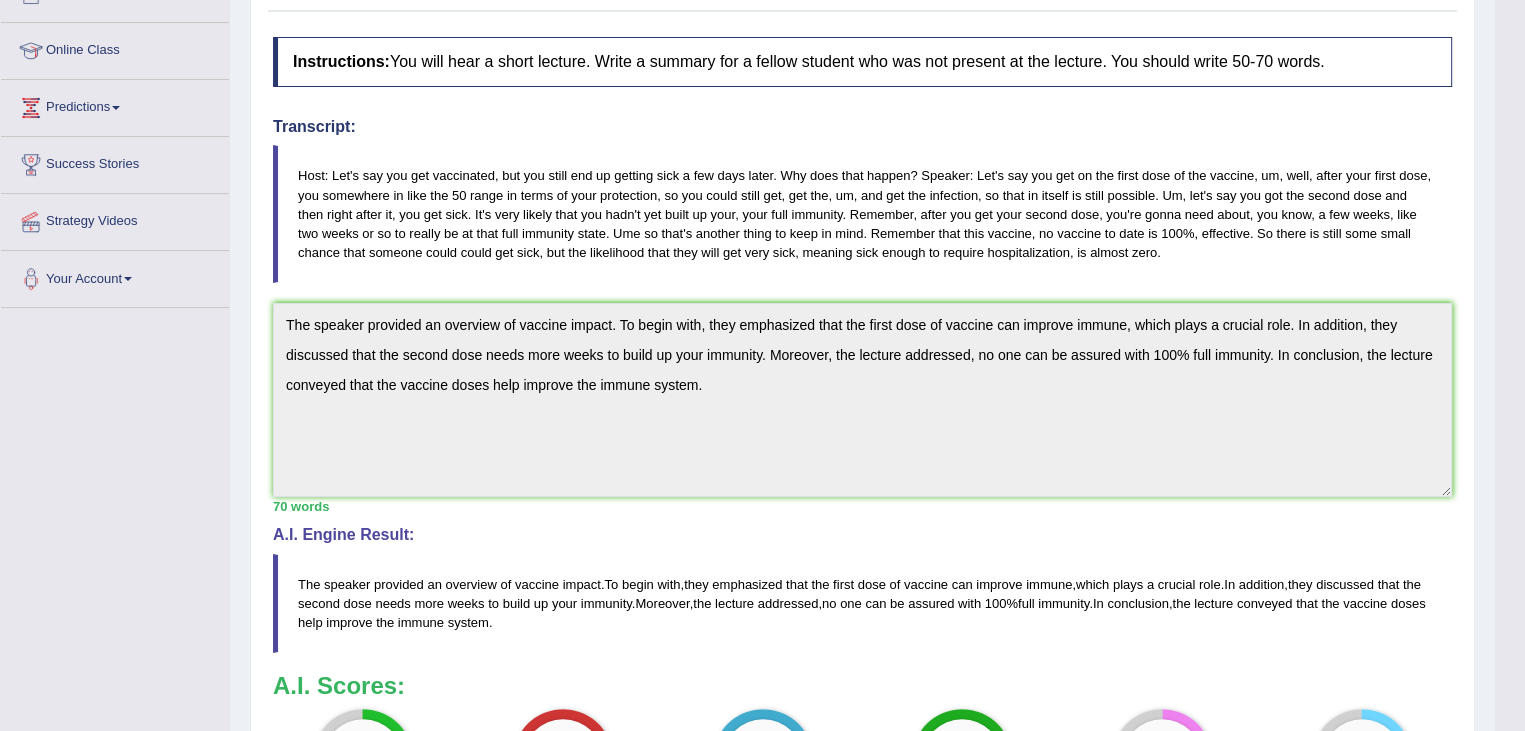 scroll, scrollTop: 244, scrollLeft: 0, axis: vertical 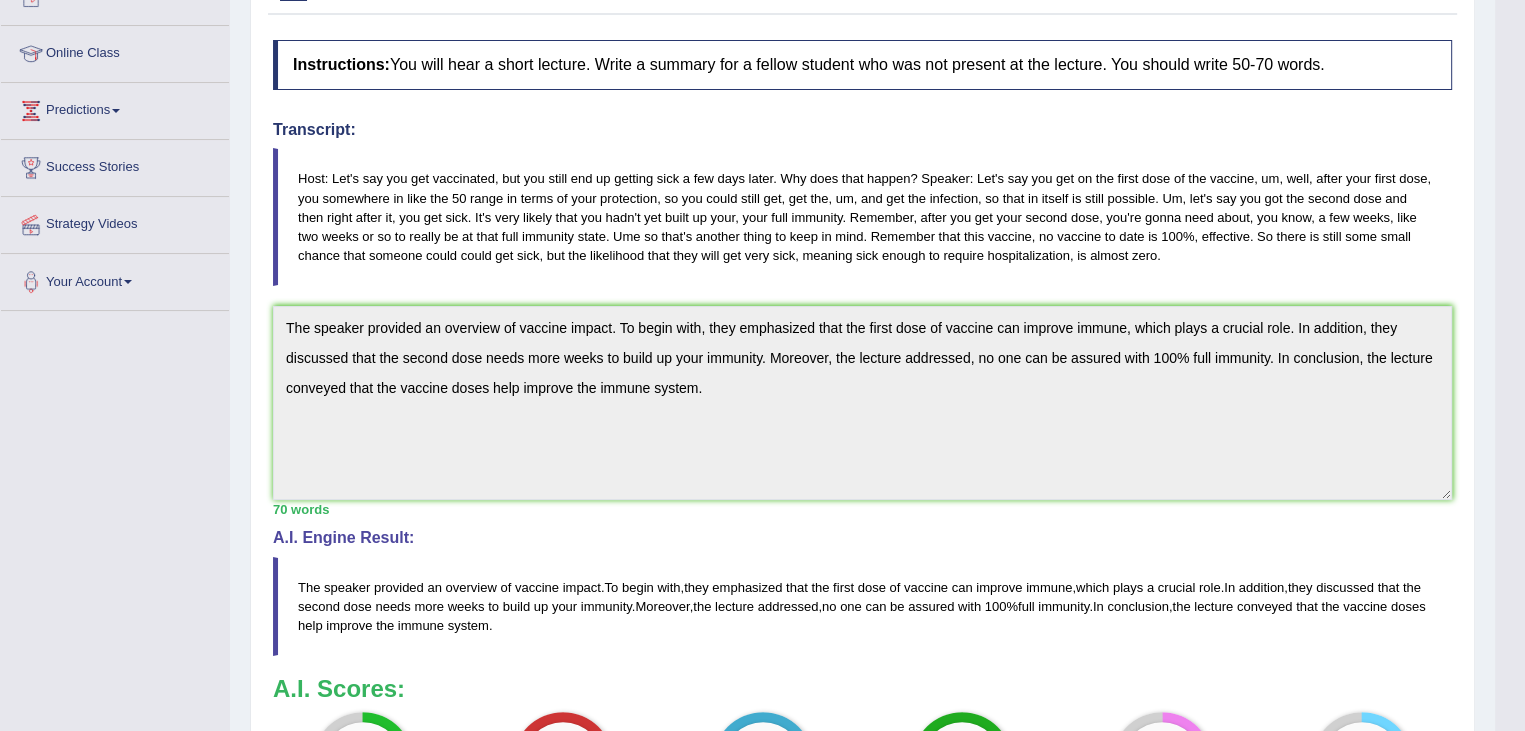 drag, startPoint x: 300, startPoint y: 180, endPoint x: 403, endPoint y: 214, distance: 108.46658 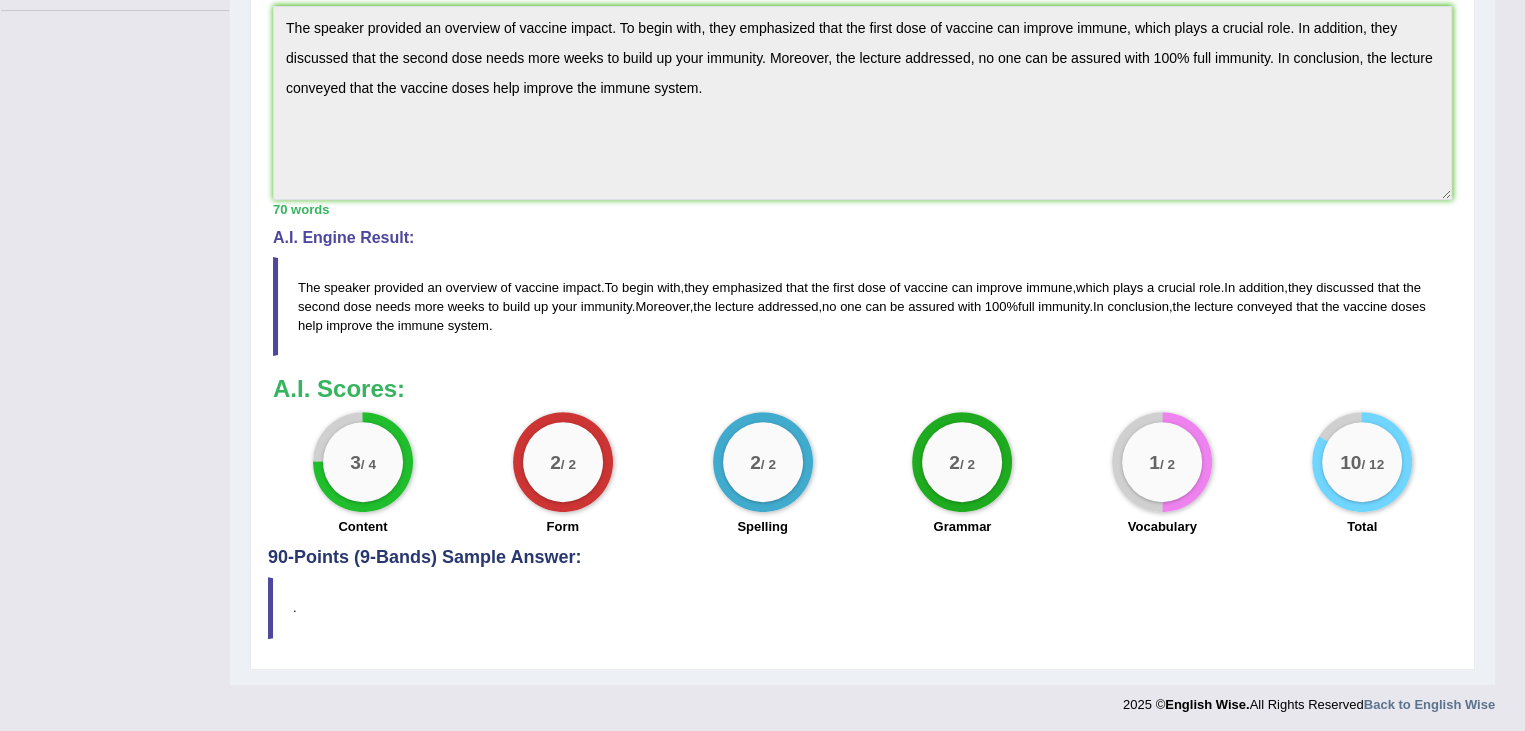 scroll, scrollTop: 0, scrollLeft: 0, axis: both 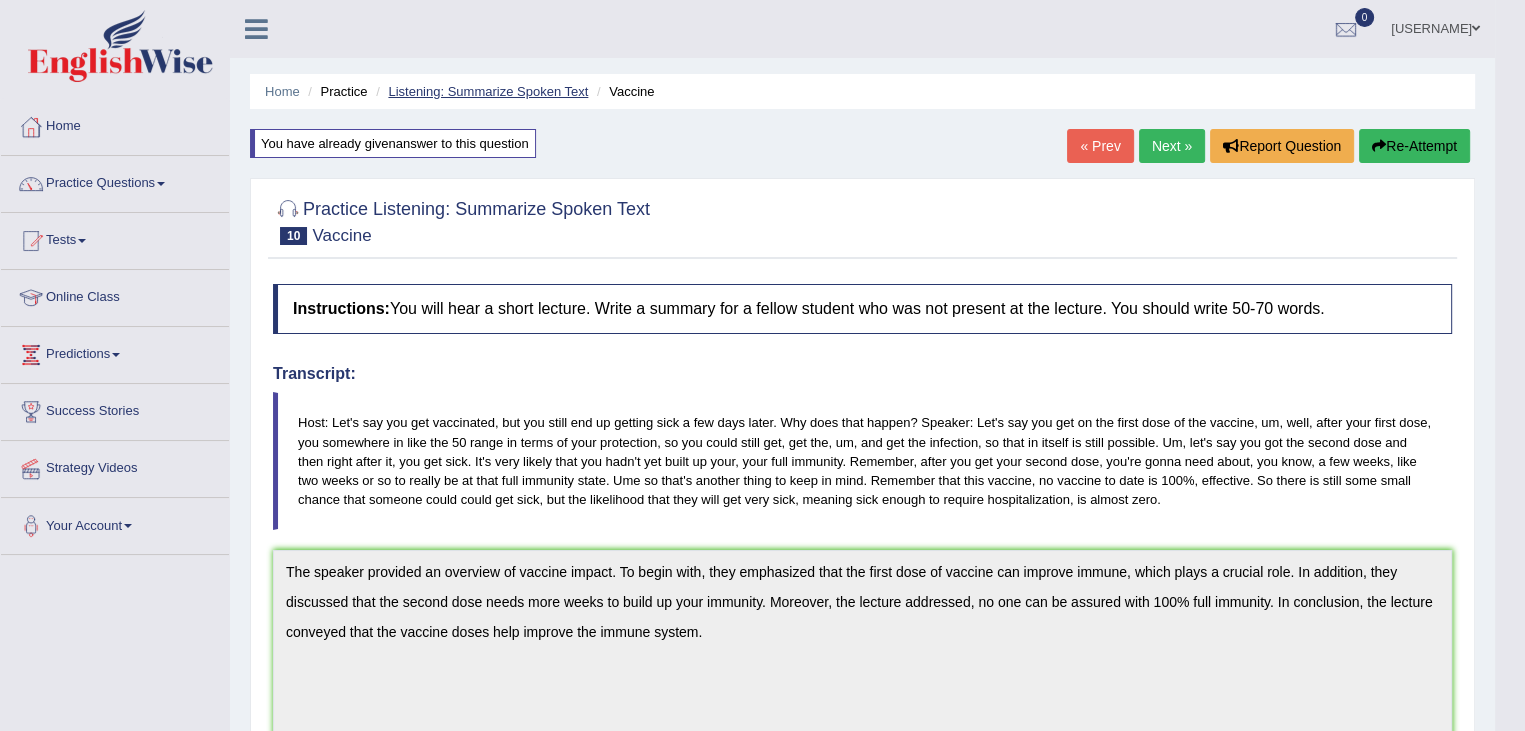 click on "Listening: Summarize Spoken Text" at bounding box center [488, 91] 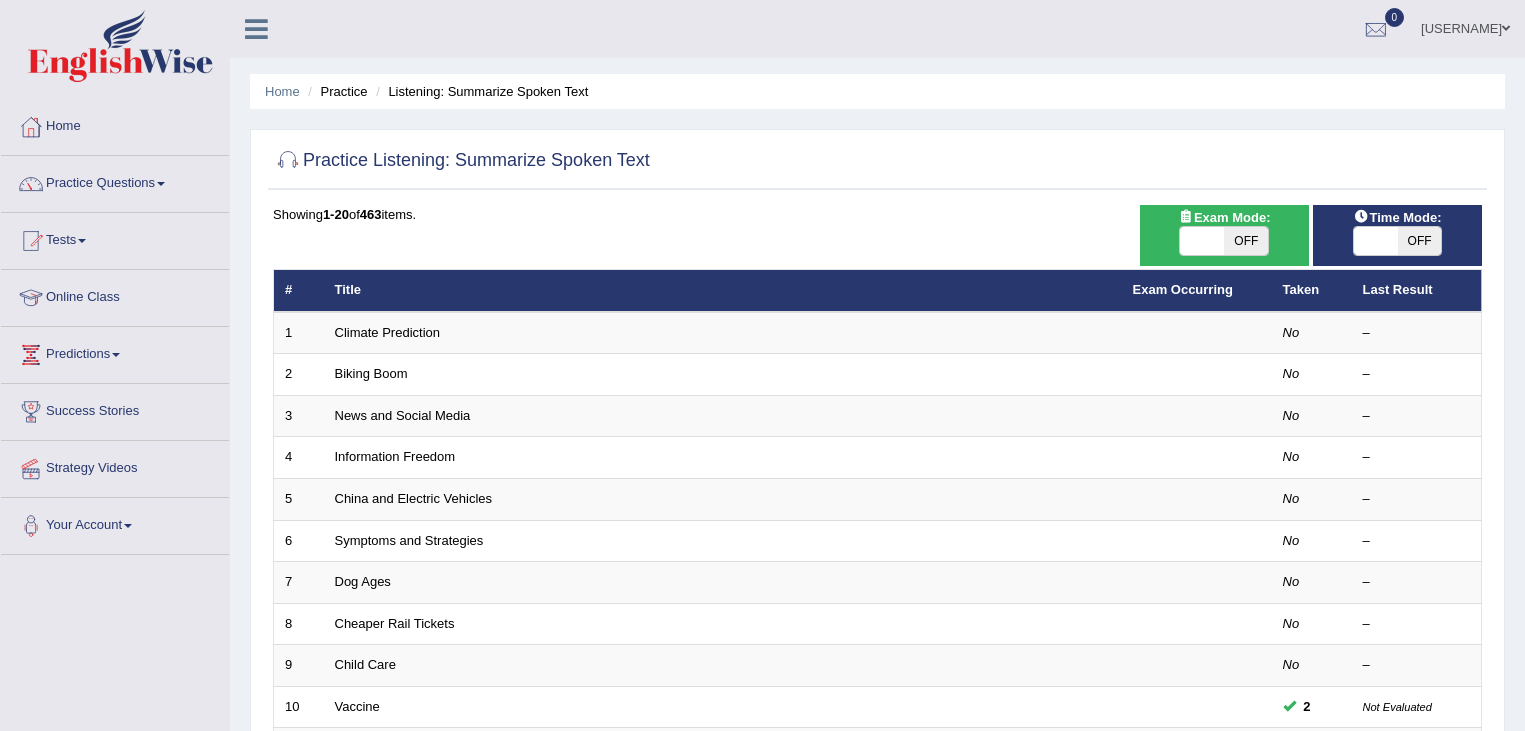 scroll, scrollTop: 0, scrollLeft: 0, axis: both 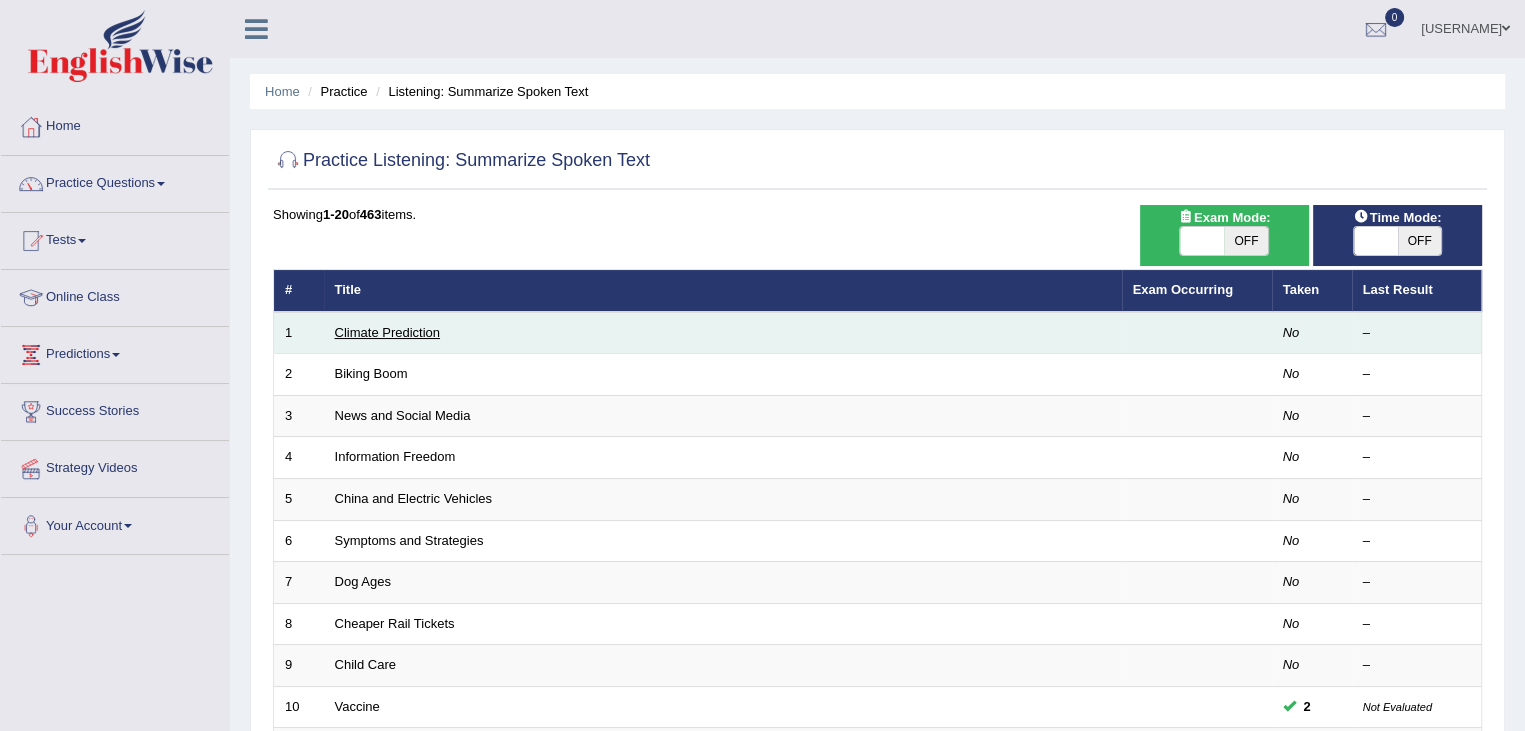 click on "Climate Prediction" at bounding box center (388, 332) 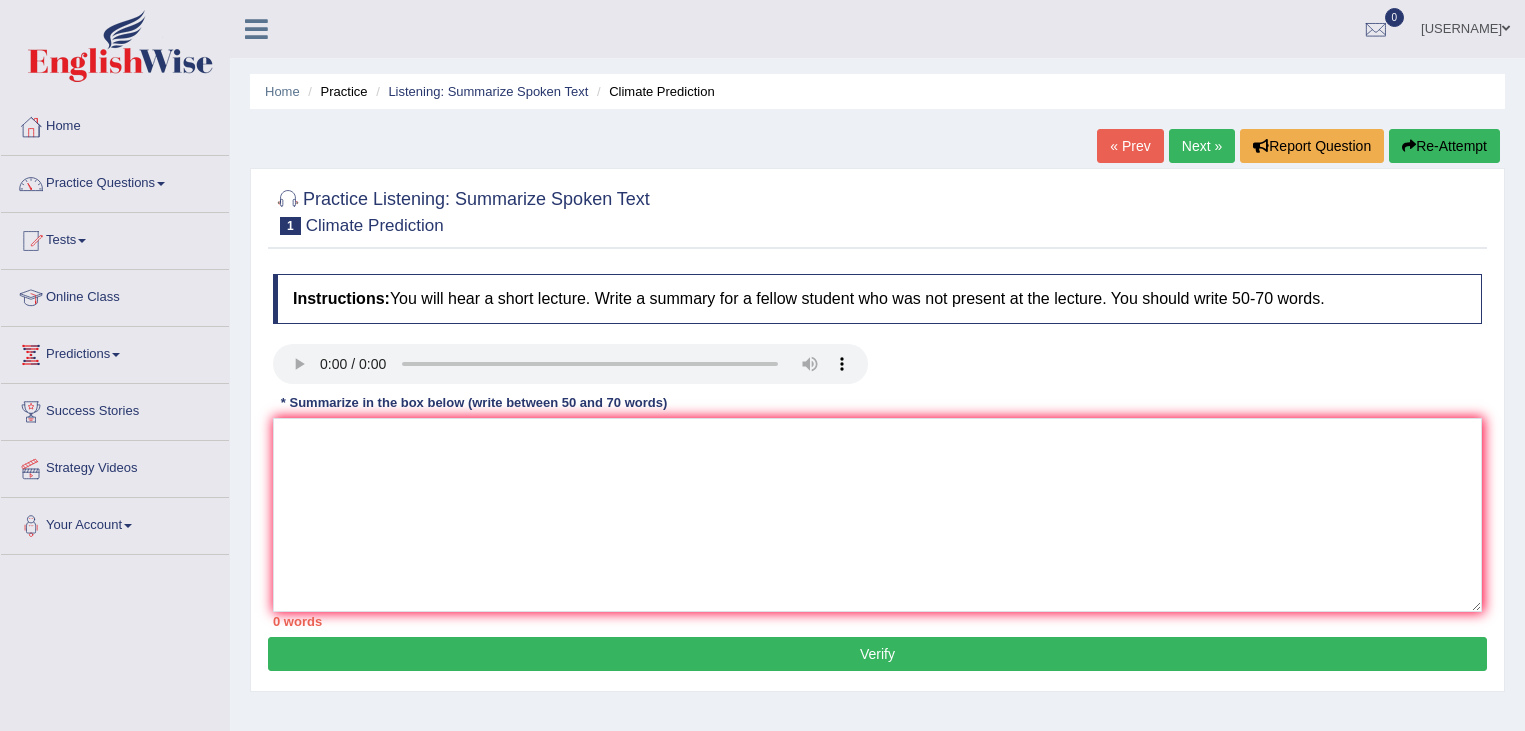 scroll, scrollTop: 0, scrollLeft: 0, axis: both 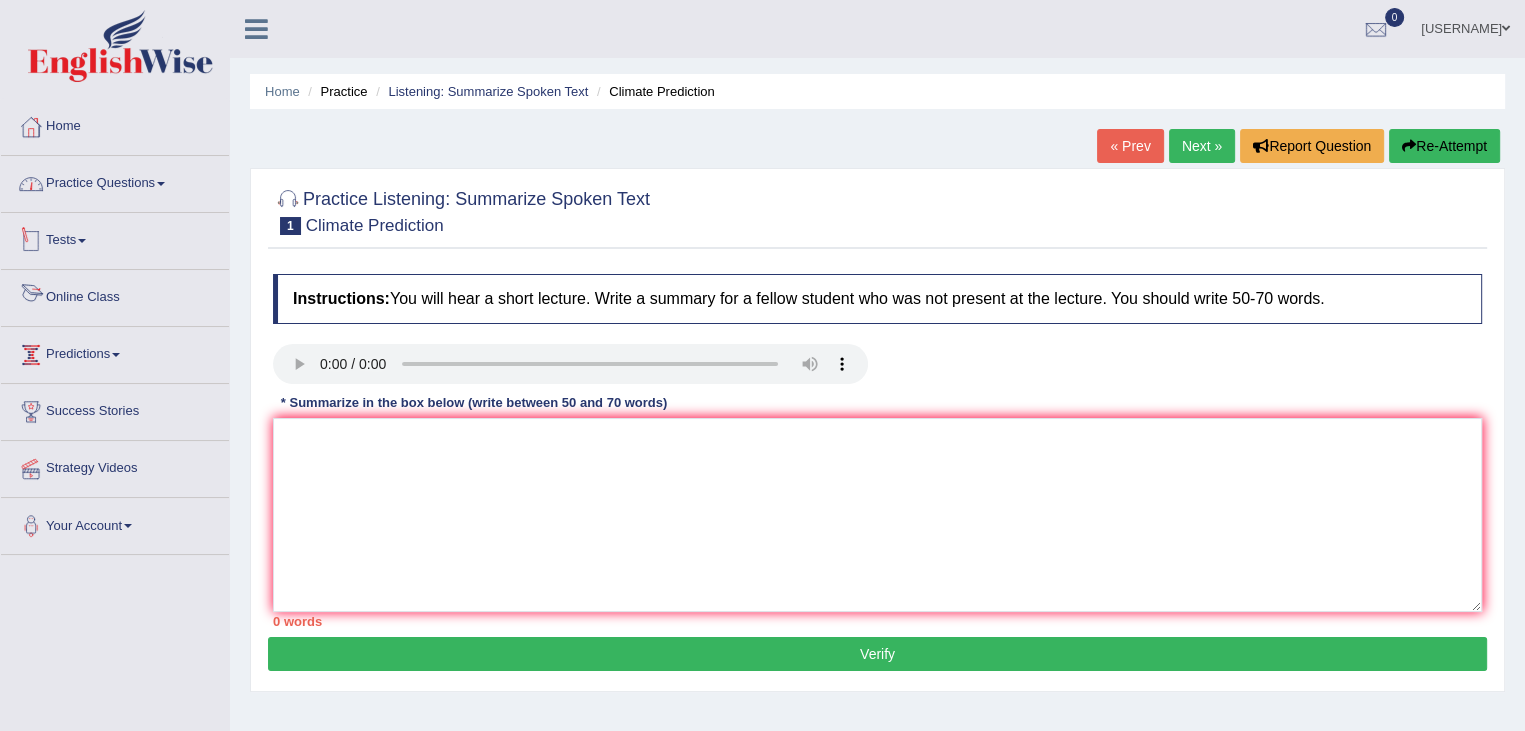 click on "Practice Questions" at bounding box center [115, 181] 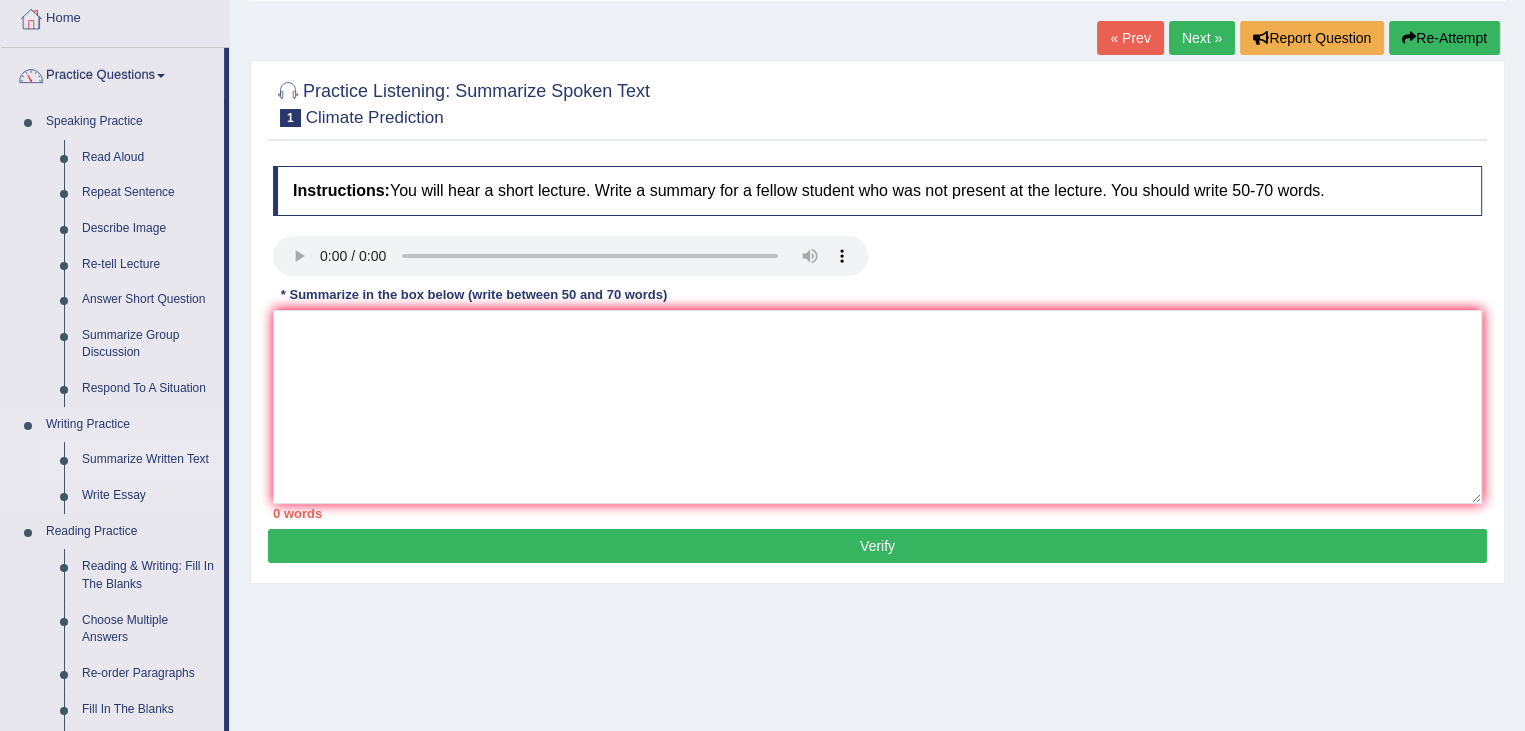 scroll, scrollTop: 200, scrollLeft: 0, axis: vertical 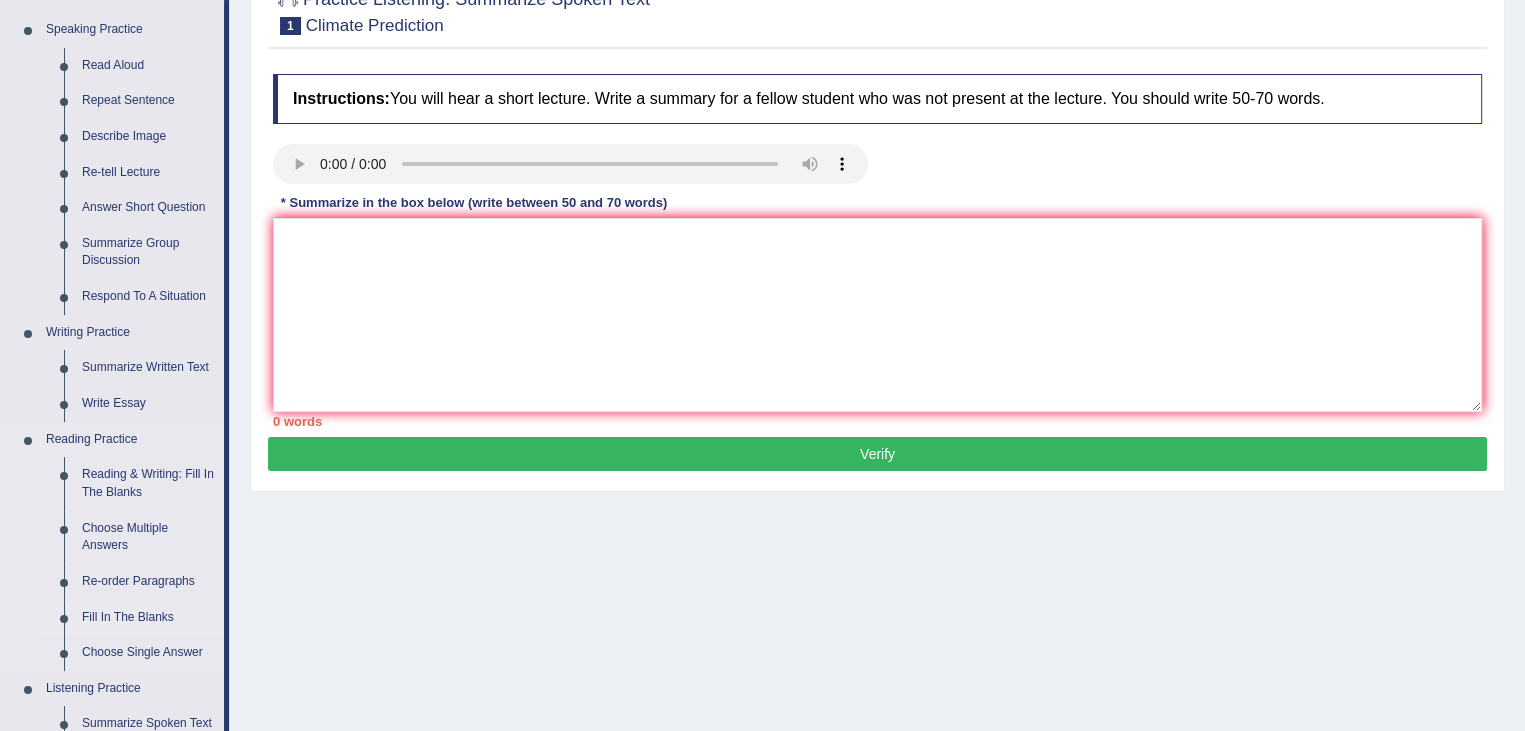 click on "Fill In The Blanks" at bounding box center [148, 618] 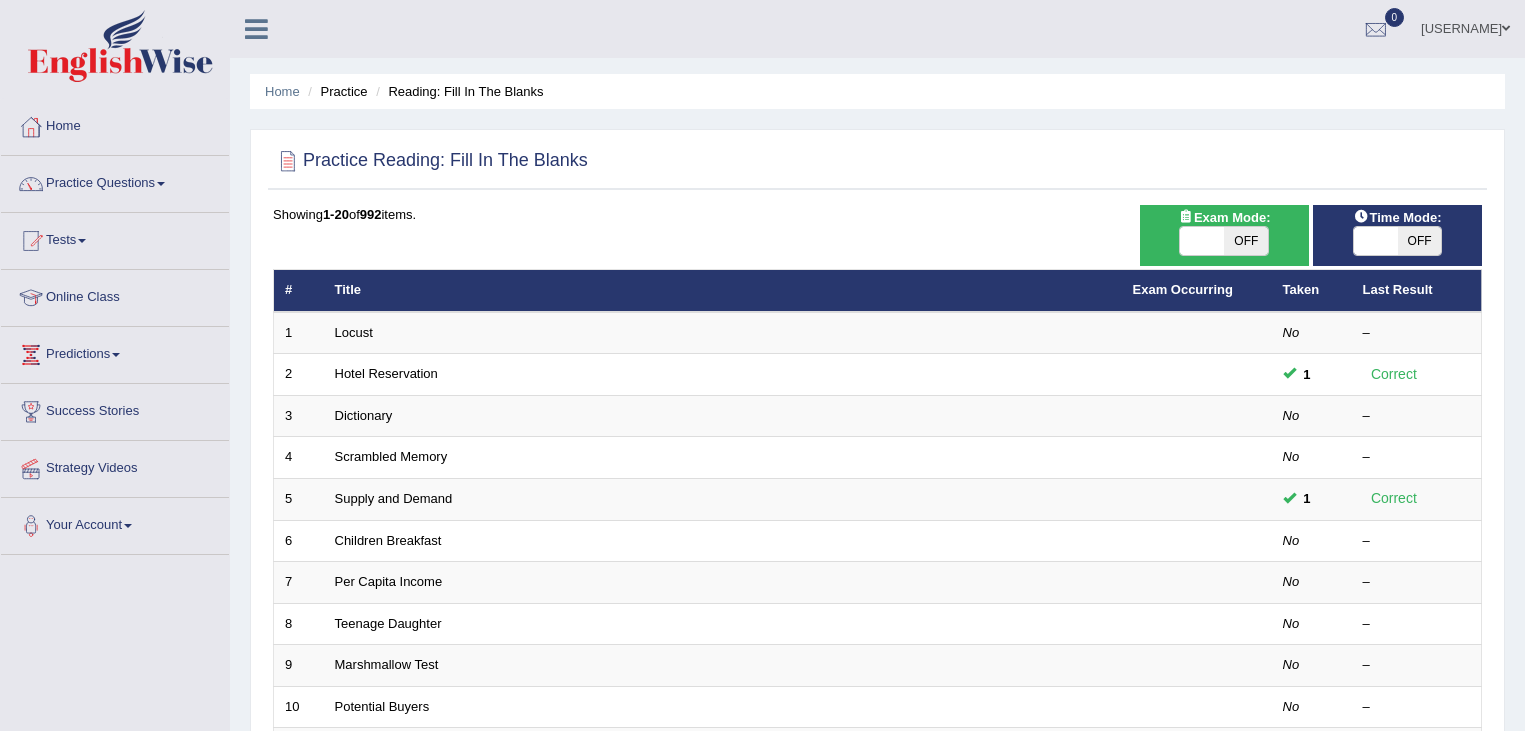 scroll, scrollTop: 0, scrollLeft: 0, axis: both 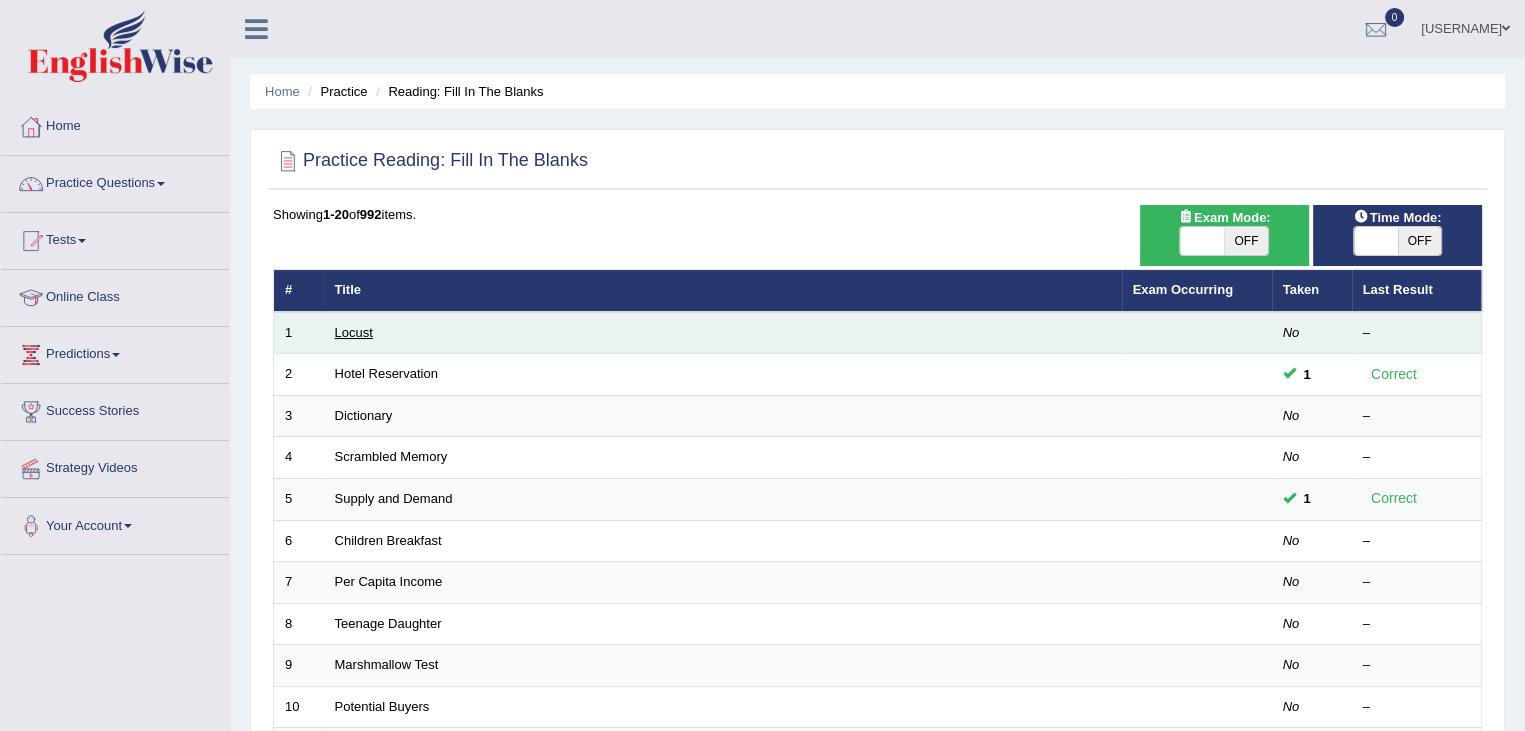 click on "Locust" at bounding box center (354, 332) 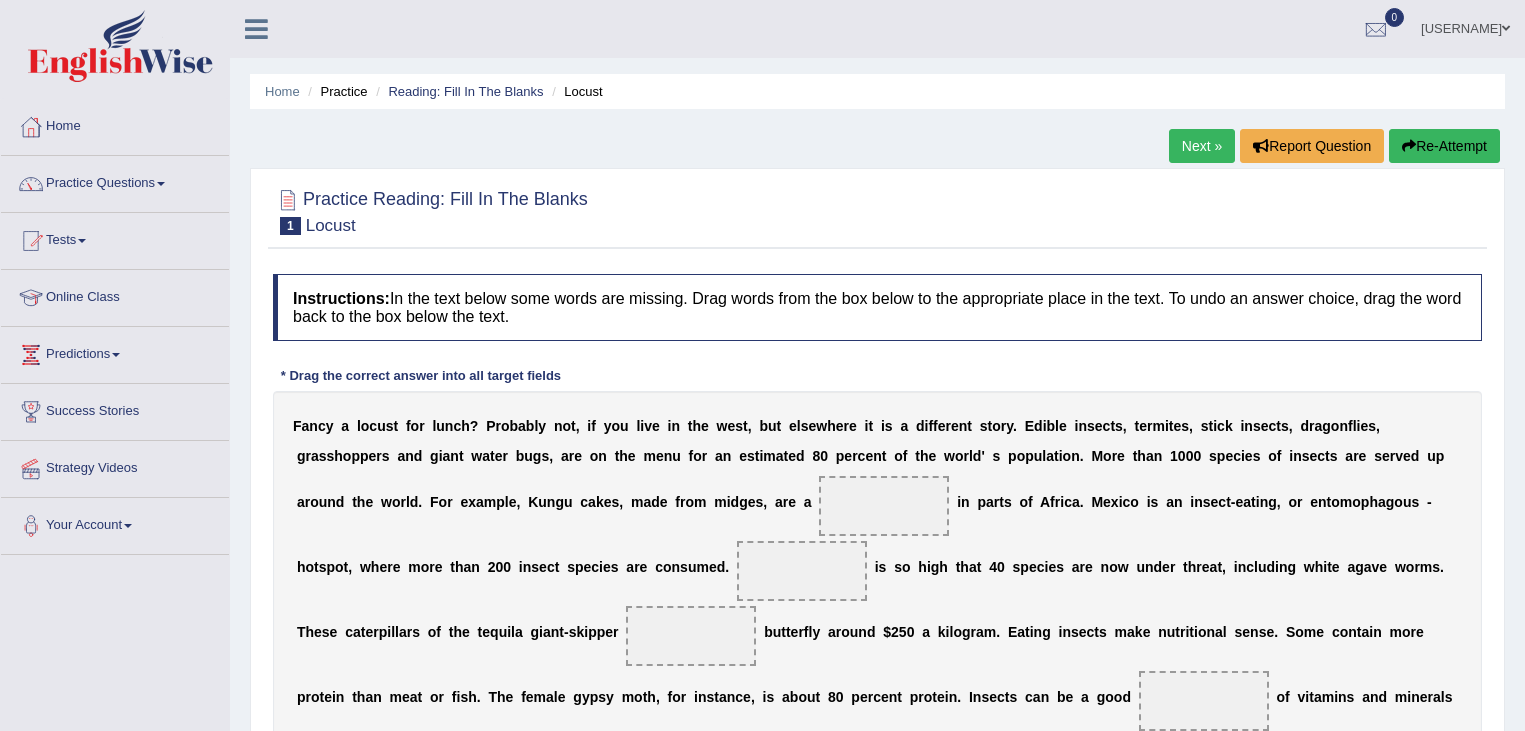 scroll, scrollTop: 0, scrollLeft: 0, axis: both 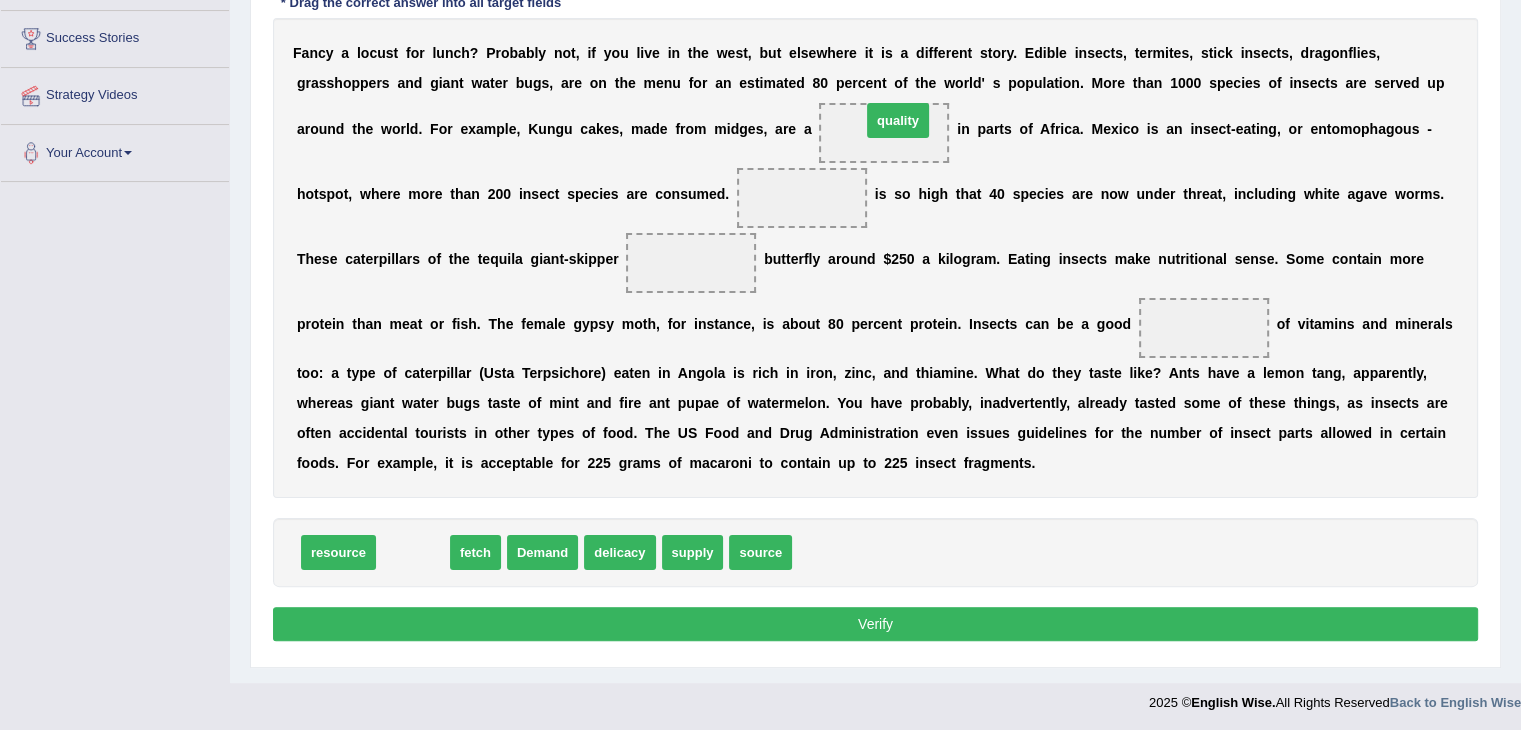 drag, startPoint x: 413, startPoint y: 564, endPoint x: 898, endPoint y: 131, distance: 650.1646 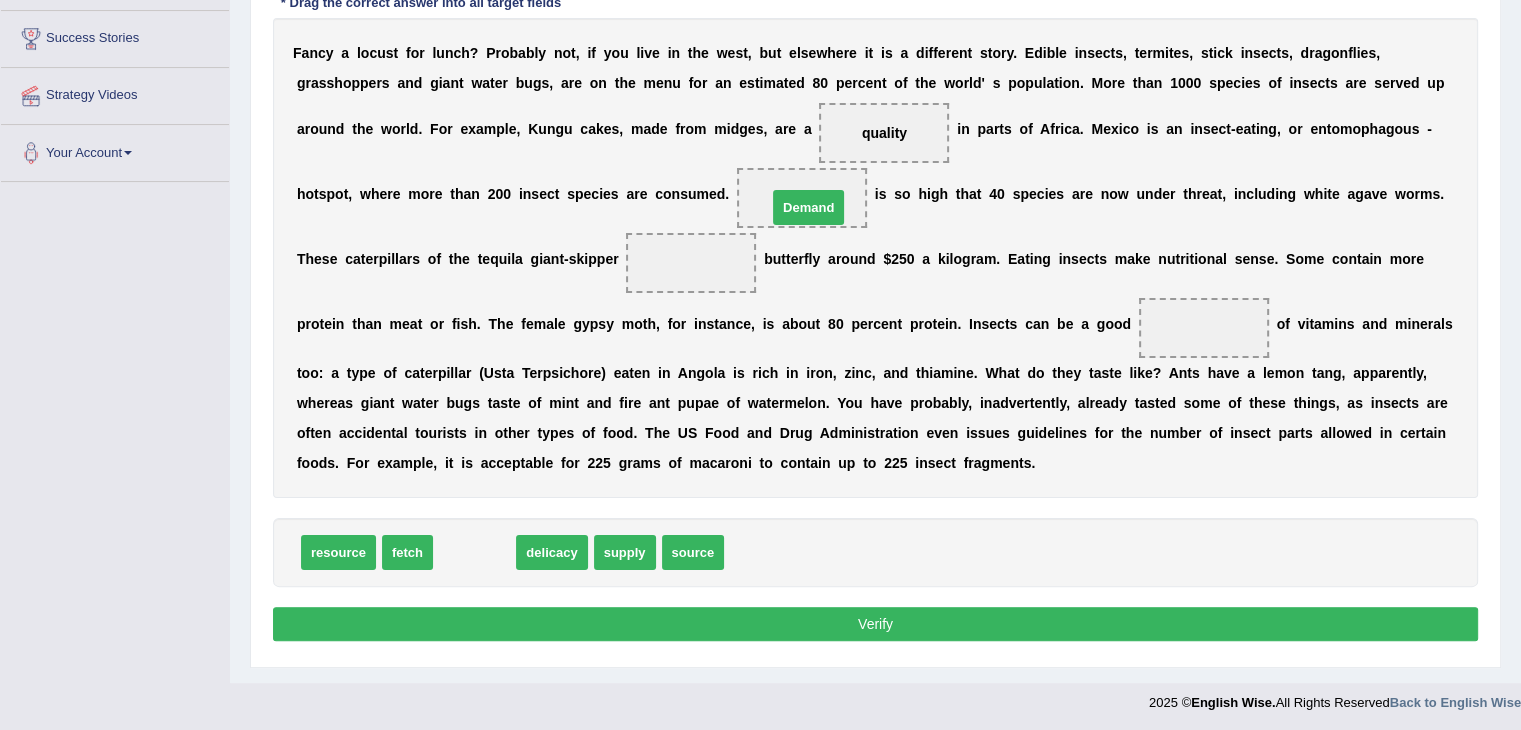 drag, startPoint x: 470, startPoint y: 561, endPoint x: 804, endPoint y: 205, distance: 488.1516 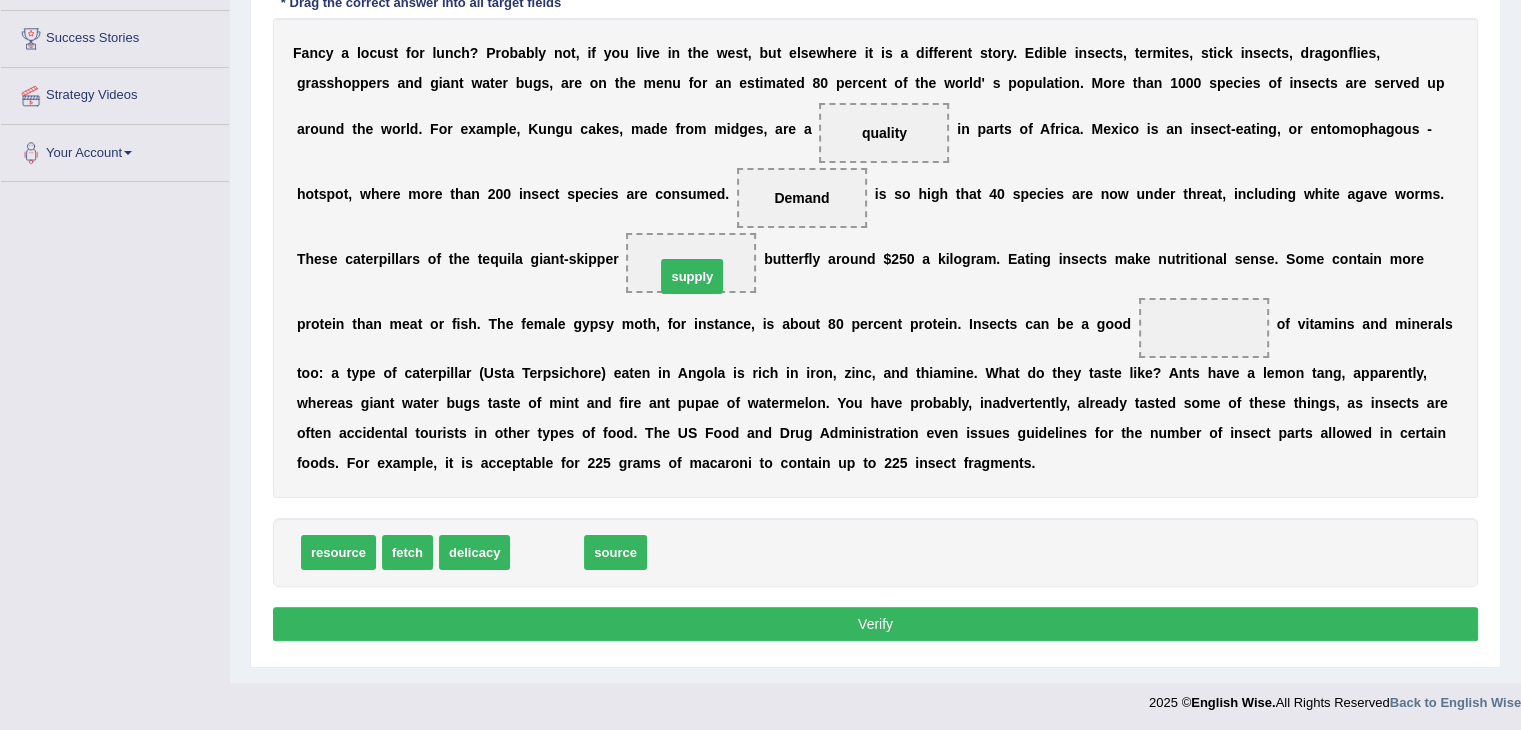 drag, startPoint x: 564, startPoint y: 558, endPoint x: 709, endPoint y: 282, distance: 311.77075 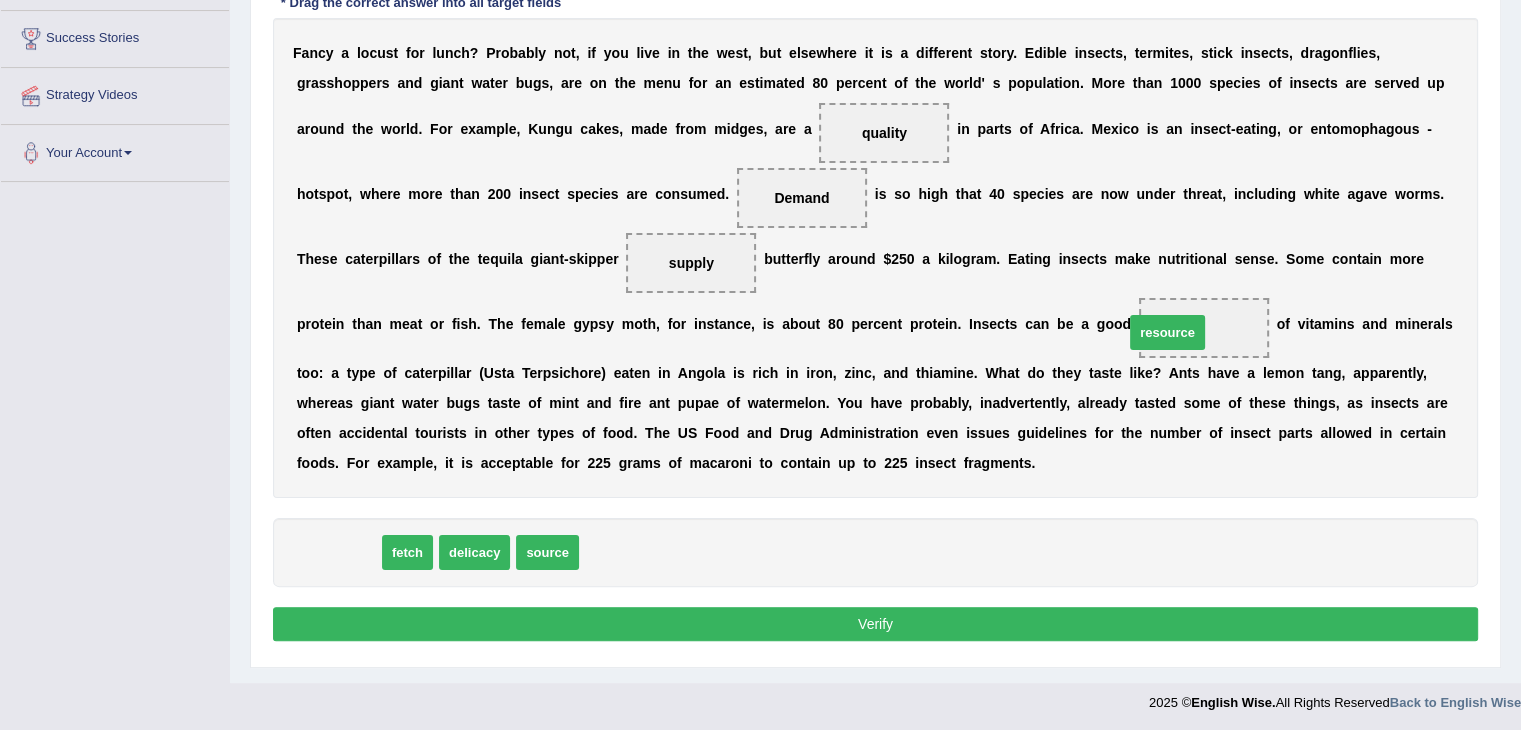 drag, startPoint x: 352, startPoint y: 555, endPoint x: 1181, endPoint y: 336, distance: 857.4392 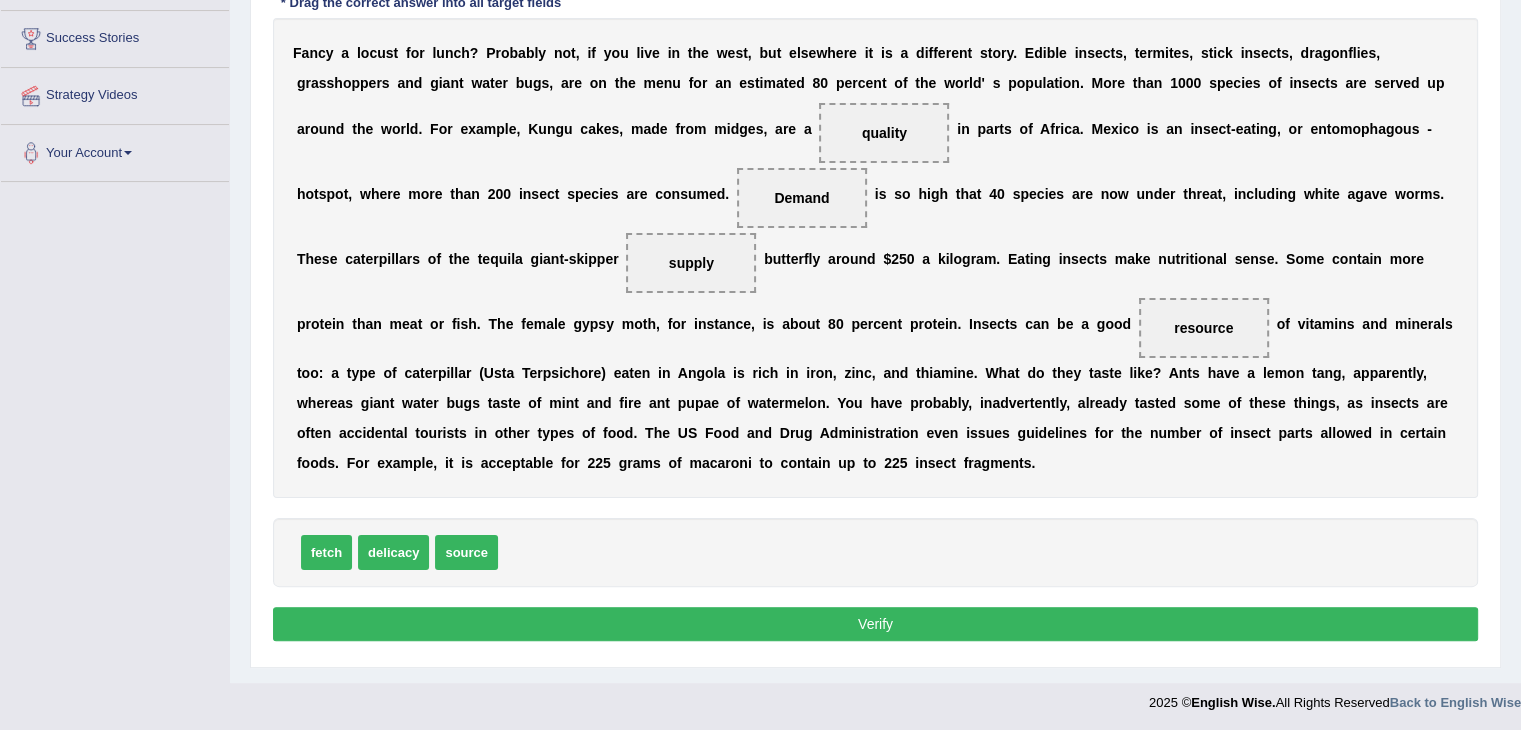 click on "Verify" at bounding box center [875, 624] 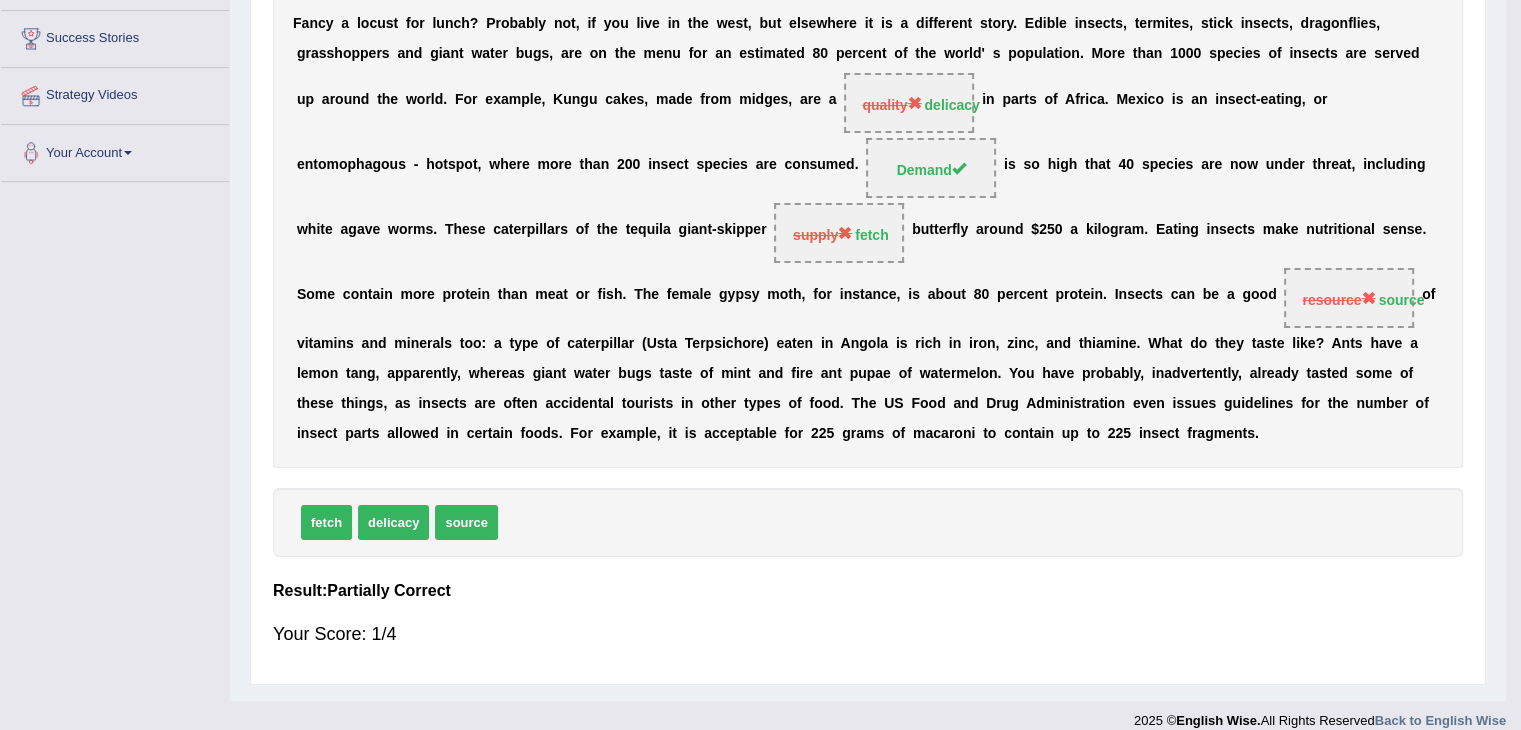 scroll, scrollTop: 320, scrollLeft: 0, axis: vertical 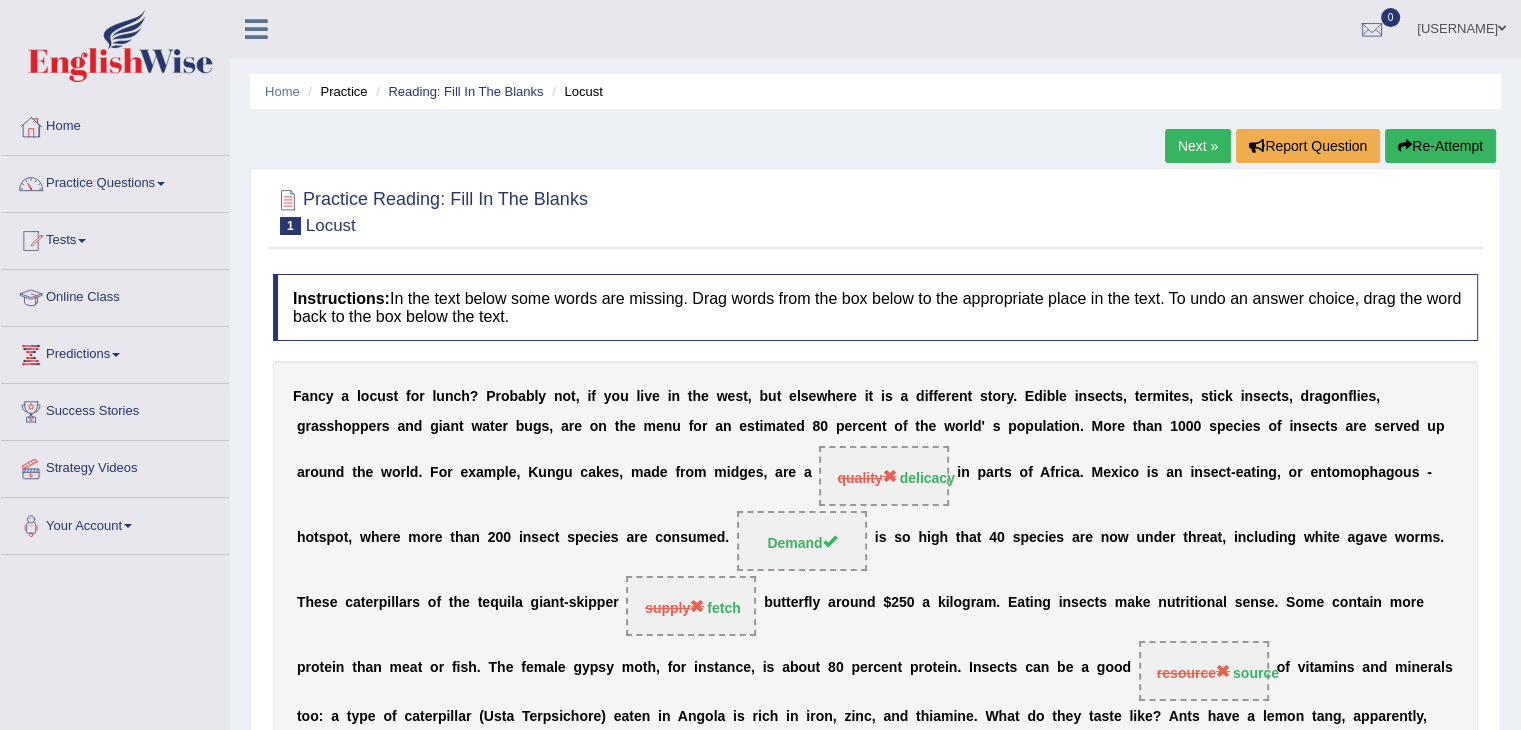 click on "Re-Attempt" at bounding box center (1440, 146) 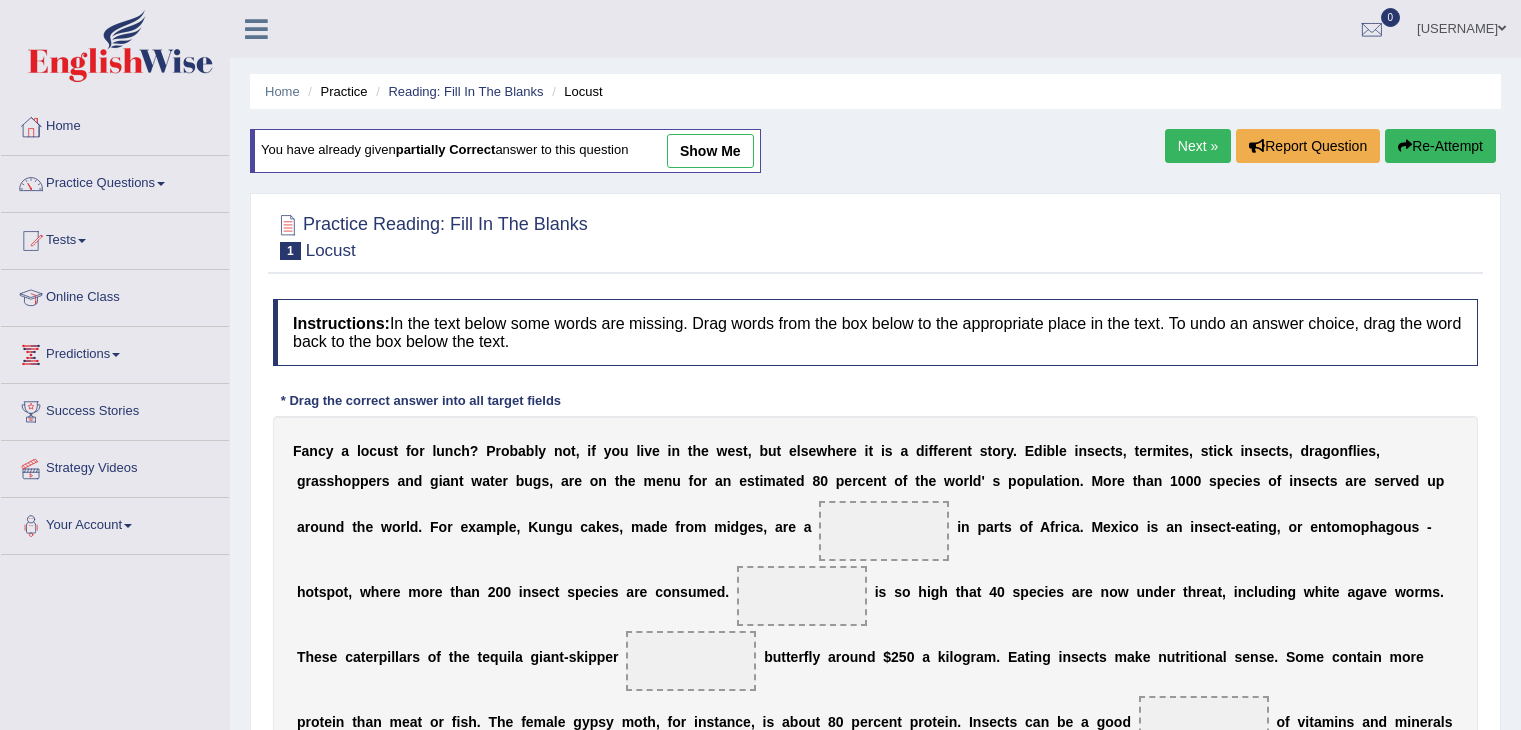 scroll, scrollTop: 0, scrollLeft: 0, axis: both 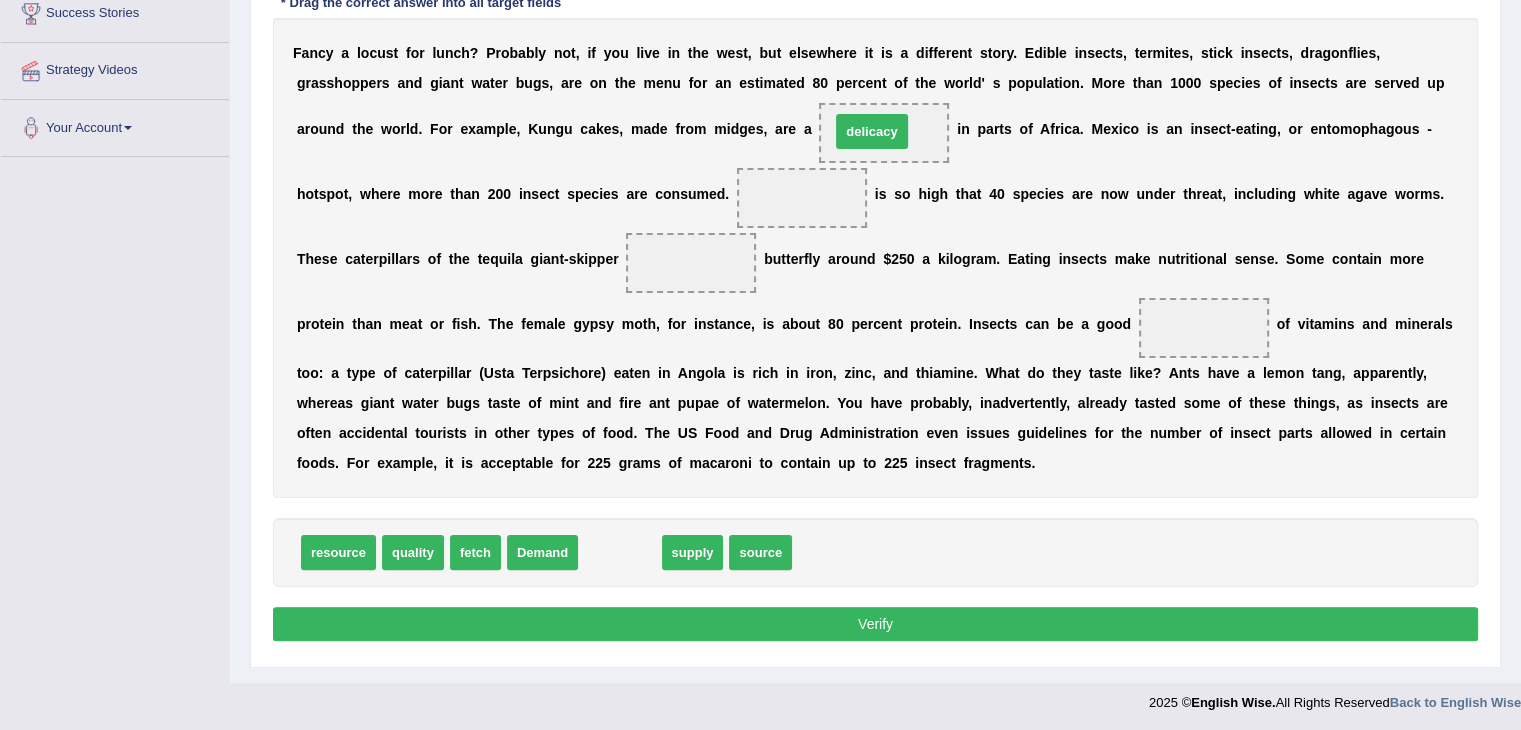 drag, startPoint x: 612, startPoint y: 560, endPoint x: 864, endPoint y: 138, distance: 491.51602 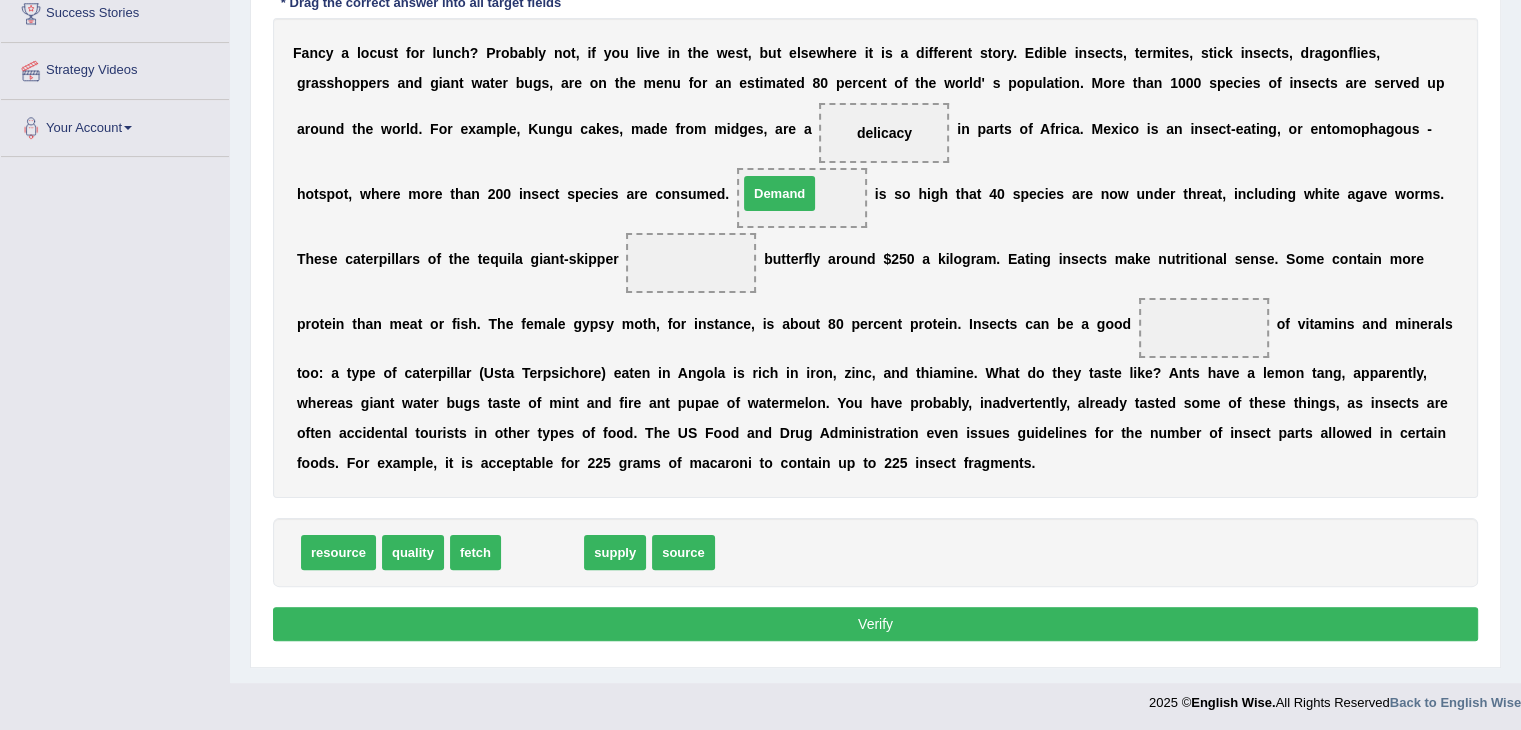 drag, startPoint x: 561, startPoint y: 551, endPoint x: 804, endPoint y: 183, distance: 440.99094 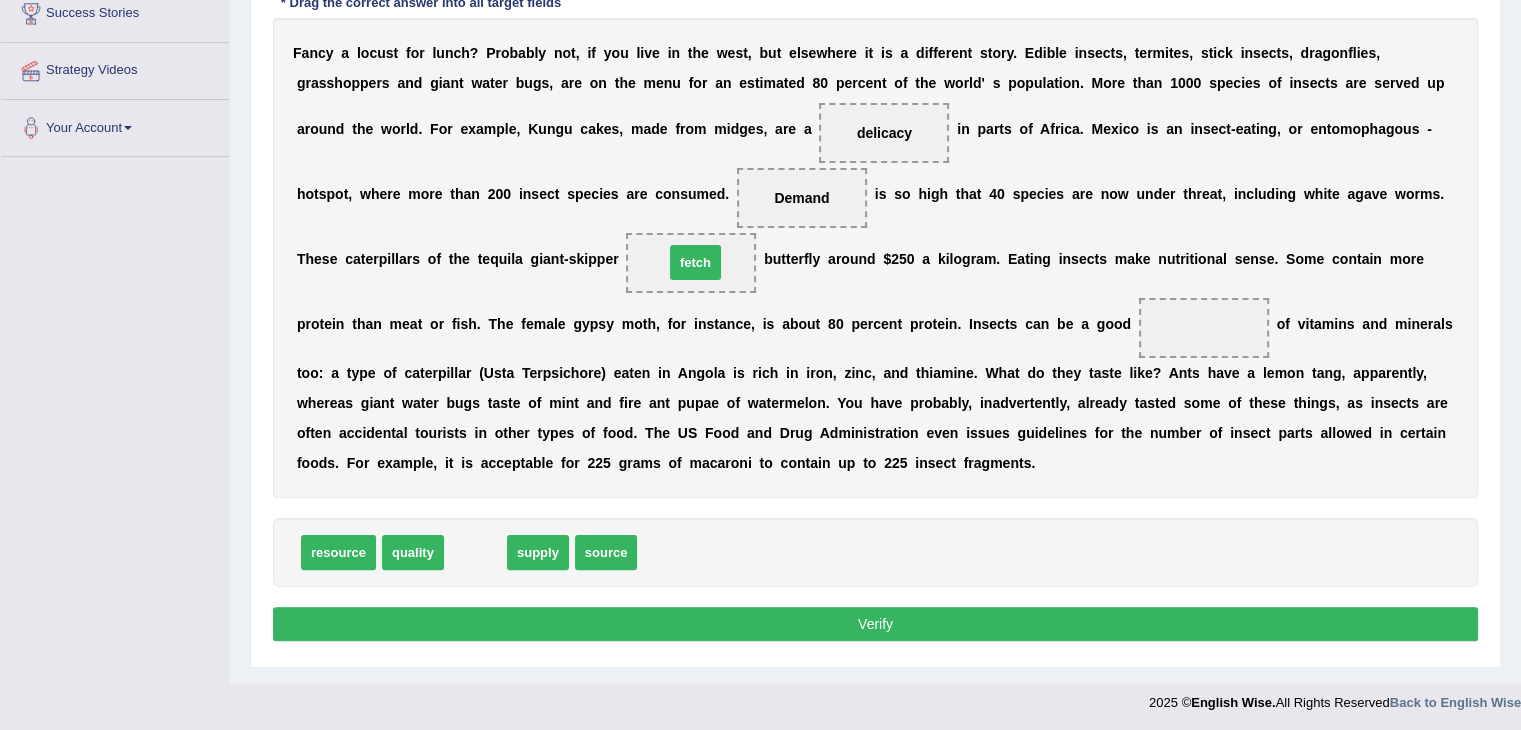 drag, startPoint x: 457, startPoint y: 551, endPoint x: 677, endPoint y: 261, distance: 364.0055 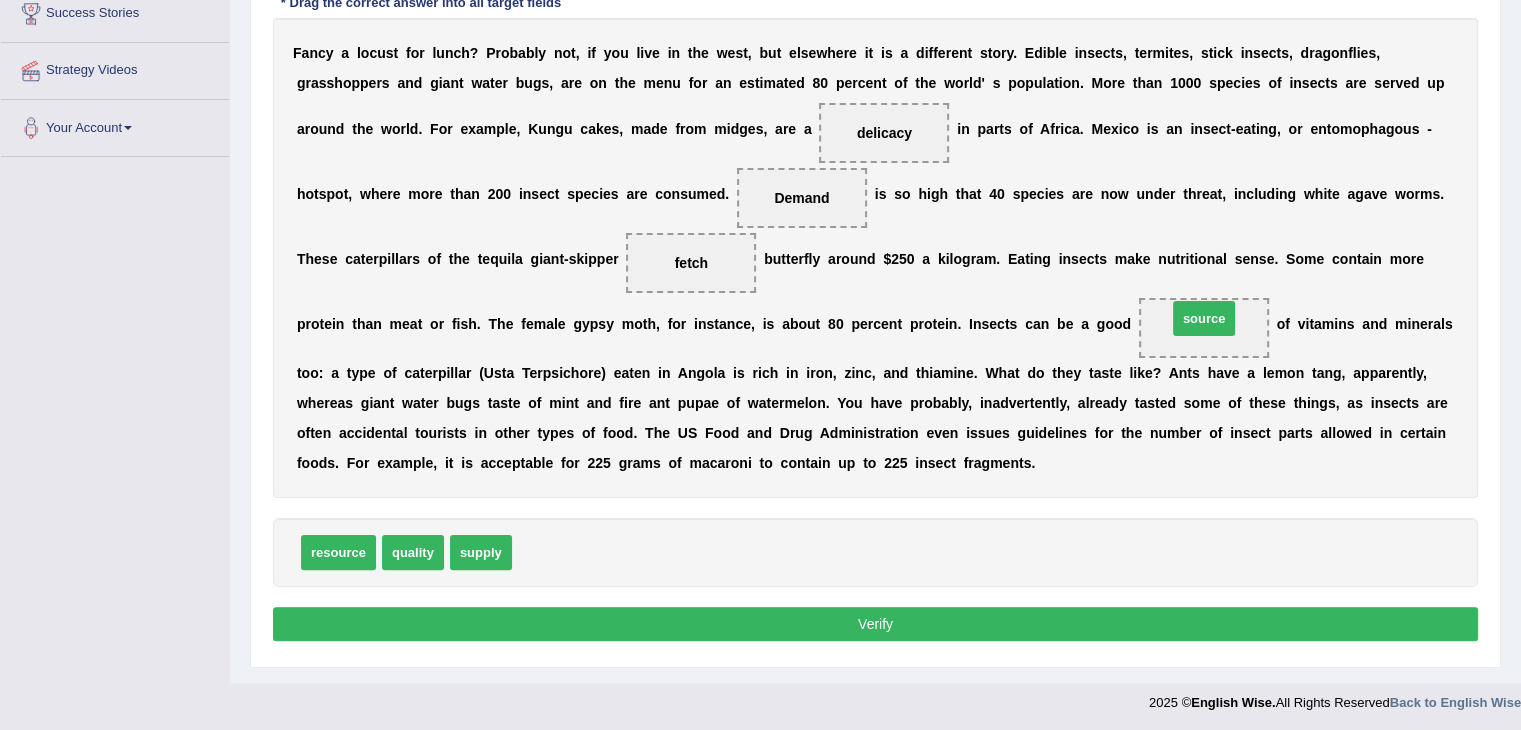 drag, startPoint x: 569, startPoint y: 549, endPoint x: 1224, endPoint y: 316, distance: 695.2079 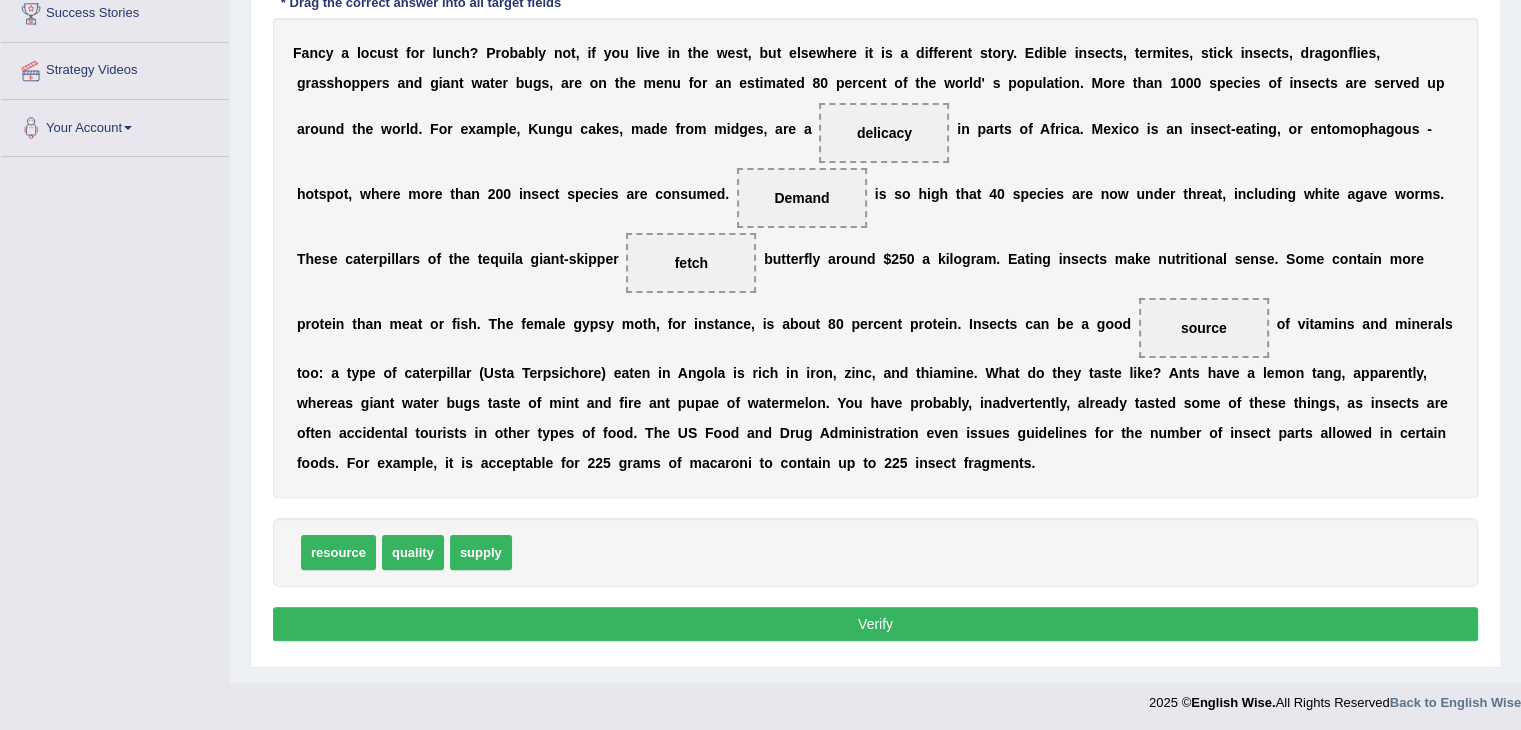click on "Verify" at bounding box center (875, 624) 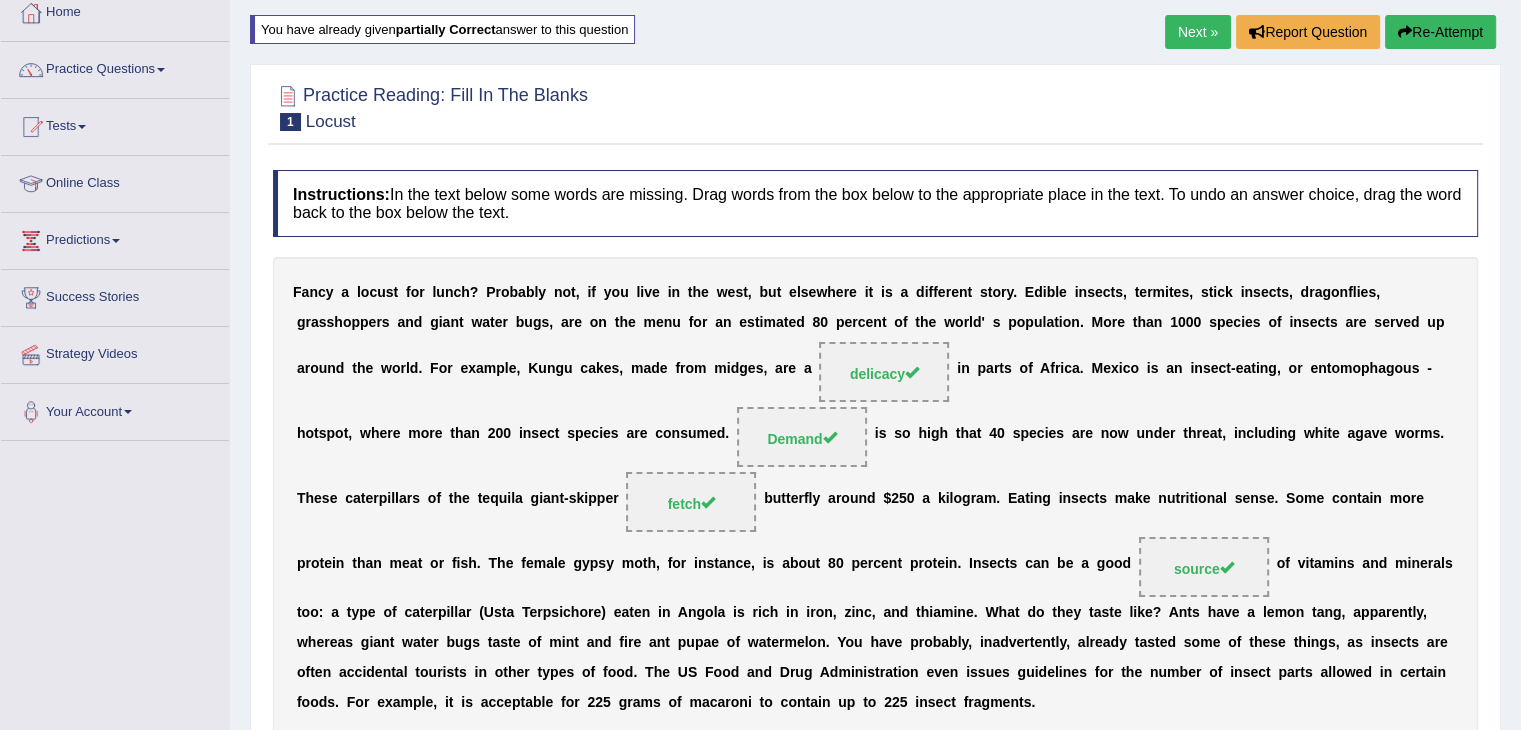 scroll, scrollTop: 0, scrollLeft: 0, axis: both 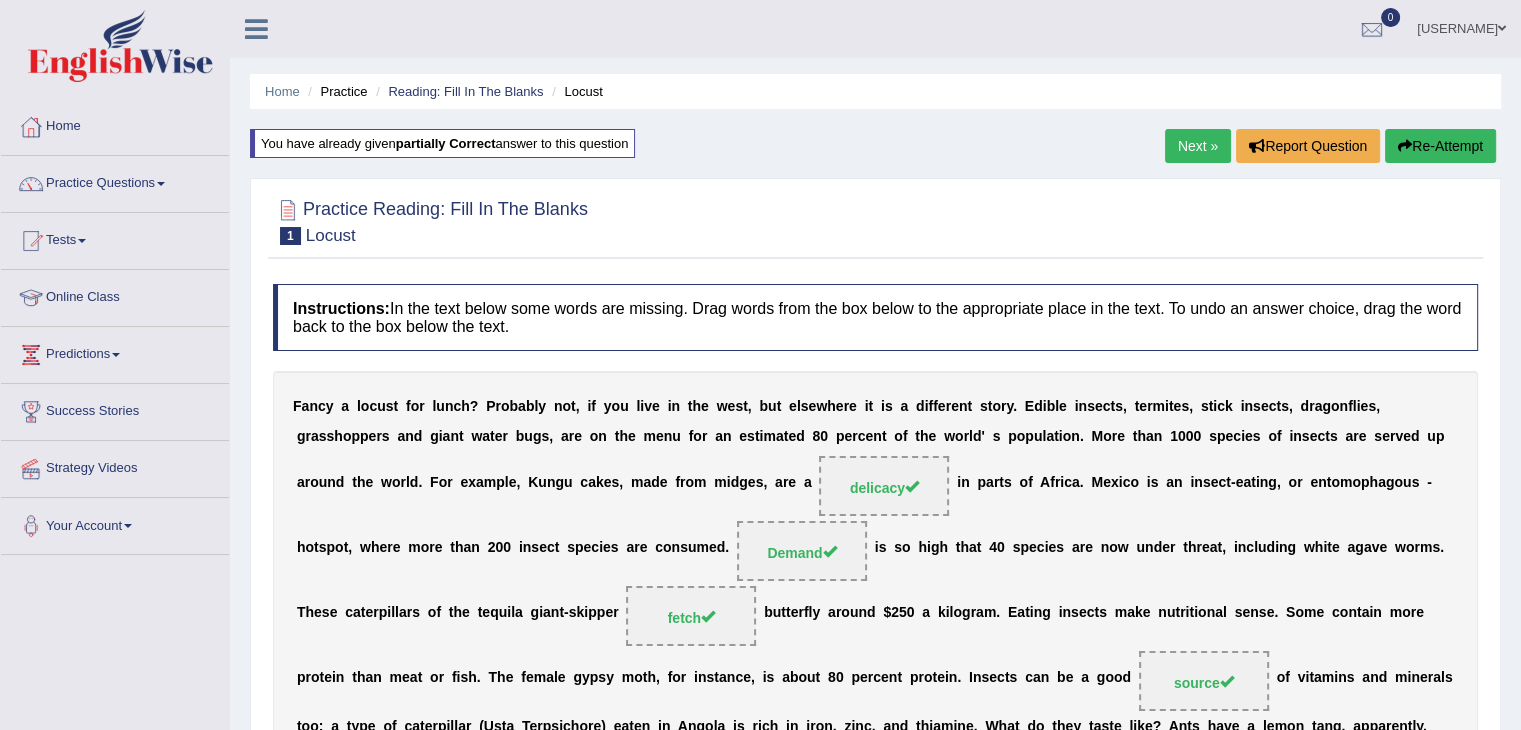click on "Next »" at bounding box center (1198, 146) 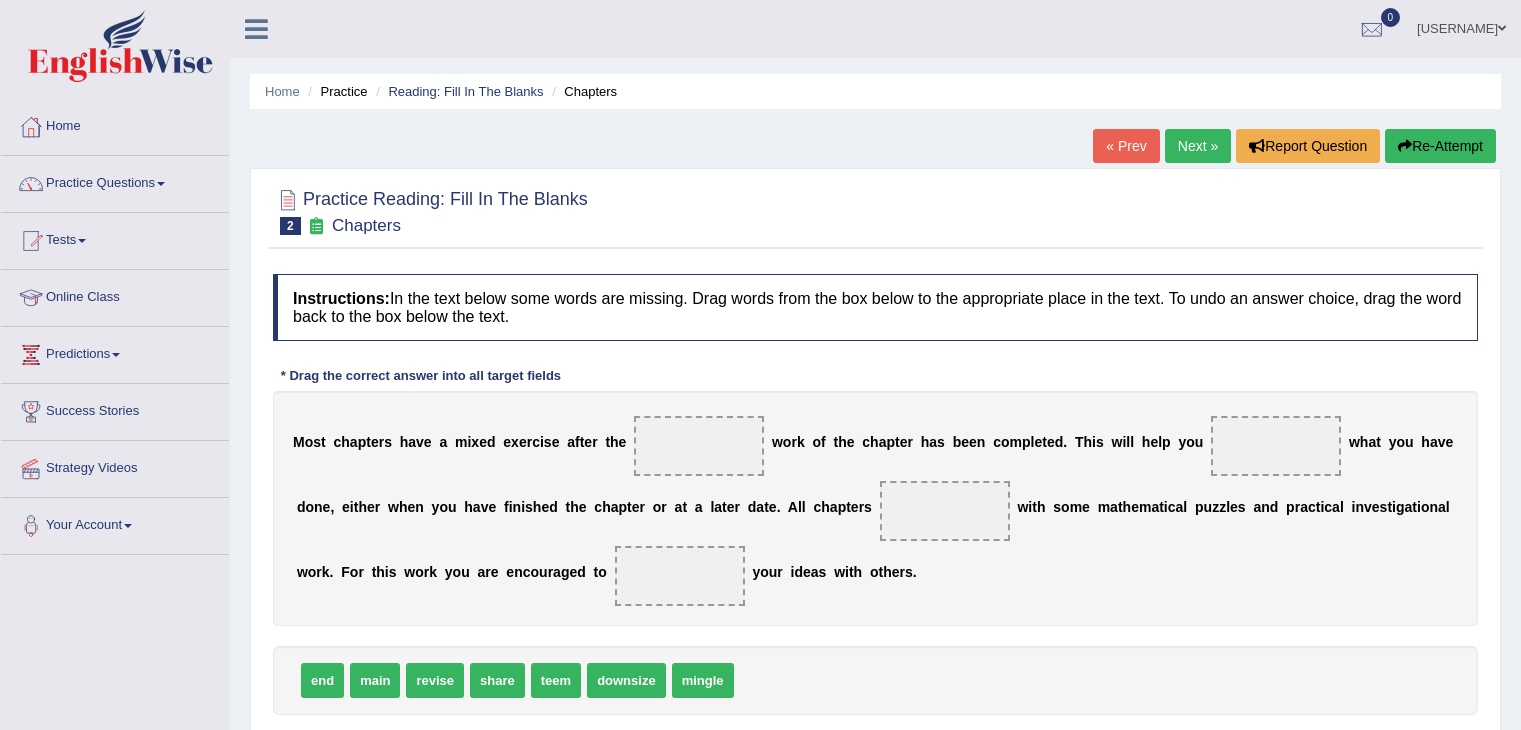 scroll, scrollTop: 0, scrollLeft: 0, axis: both 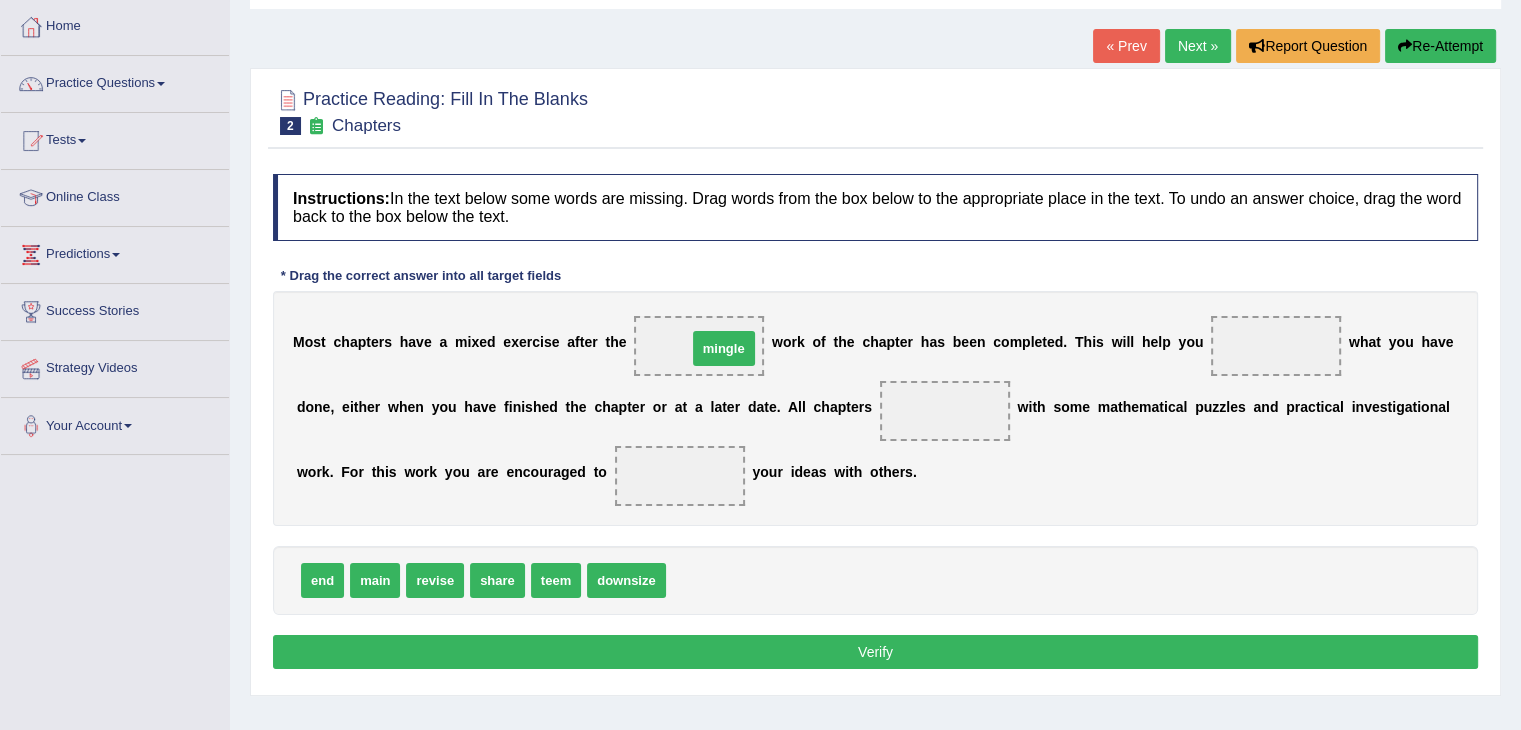 drag, startPoint x: 687, startPoint y: 578, endPoint x: 708, endPoint y: 345, distance: 233.94444 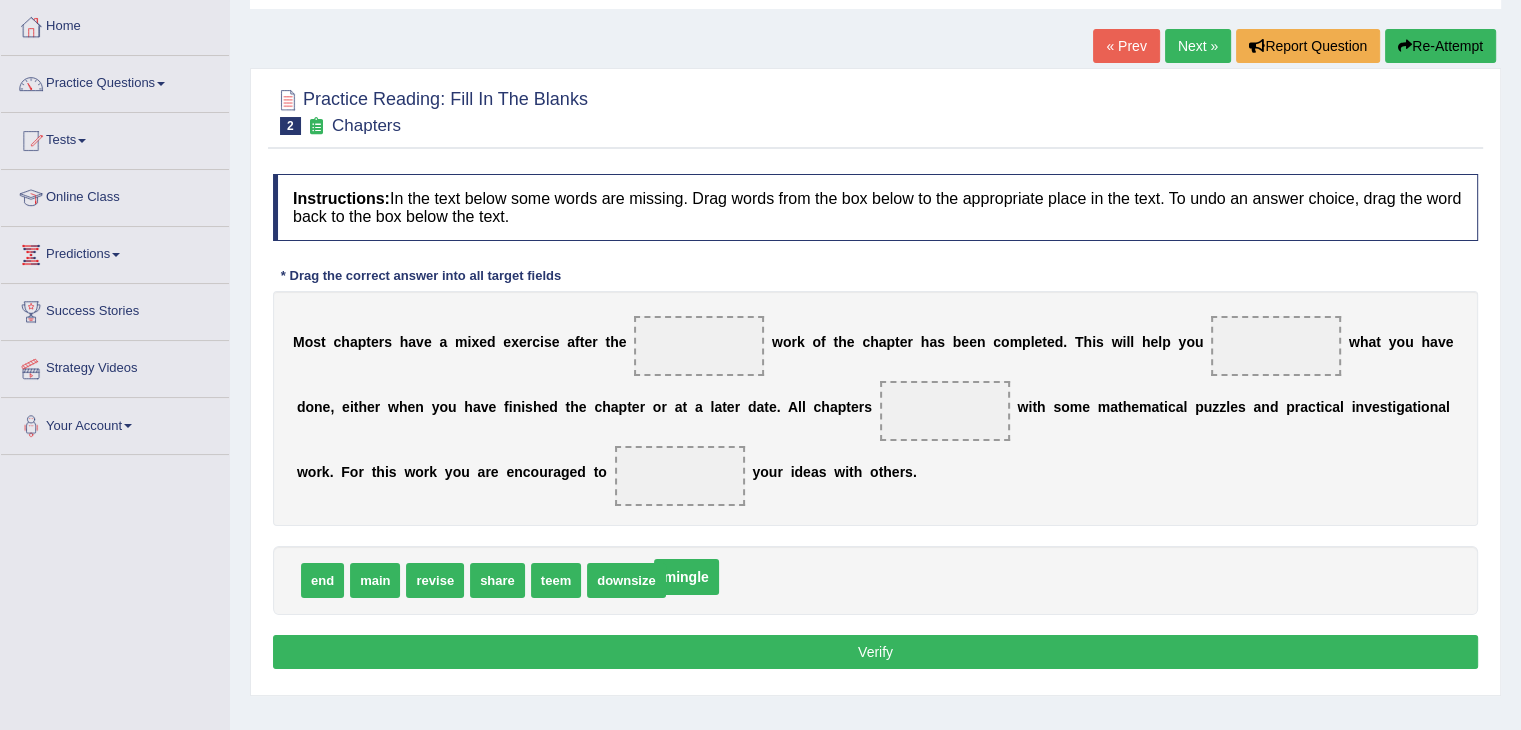 drag, startPoint x: 712, startPoint y: 347, endPoint x: 699, endPoint y: 578, distance: 231.36551 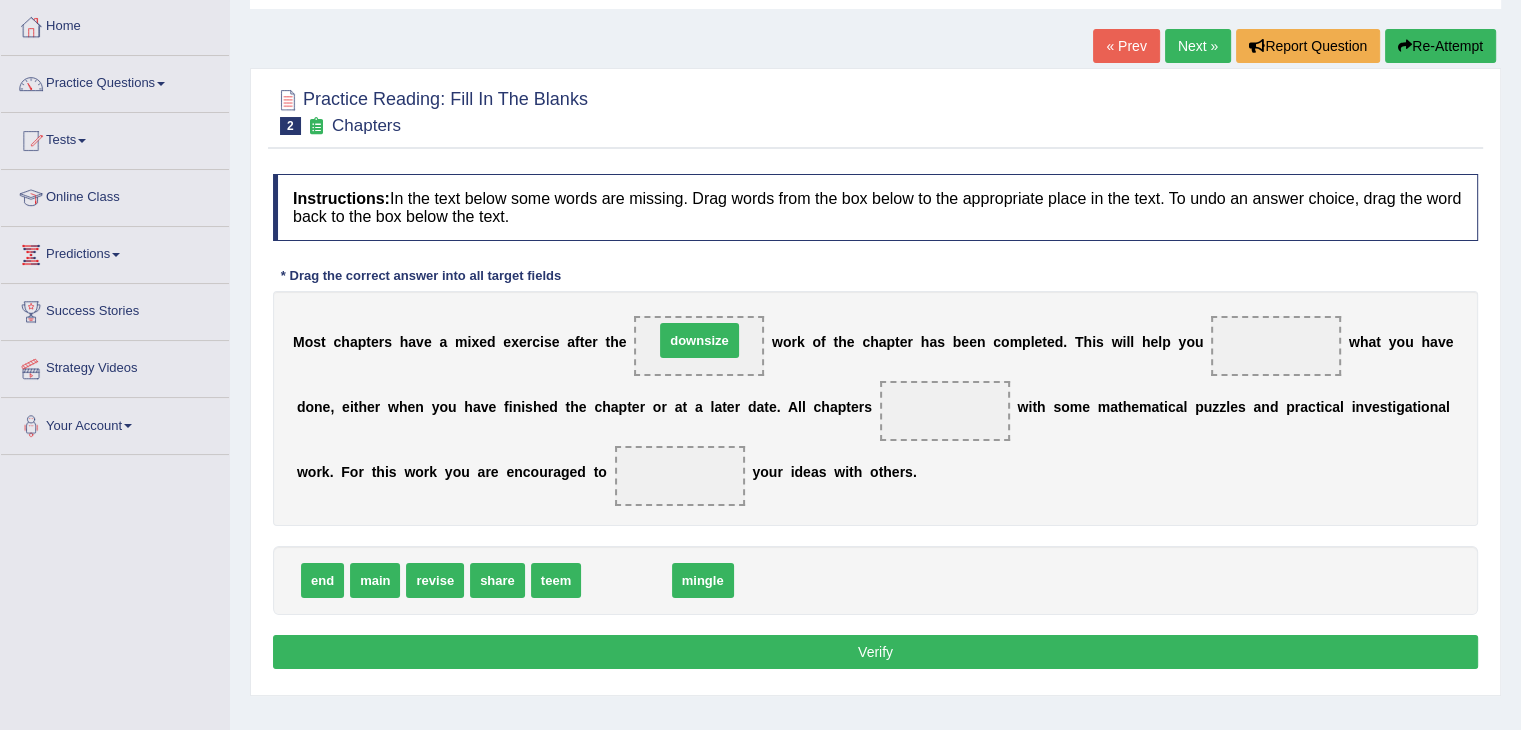 drag, startPoint x: 631, startPoint y: 587, endPoint x: 706, endPoint y: 351, distance: 247.63077 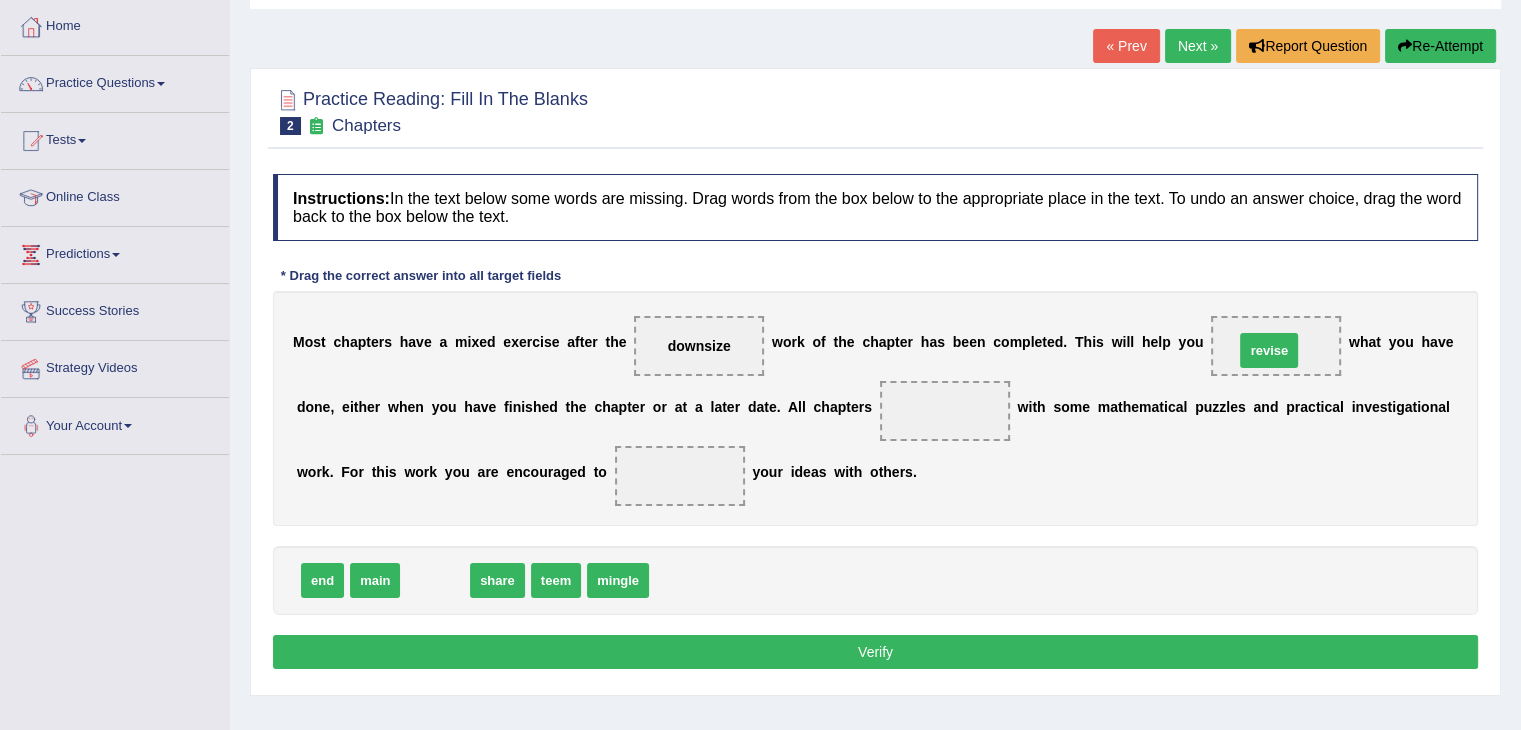 drag, startPoint x: 435, startPoint y: 573, endPoint x: 1269, endPoint y: 343, distance: 865.13354 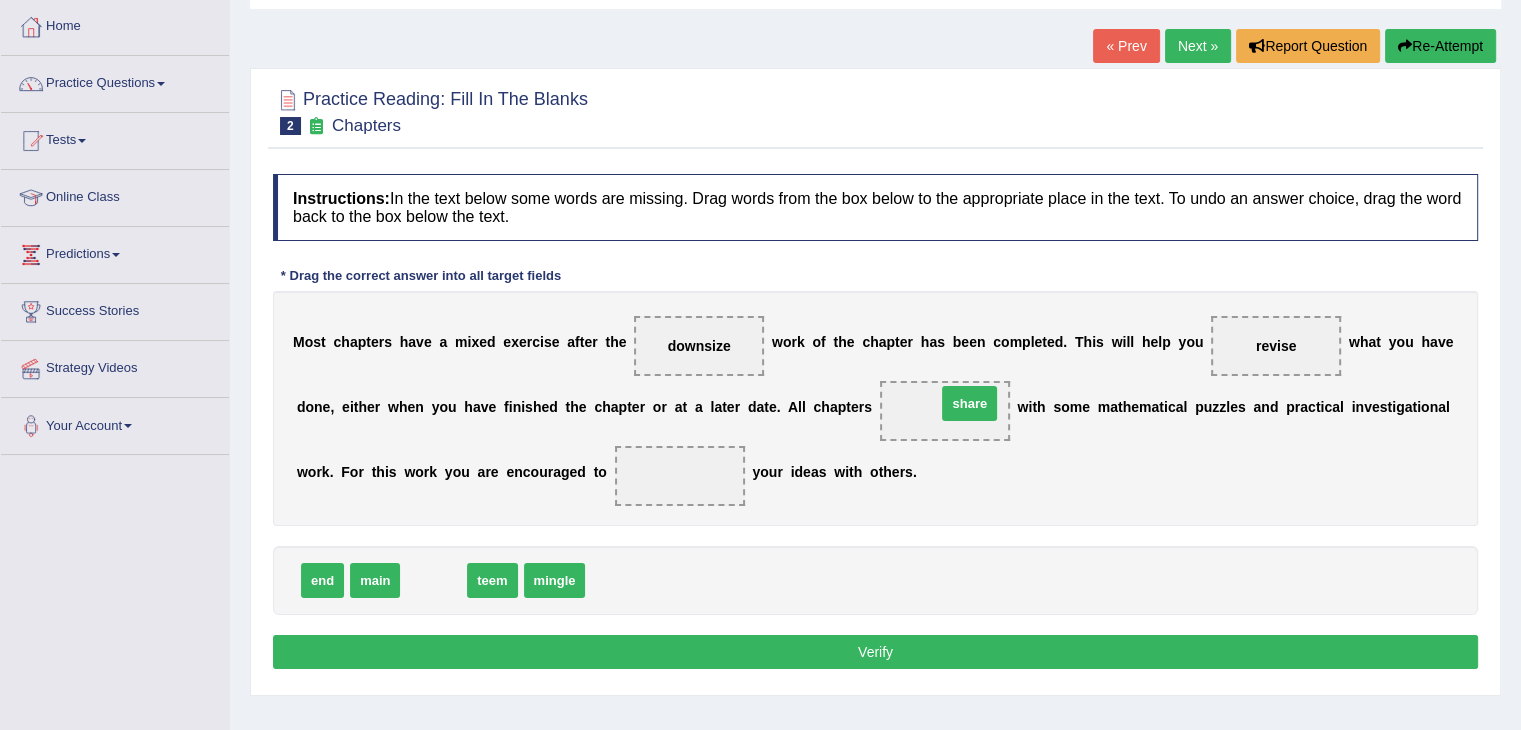 drag, startPoint x: 439, startPoint y: 588, endPoint x: 975, endPoint y: 411, distance: 564.46875 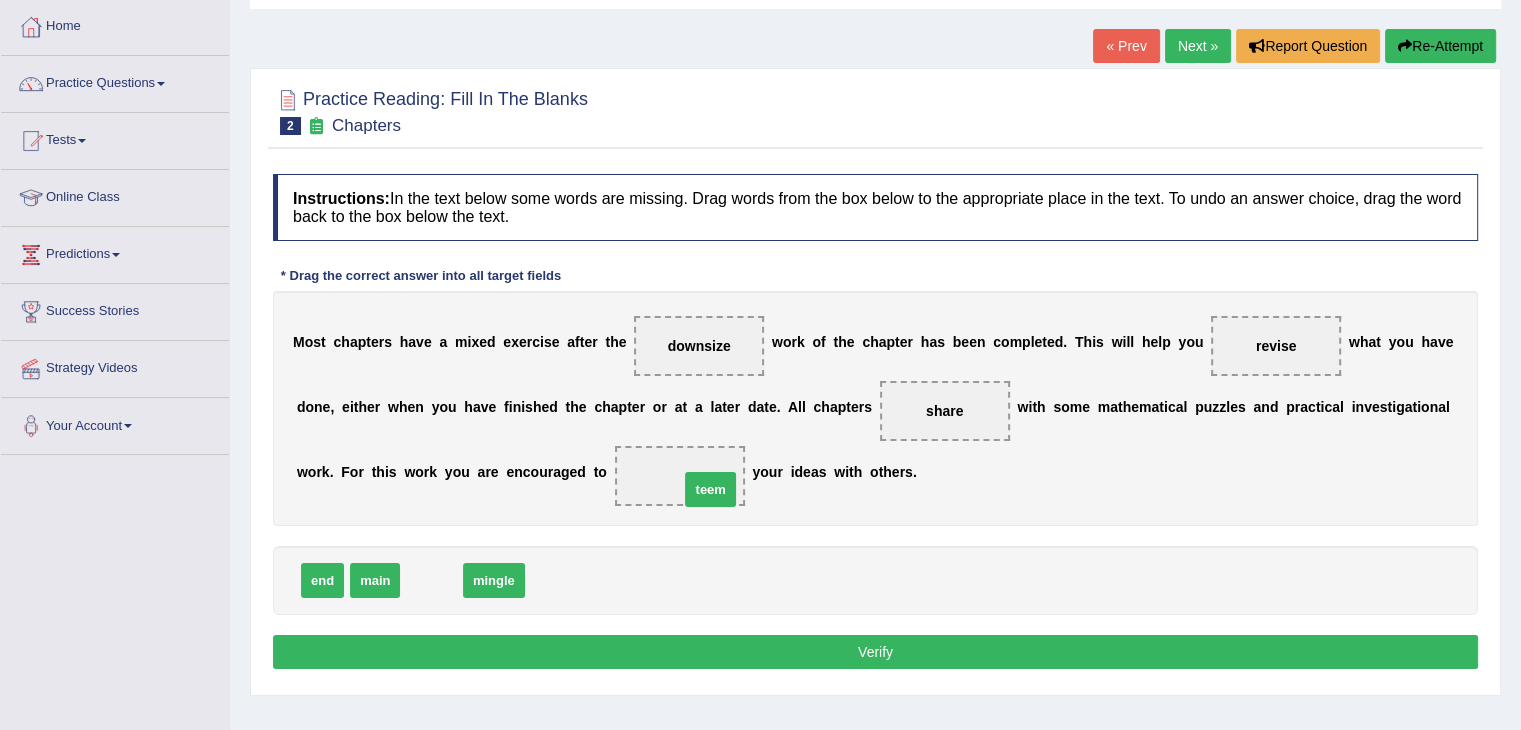 drag, startPoint x: 423, startPoint y: 589, endPoint x: 702, endPoint y: 498, distance: 293.4655 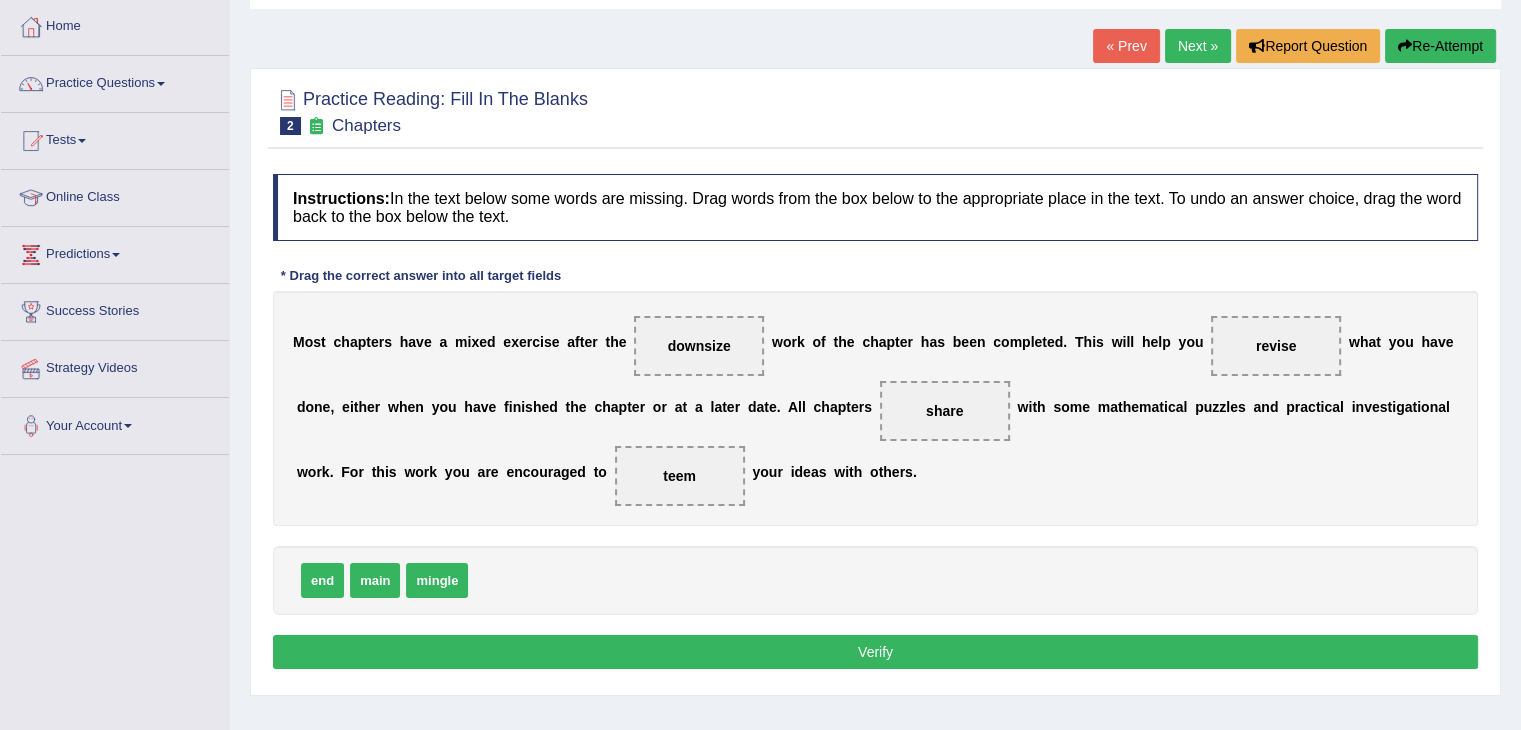 click on "Verify" at bounding box center (875, 652) 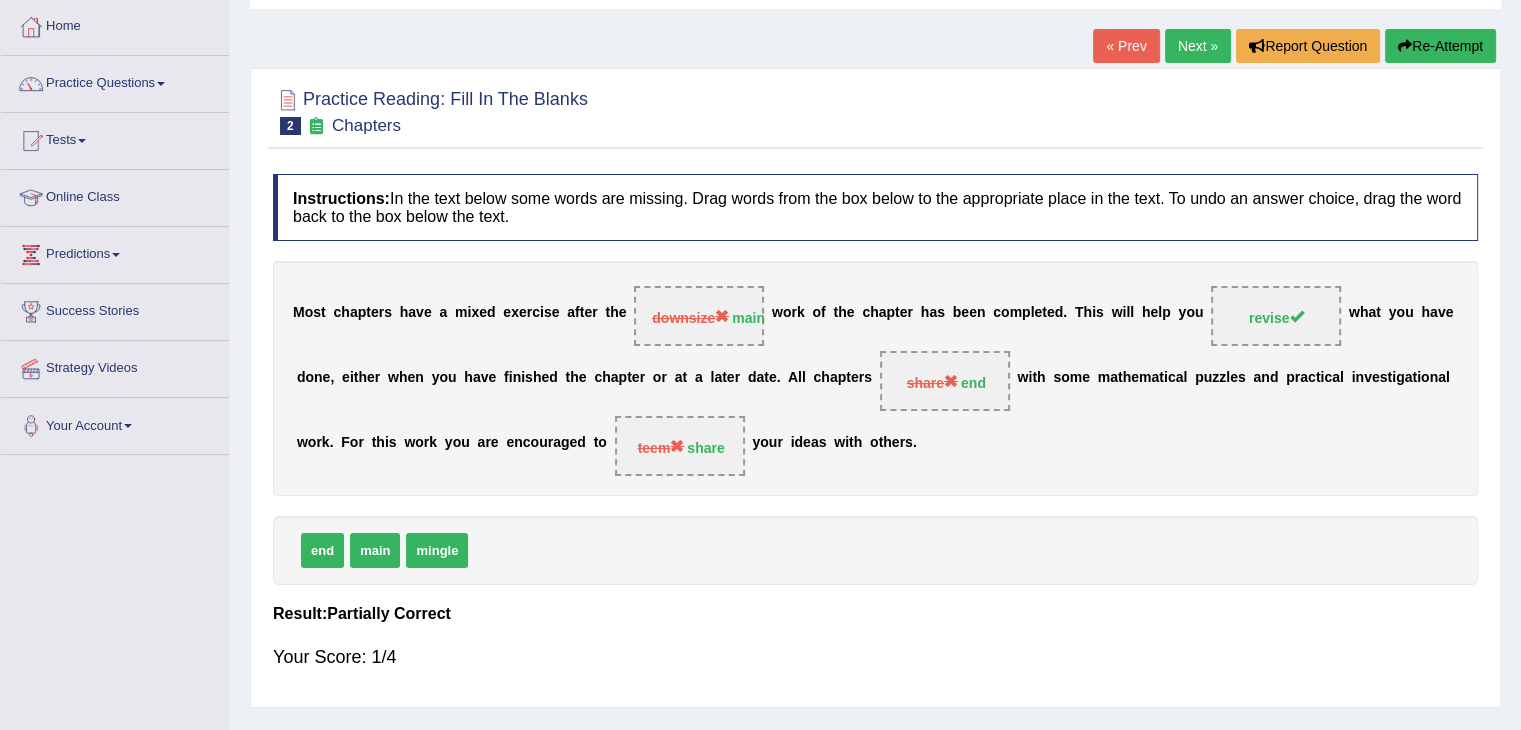 click on "Re-Attempt" at bounding box center [1440, 46] 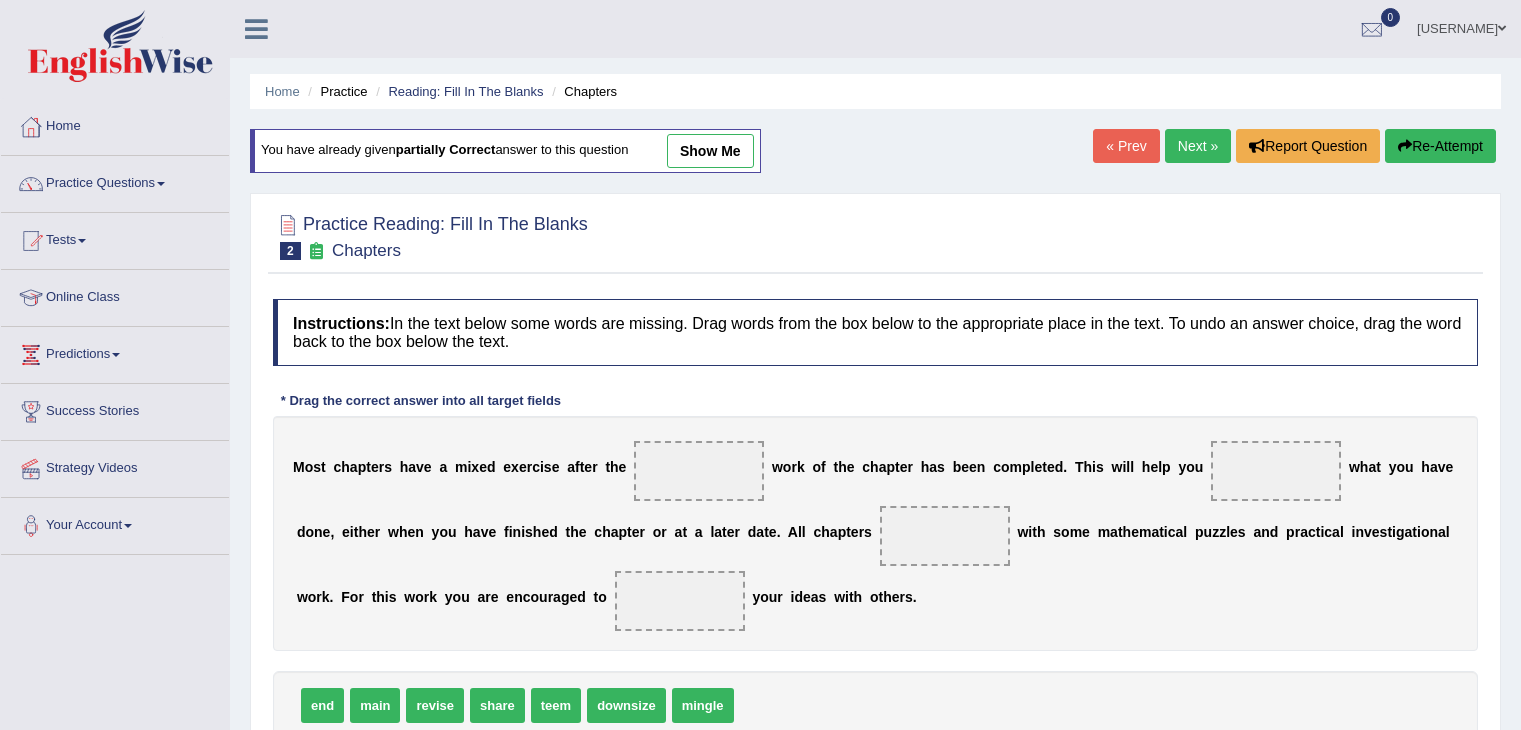 scroll, scrollTop: 100, scrollLeft: 0, axis: vertical 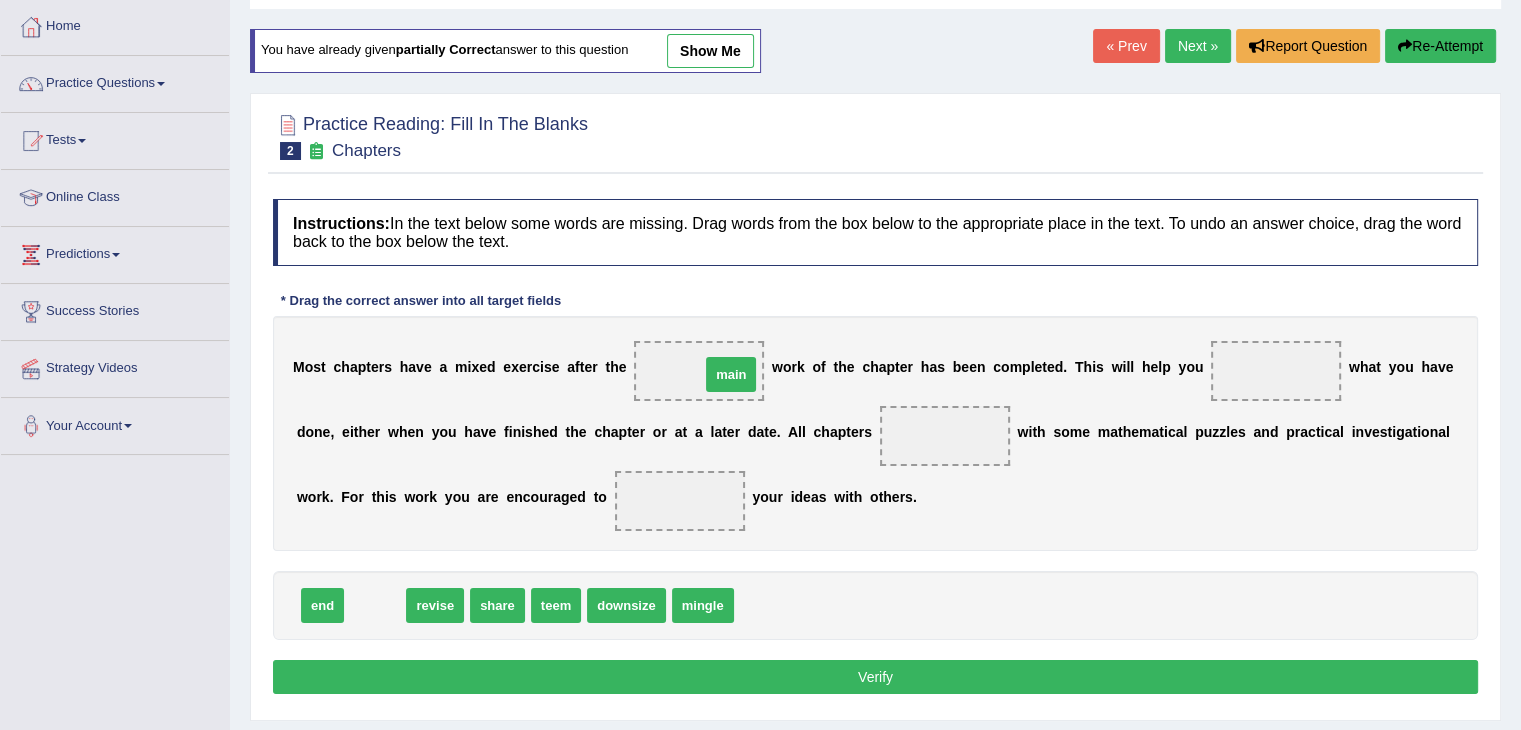 drag, startPoint x: 388, startPoint y: 604, endPoint x: 735, endPoint y: 371, distance: 417.9689 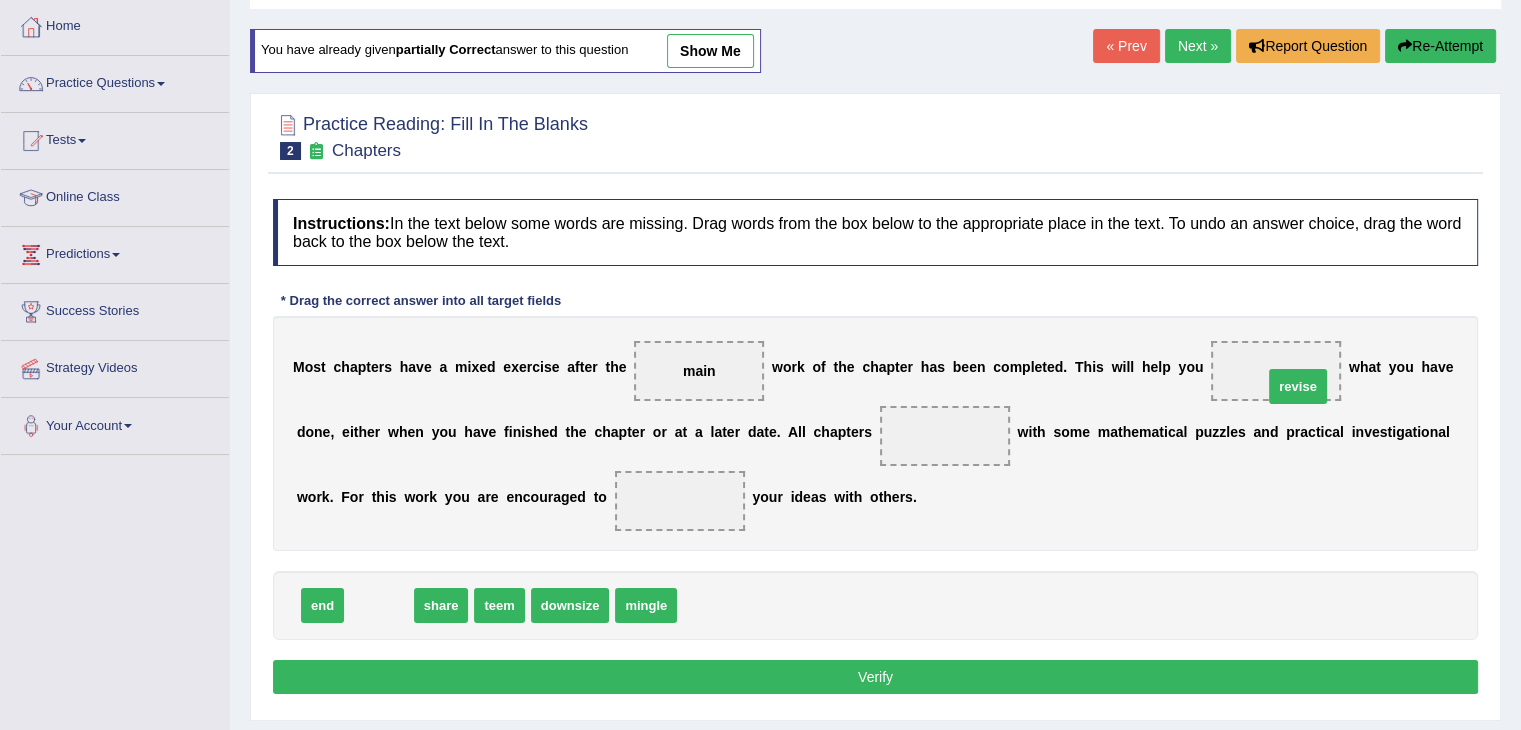 drag, startPoint x: 356, startPoint y: 603, endPoint x: 1275, endPoint y: 384, distance: 944.7338 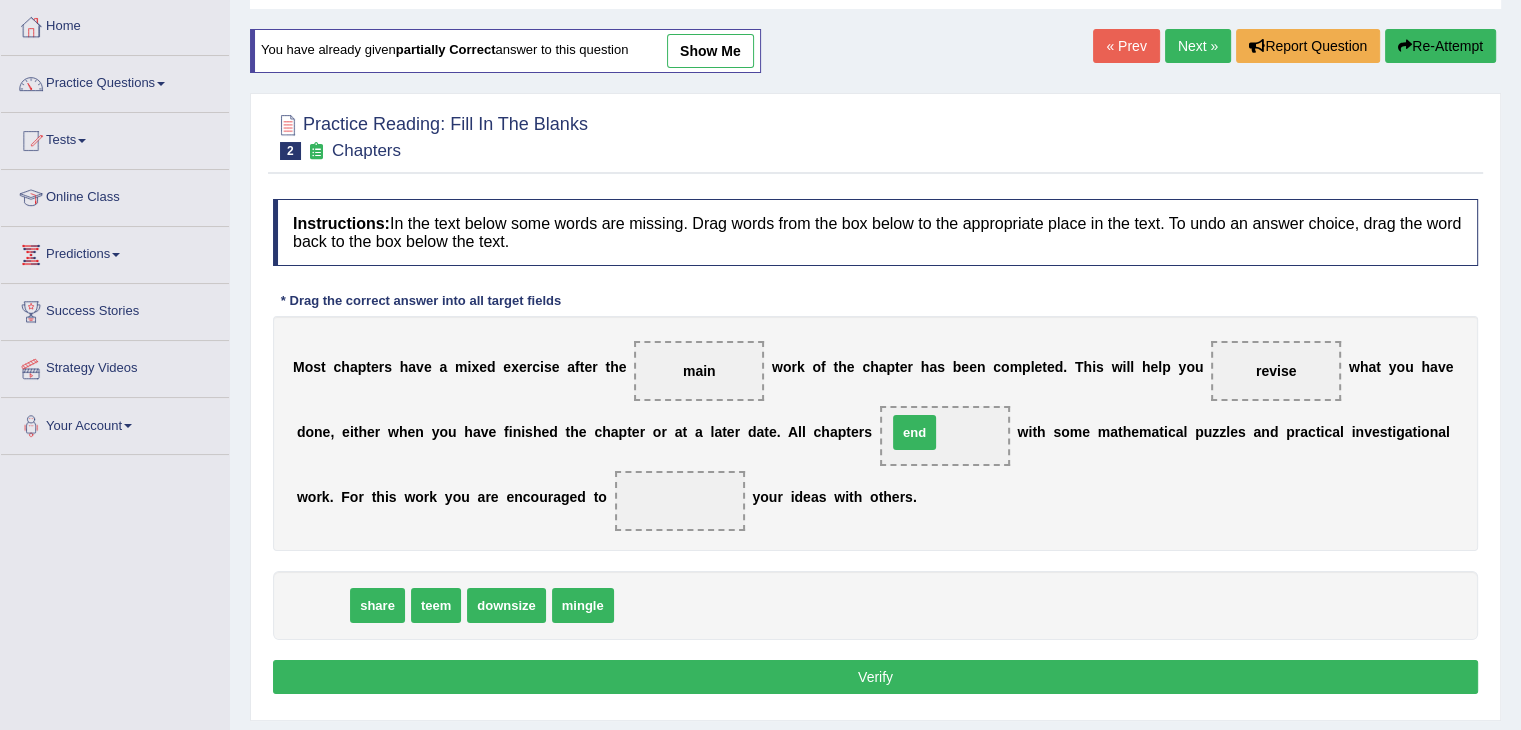 drag, startPoint x: 324, startPoint y: 608, endPoint x: 919, endPoint y: 434, distance: 619.92017 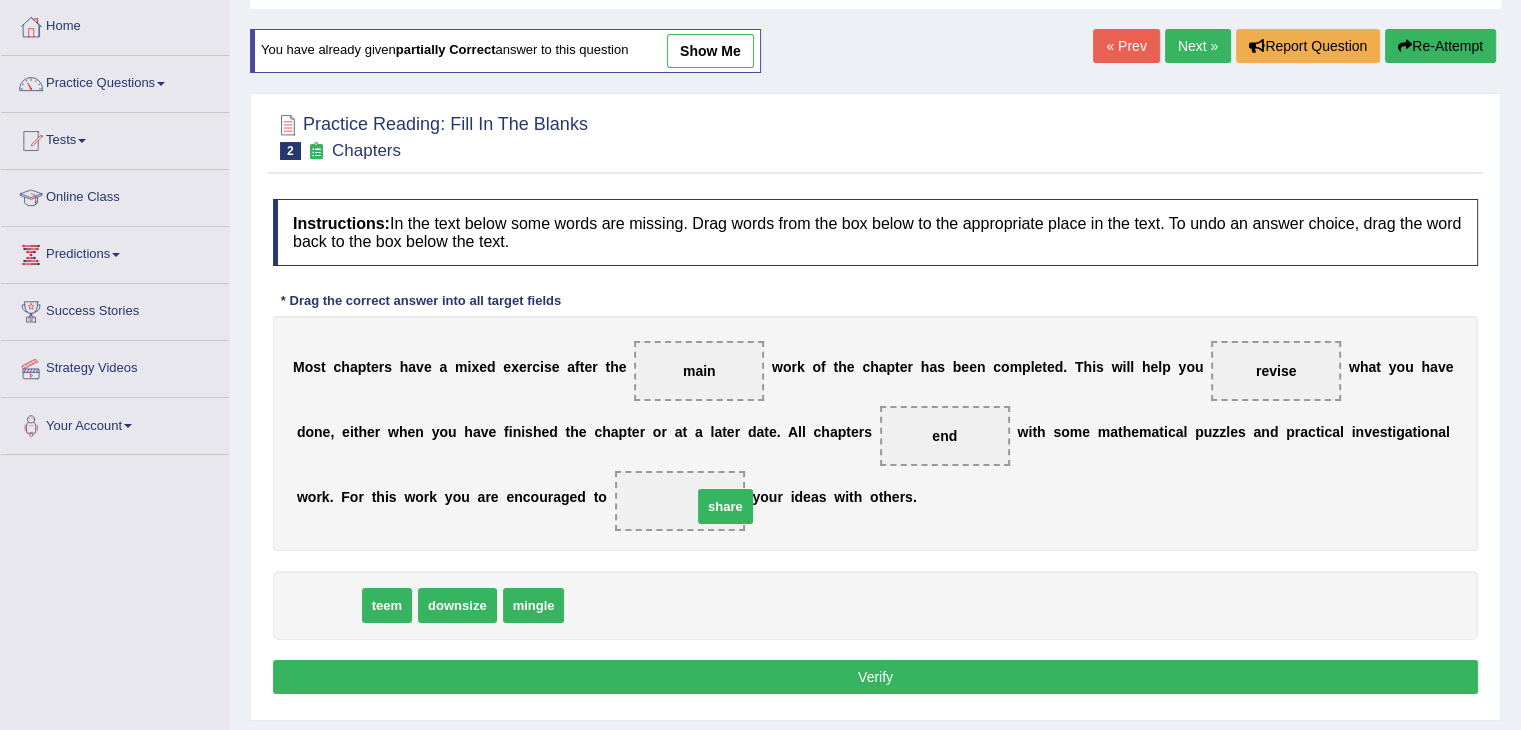 drag, startPoint x: 320, startPoint y: 599, endPoint x: 717, endPoint y: 500, distance: 409.15768 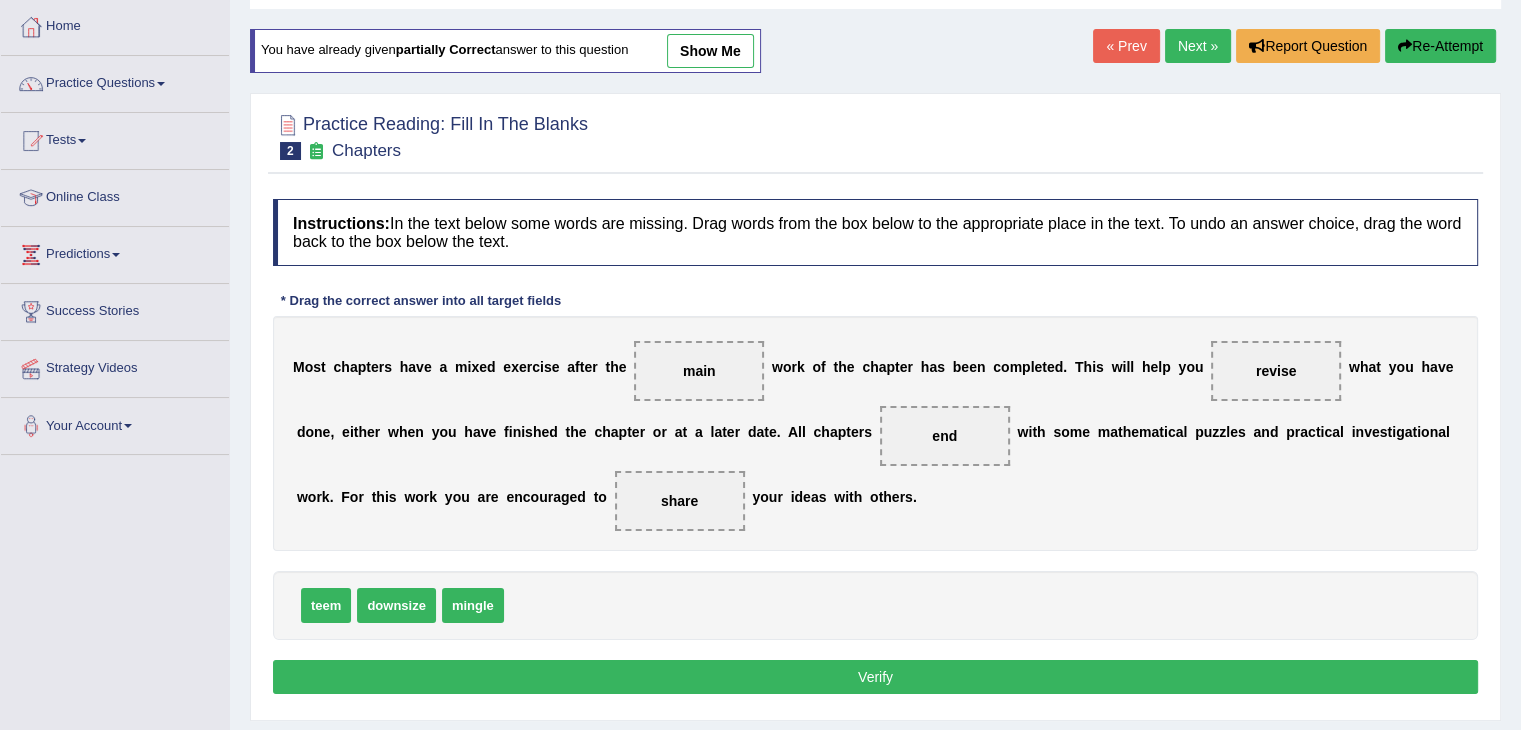 click on "Verify" at bounding box center [875, 677] 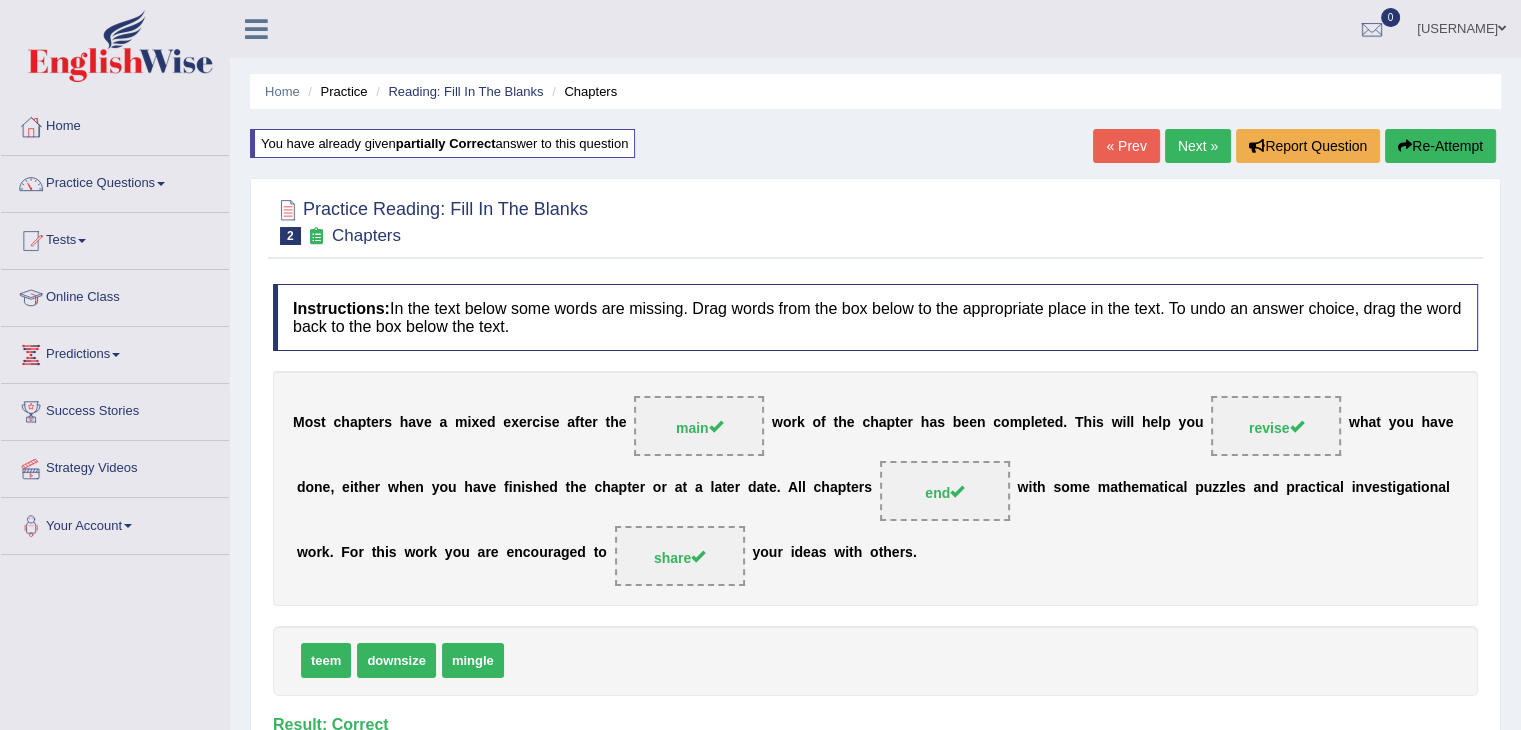 scroll, scrollTop: 0, scrollLeft: 0, axis: both 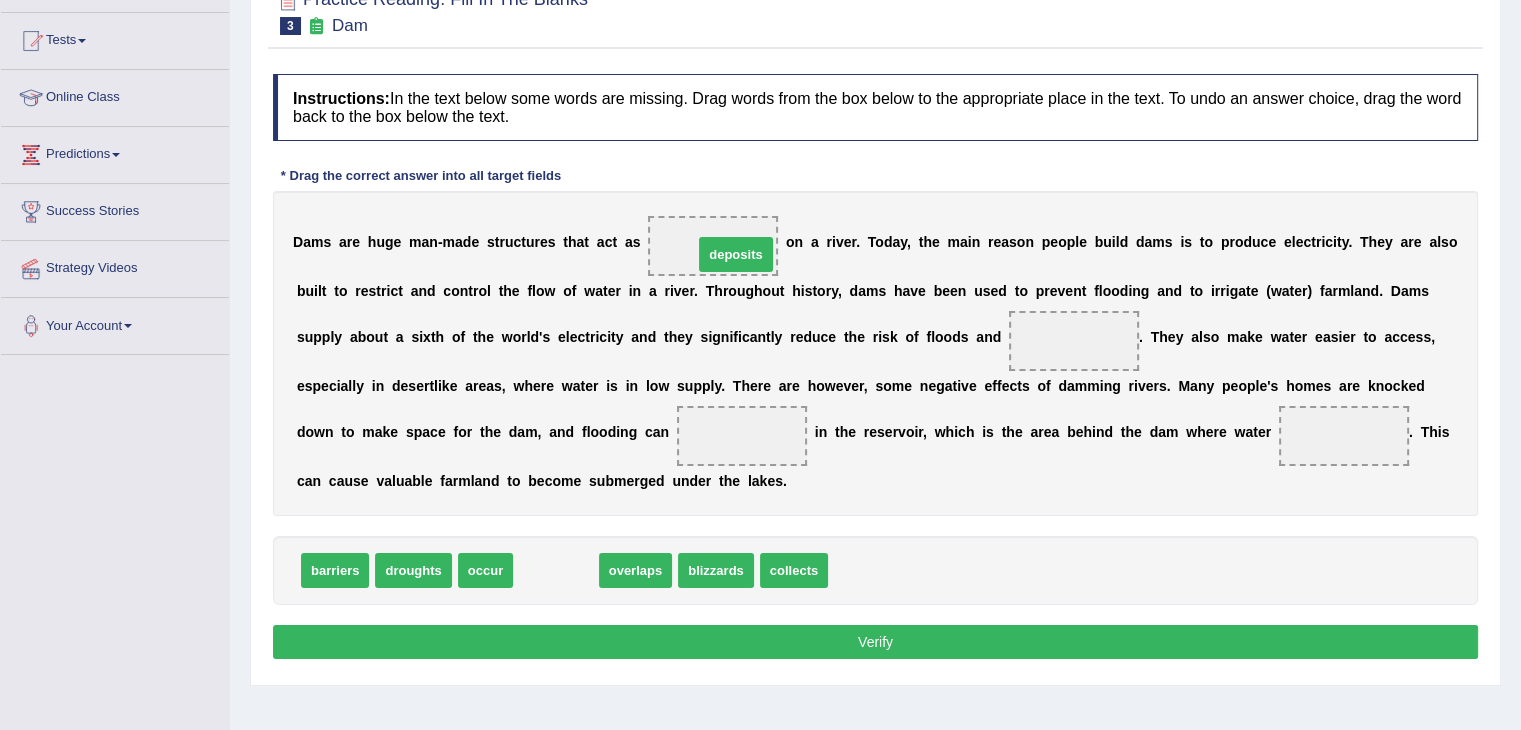 drag, startPoint x: 566, startPoint y: 573, endPoint x: 746, endPoint y: 257, distance: 363.67017 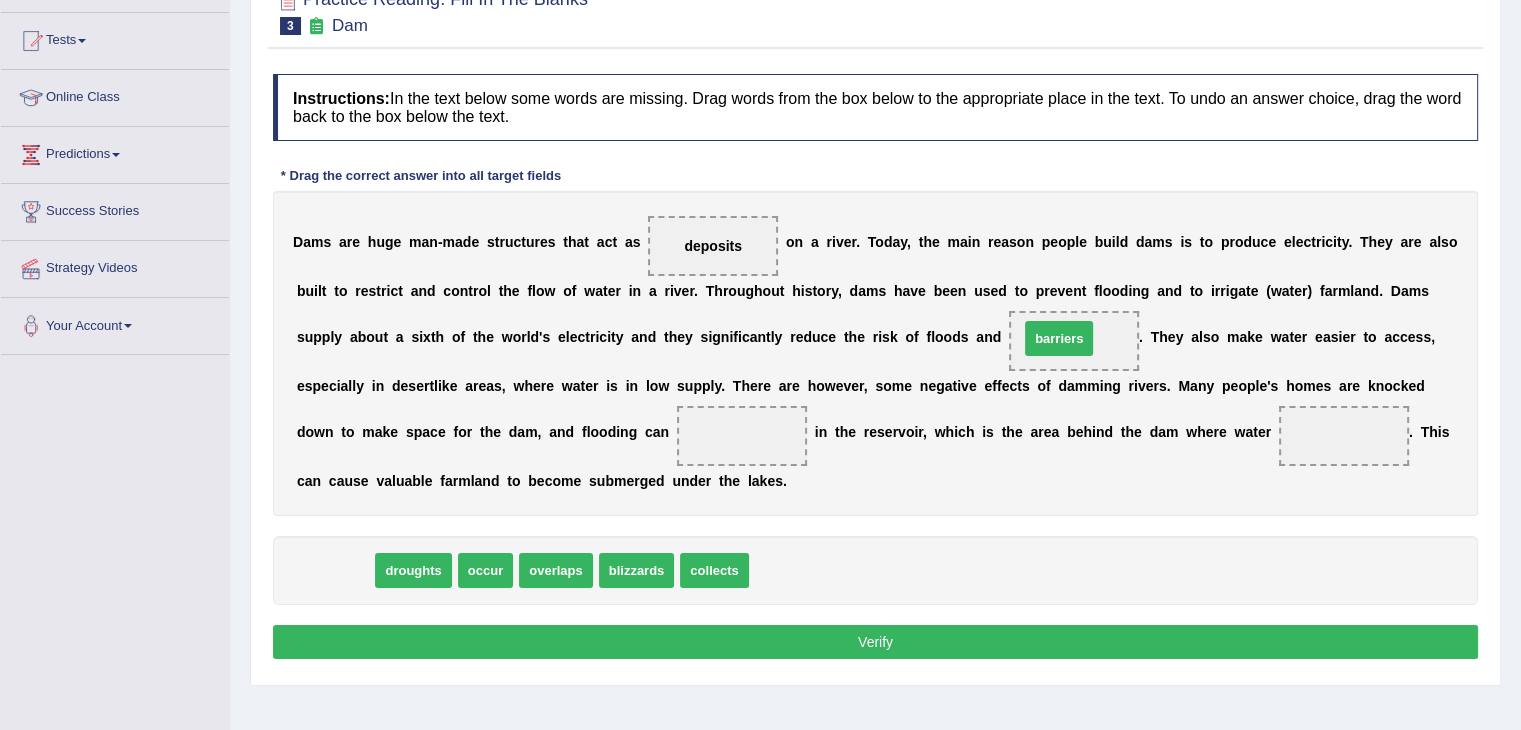 drag, startPoint x: 316, startPoint y: 575, endPoint x: 1041, endPoint y: 341, distance: 761.8274 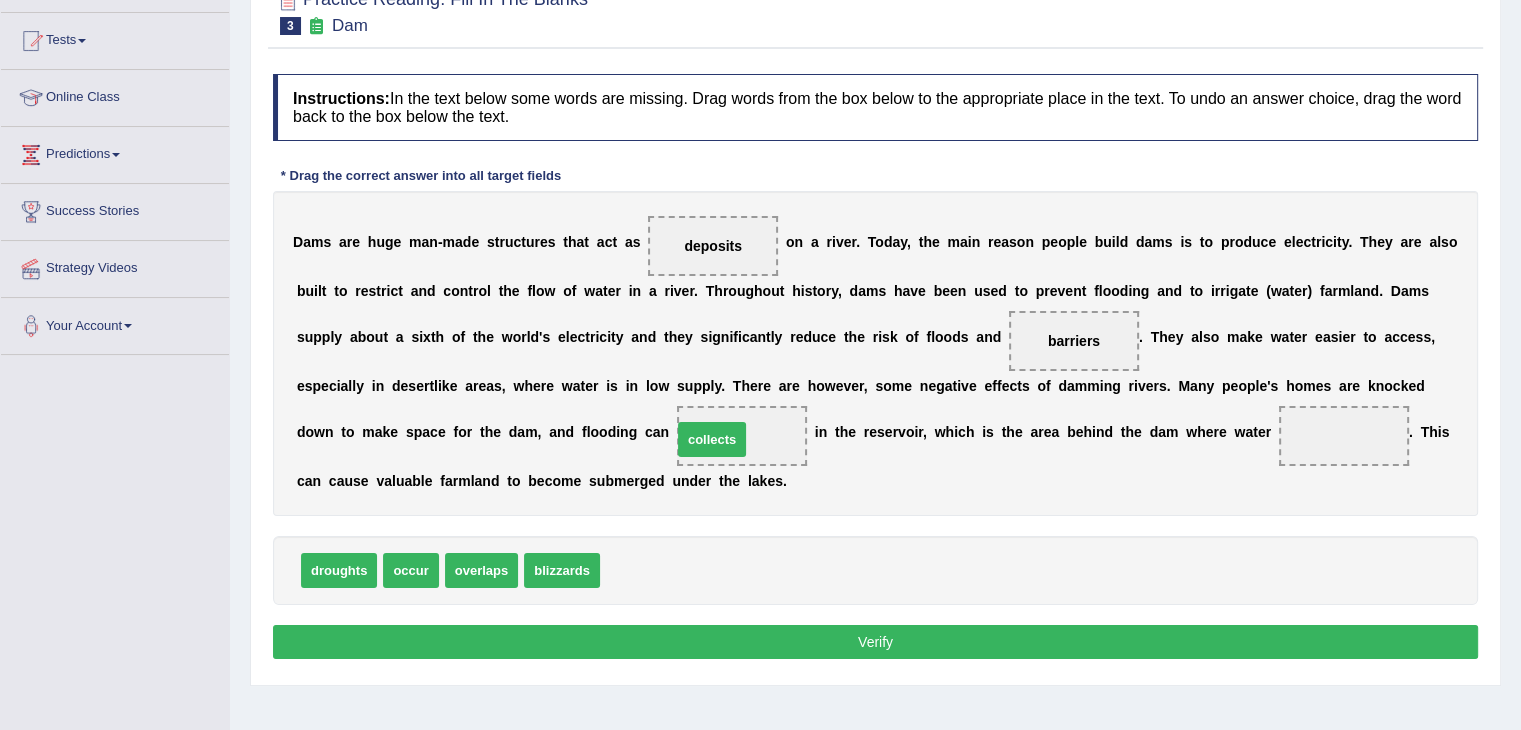 drag, startPoint x: 651, startPoint y: 577, endPoint x: 723, endPoint y: 446, distance: 149.48244 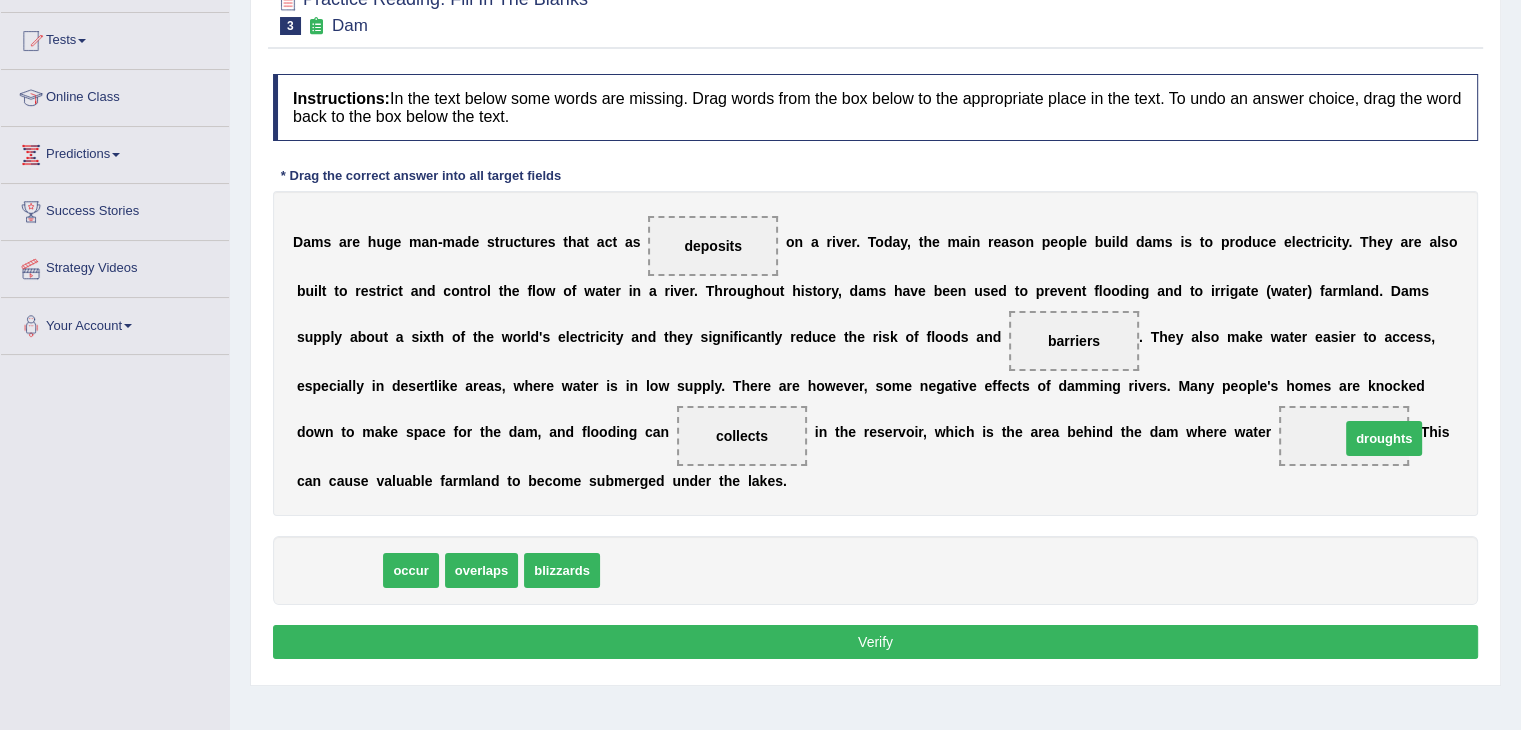 drag, startPoint x: 342, startPoint y: 569, endPoint x: 1387, endPoint y: 437, distance: 1053.3038 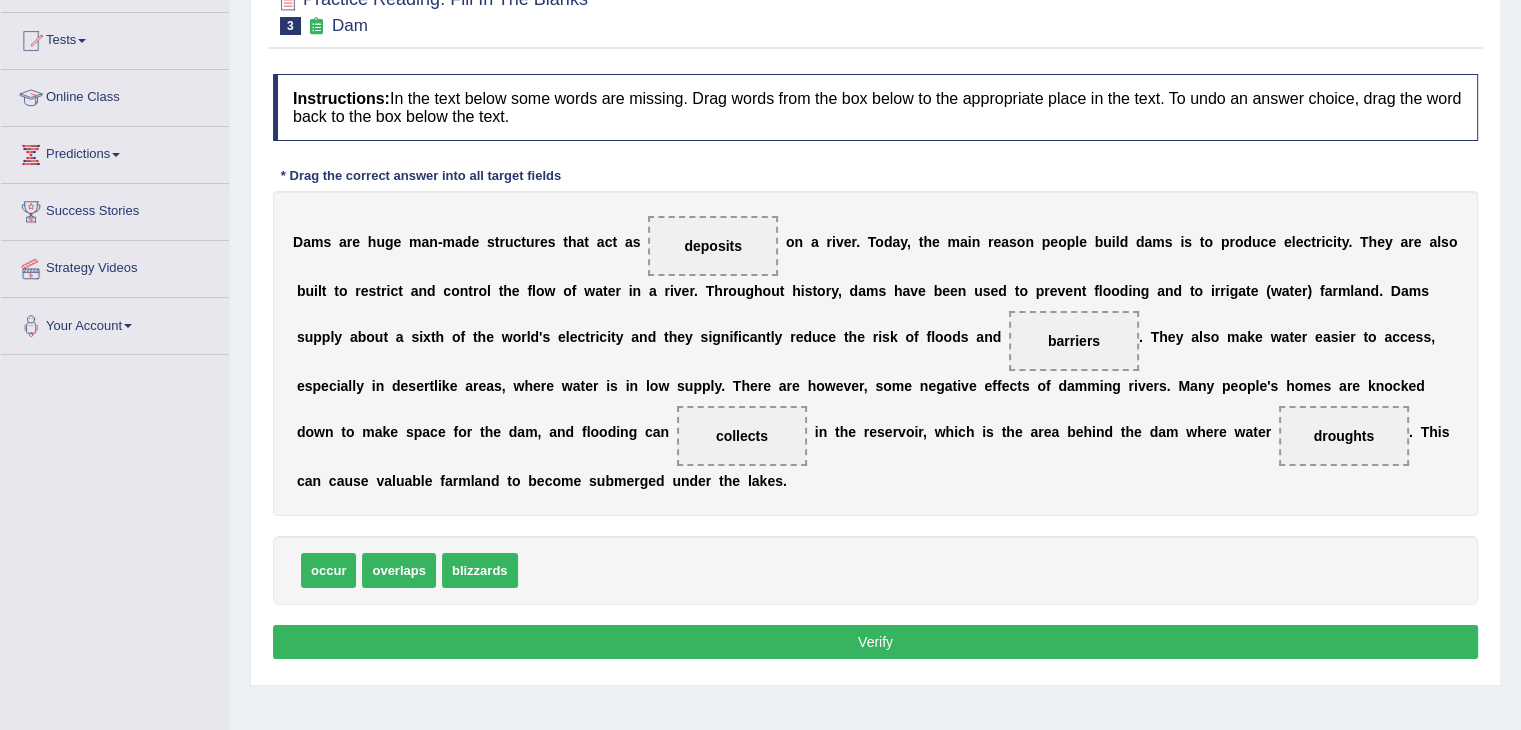 click on "Verify" at bounding box center [875, 642] 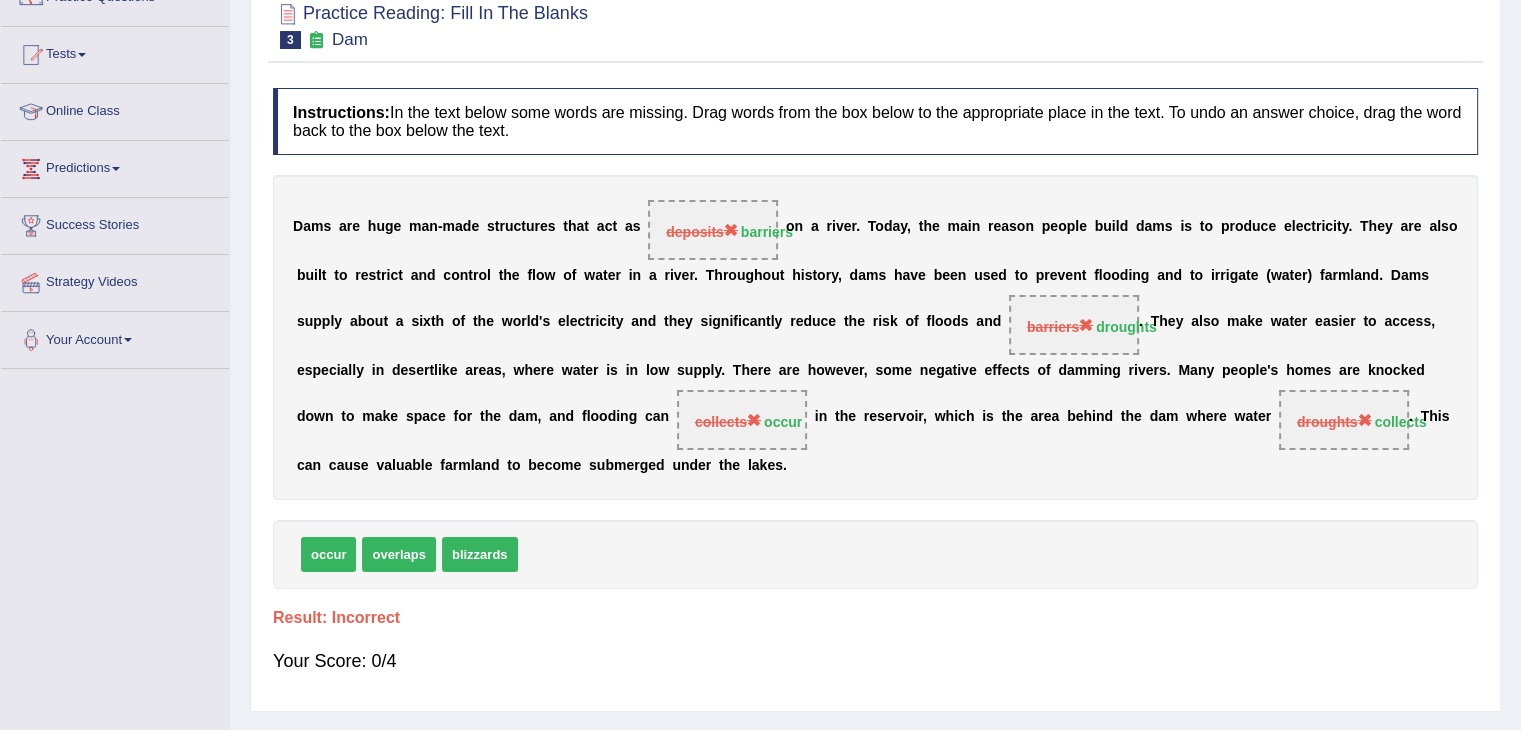 scroll, scrollTop: 100, scrollLeft: 0, axis: vertical 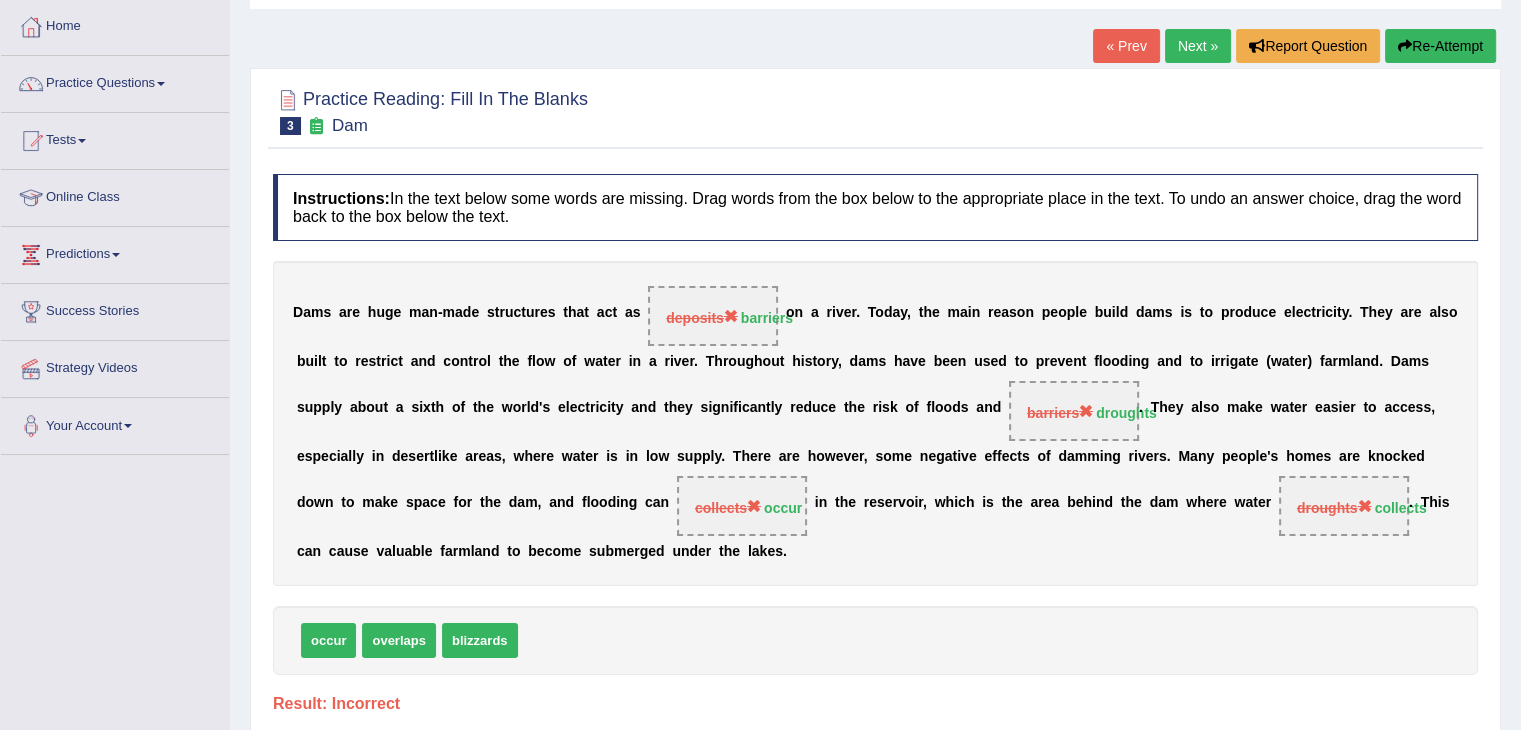 click on "Re-Attempt" at bounding box center [1440, 46] 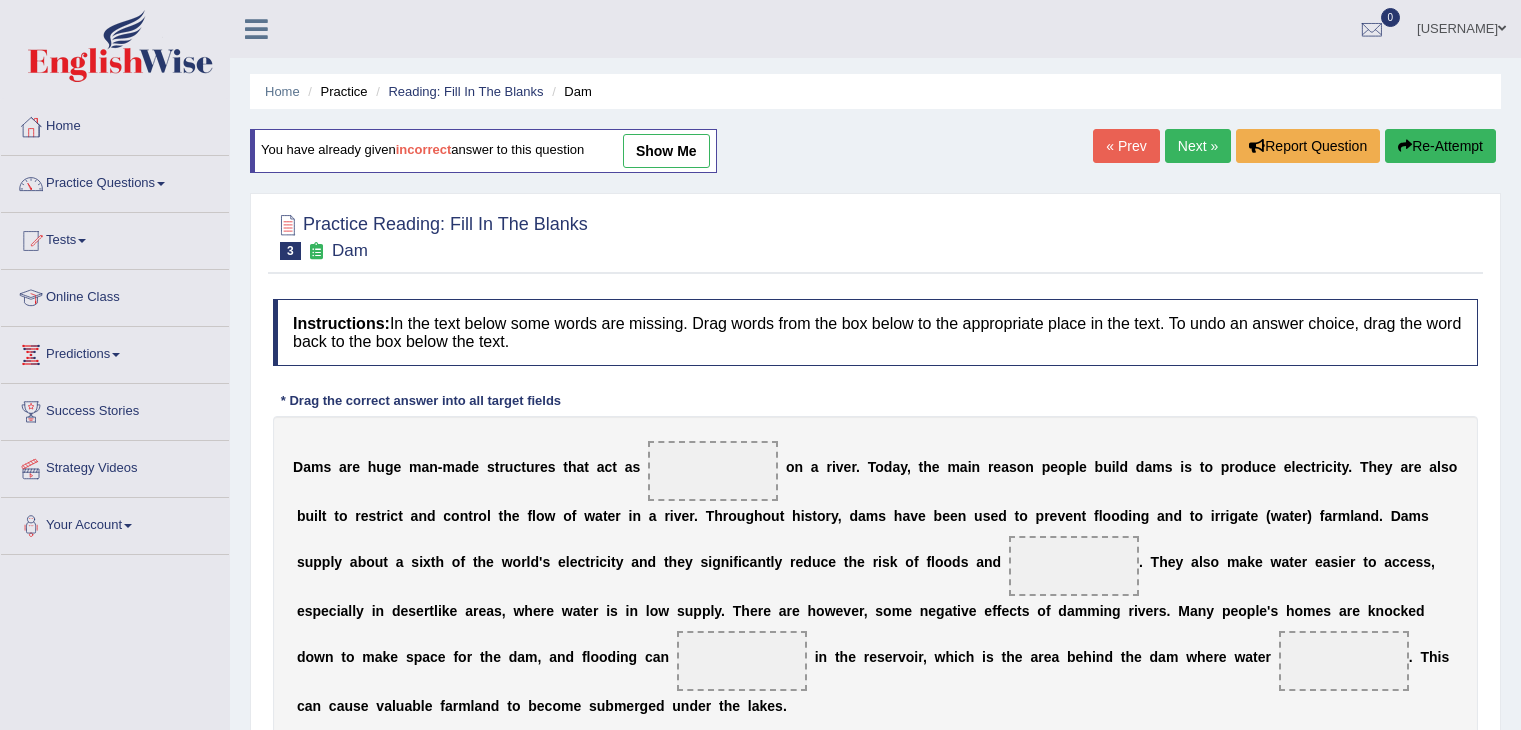 scroll, scrollTop: 100, scrollLeft: 0, axis: vertical 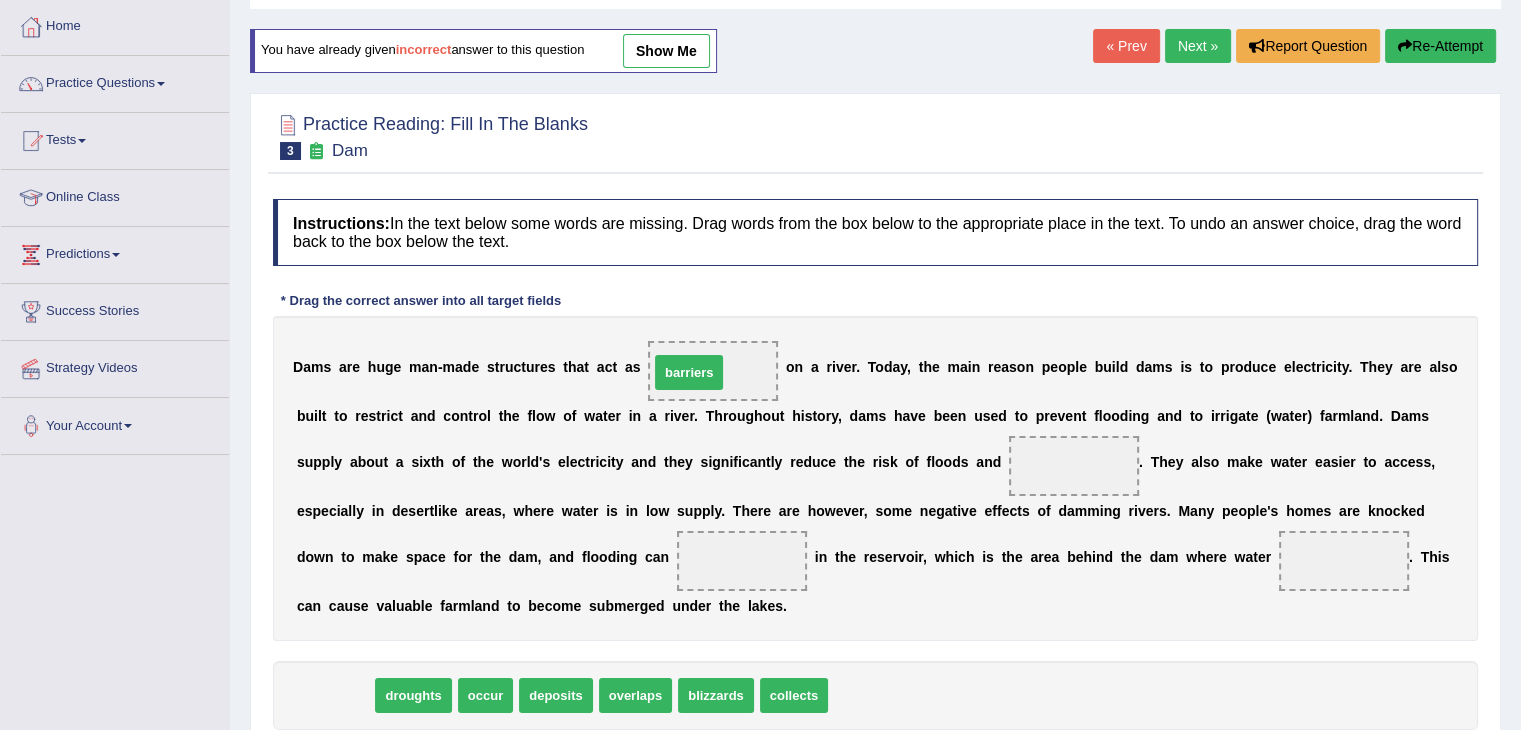 drag, startPoint x: 334, startPoint y: 701, endPoint x: 696, endPoint y: 361, distance: 496.63266 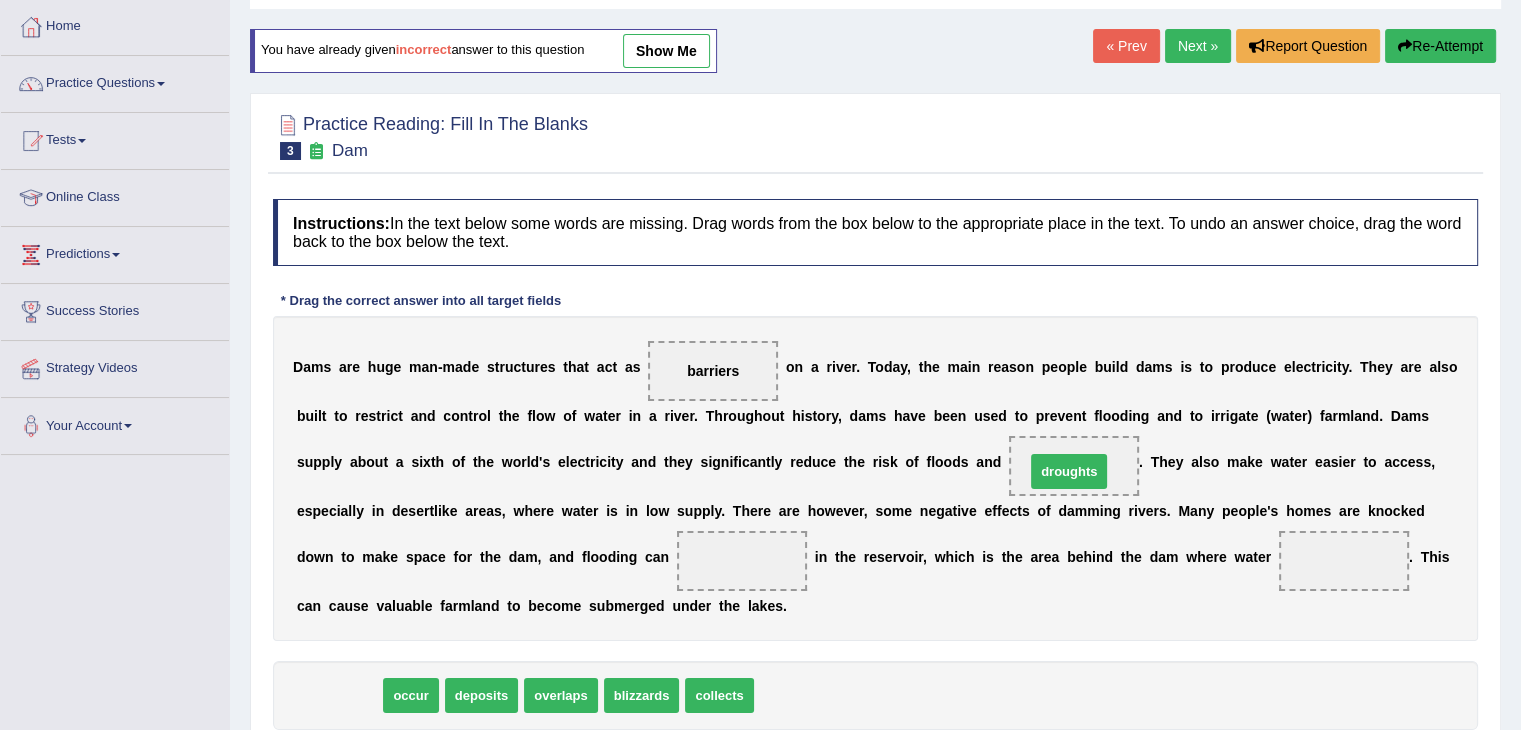 drag, startPoint x: 354, startPoint y: 699, endPoint x: 1085, endPoint y: 467, distance: 766.9322 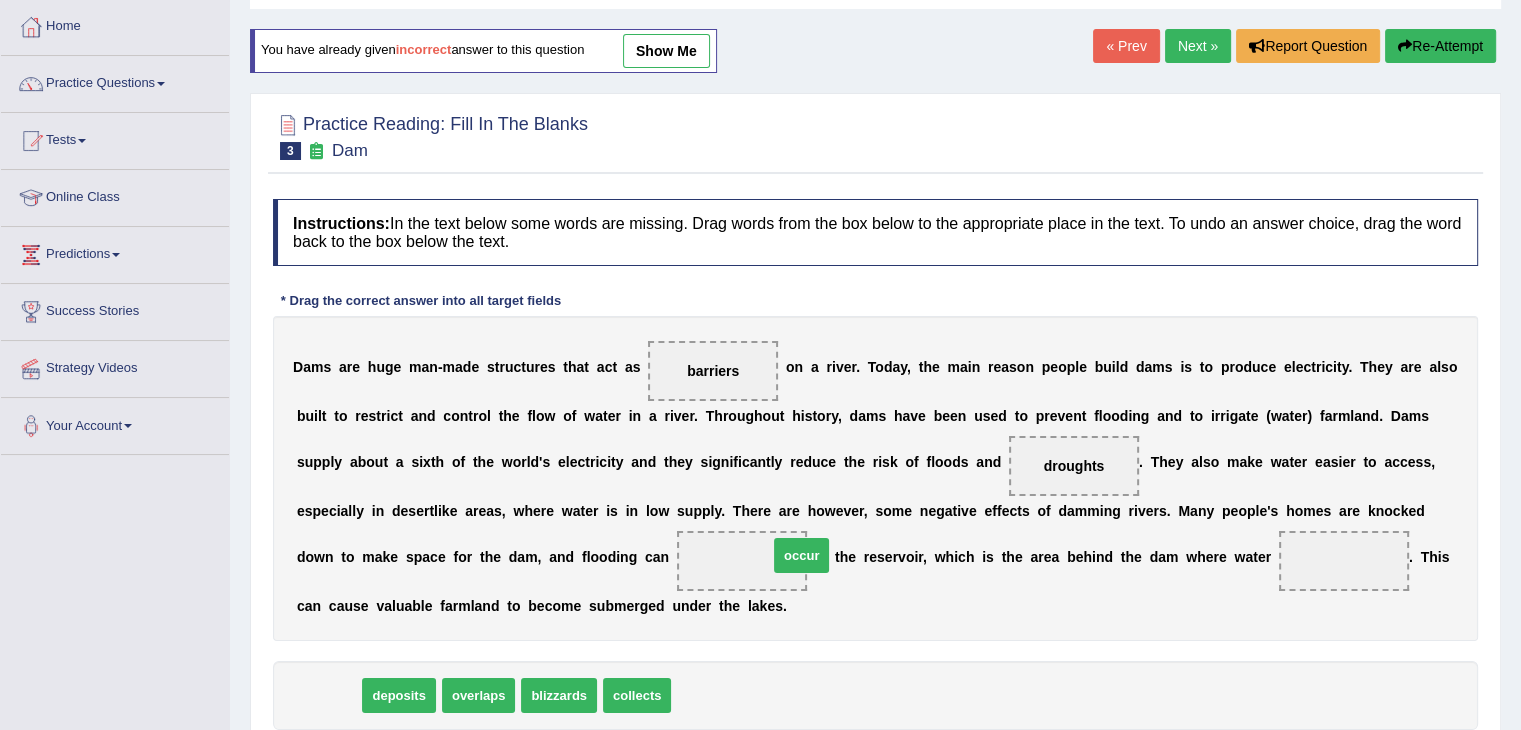 drag, startPoint x: 332, startPoint y: 705, endPoint x: 793, endPoint y: 588, distance: 475.6154 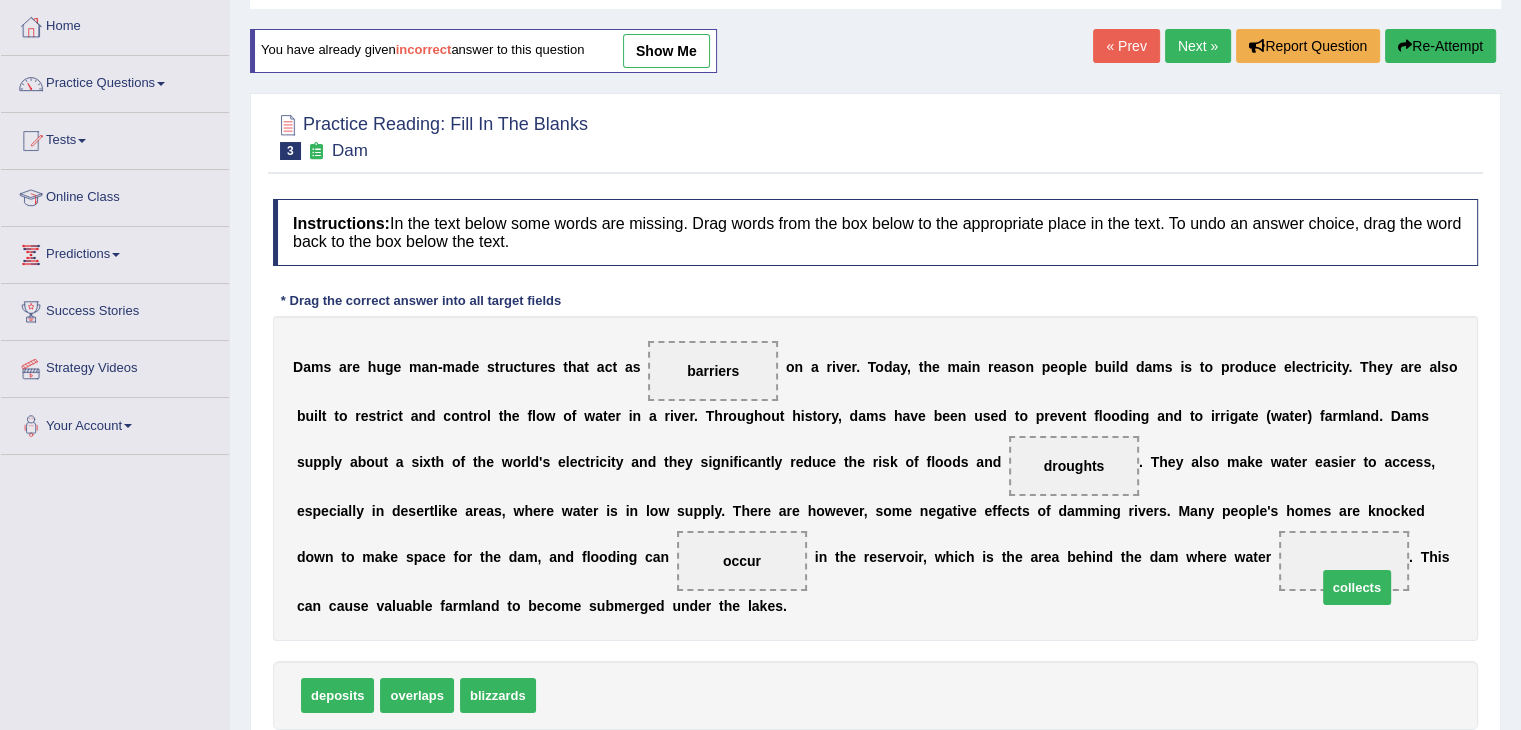 drag, startPoint x: 591, startPoint y: 703, endPoint x: 1369, endPoint y: 581, distance: 787.50745 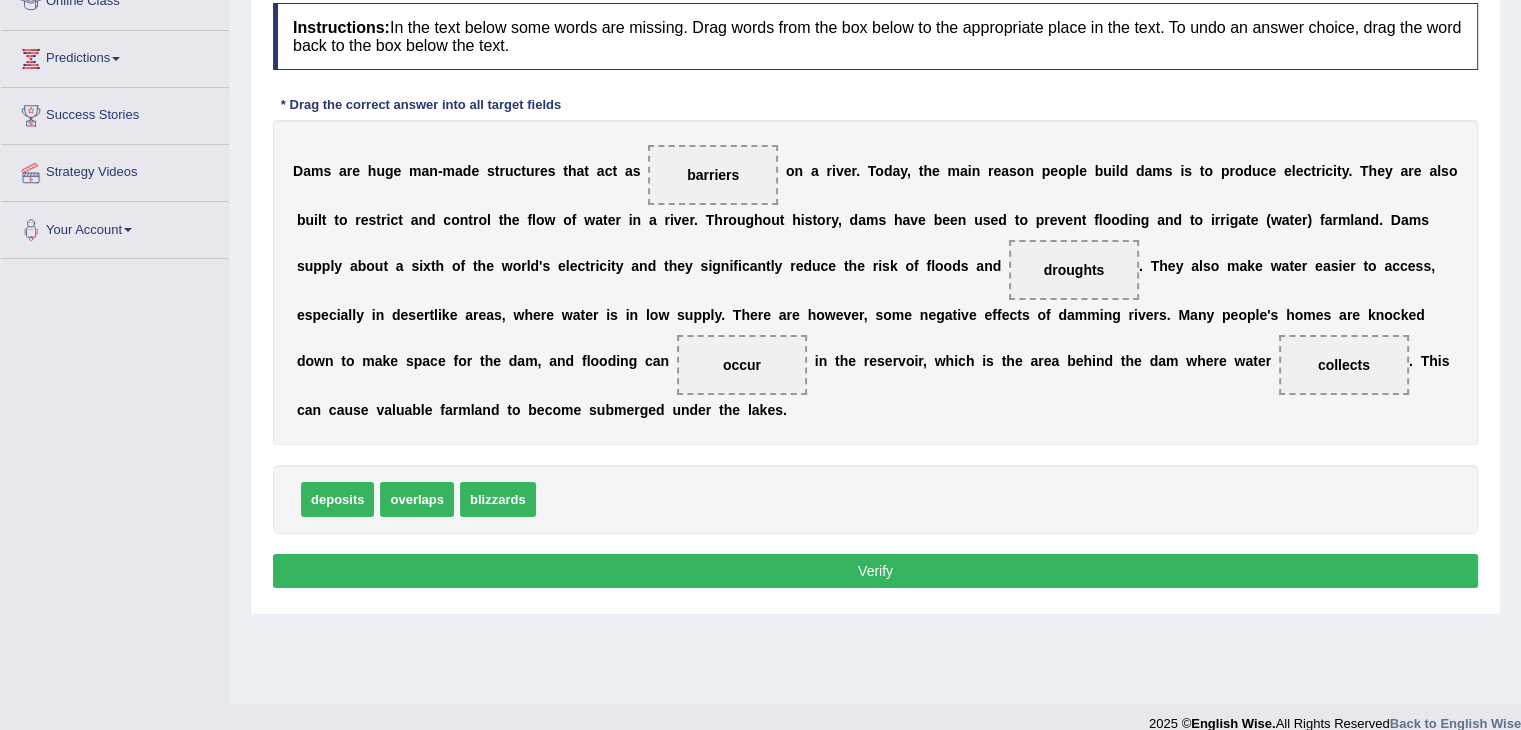 scroll, scrollTop: 300, scrollLeft: 0, axis: vertical 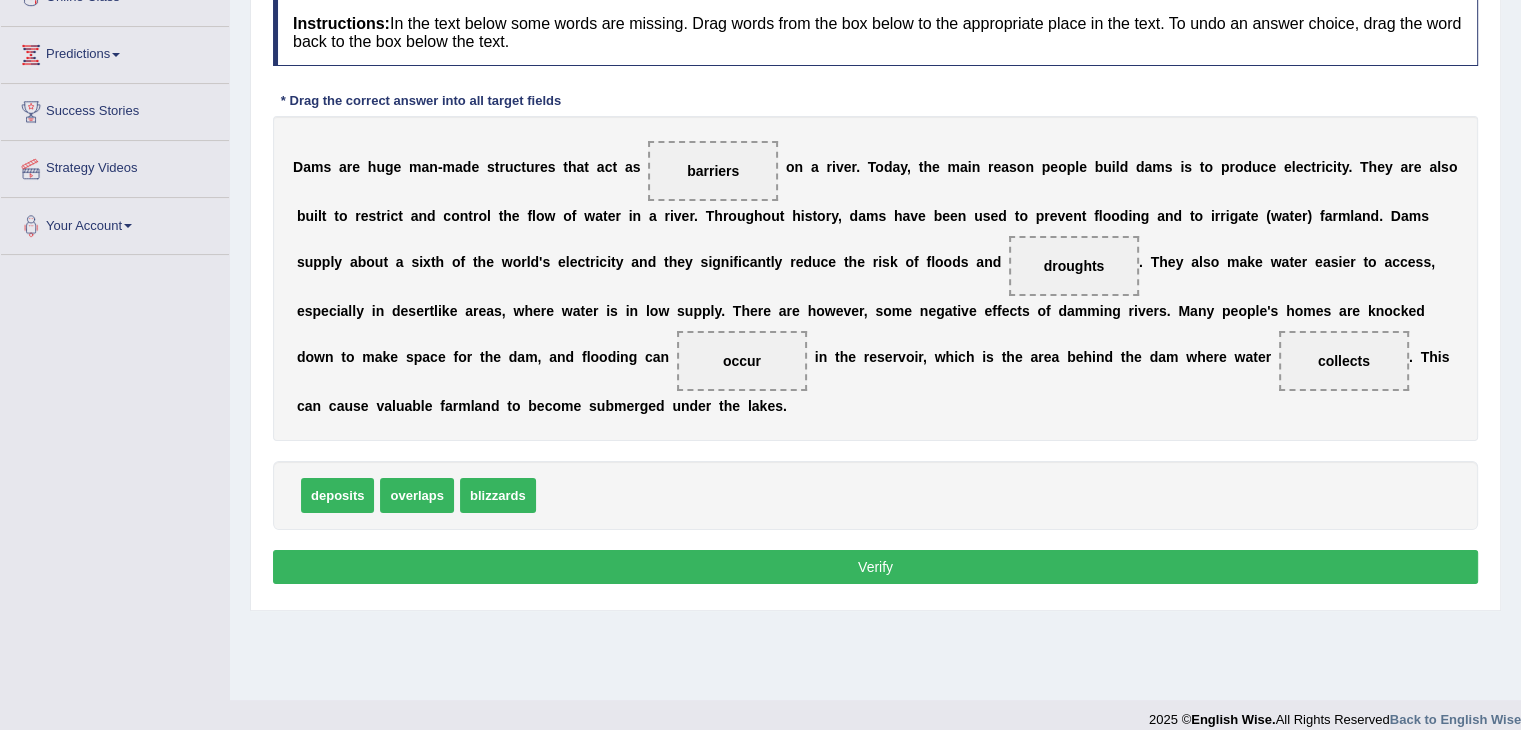 click on "Verify" at bounding box center [875, 567] 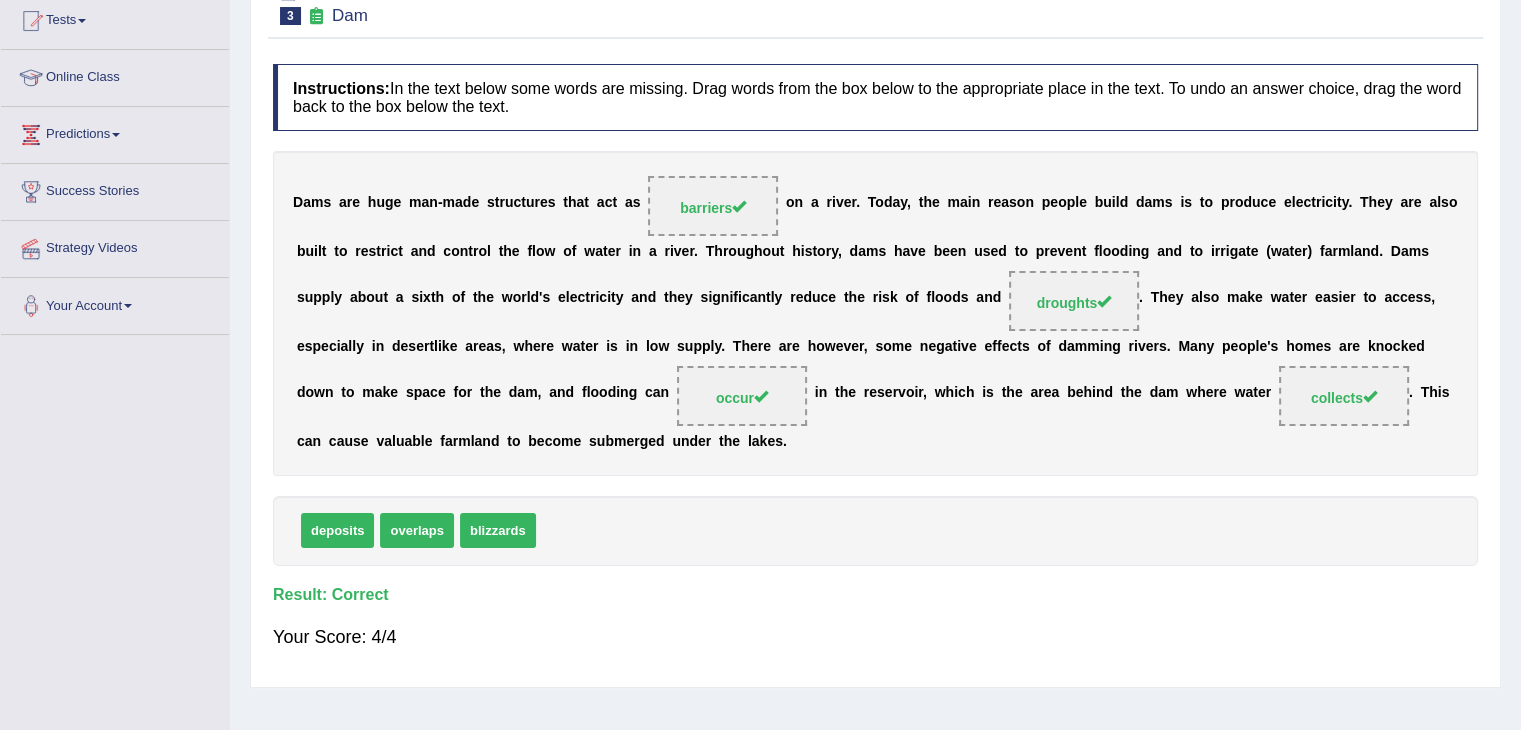 scroll, scrollTop: 0, scrollLeft: 0, axis: both 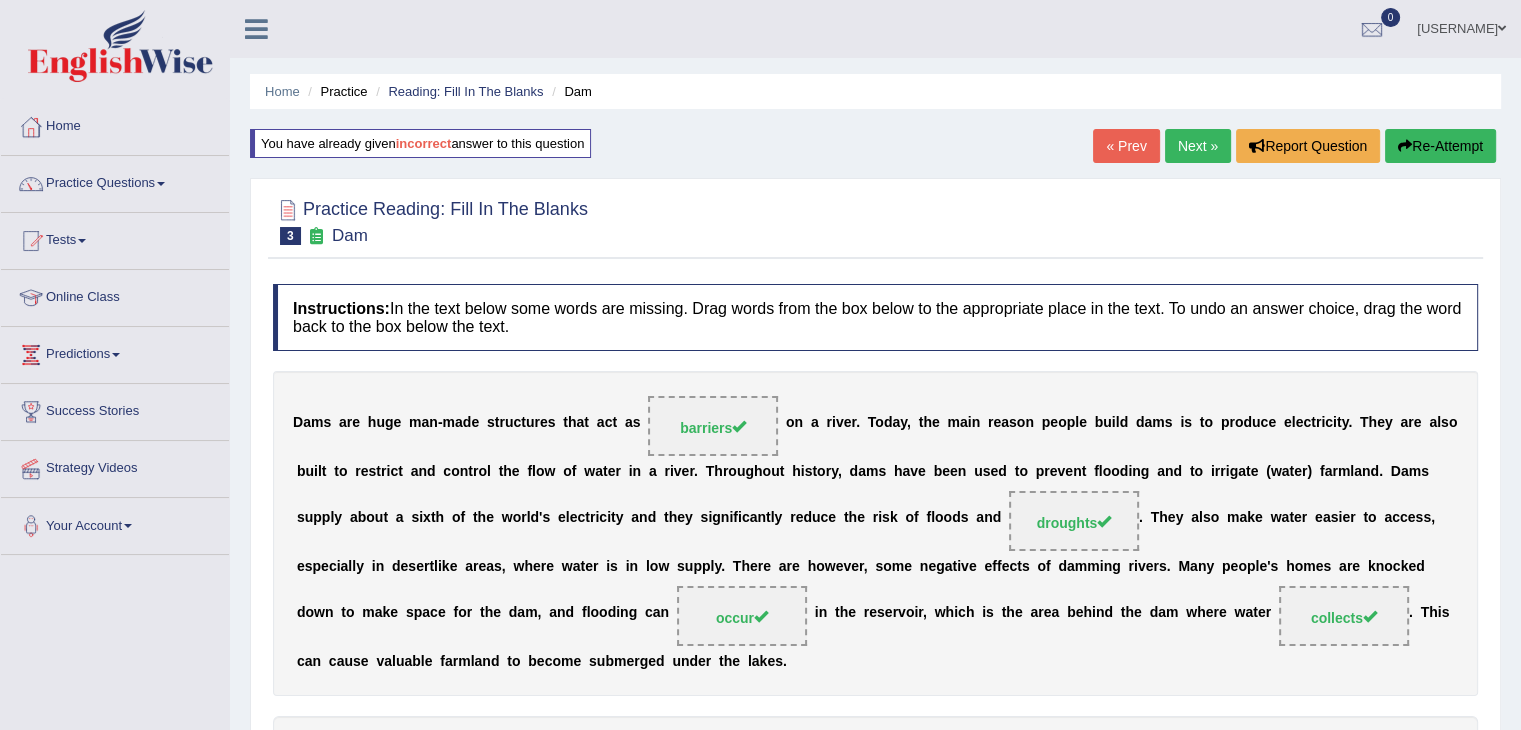 click on "Next »" at bounding box center (1198, 146) 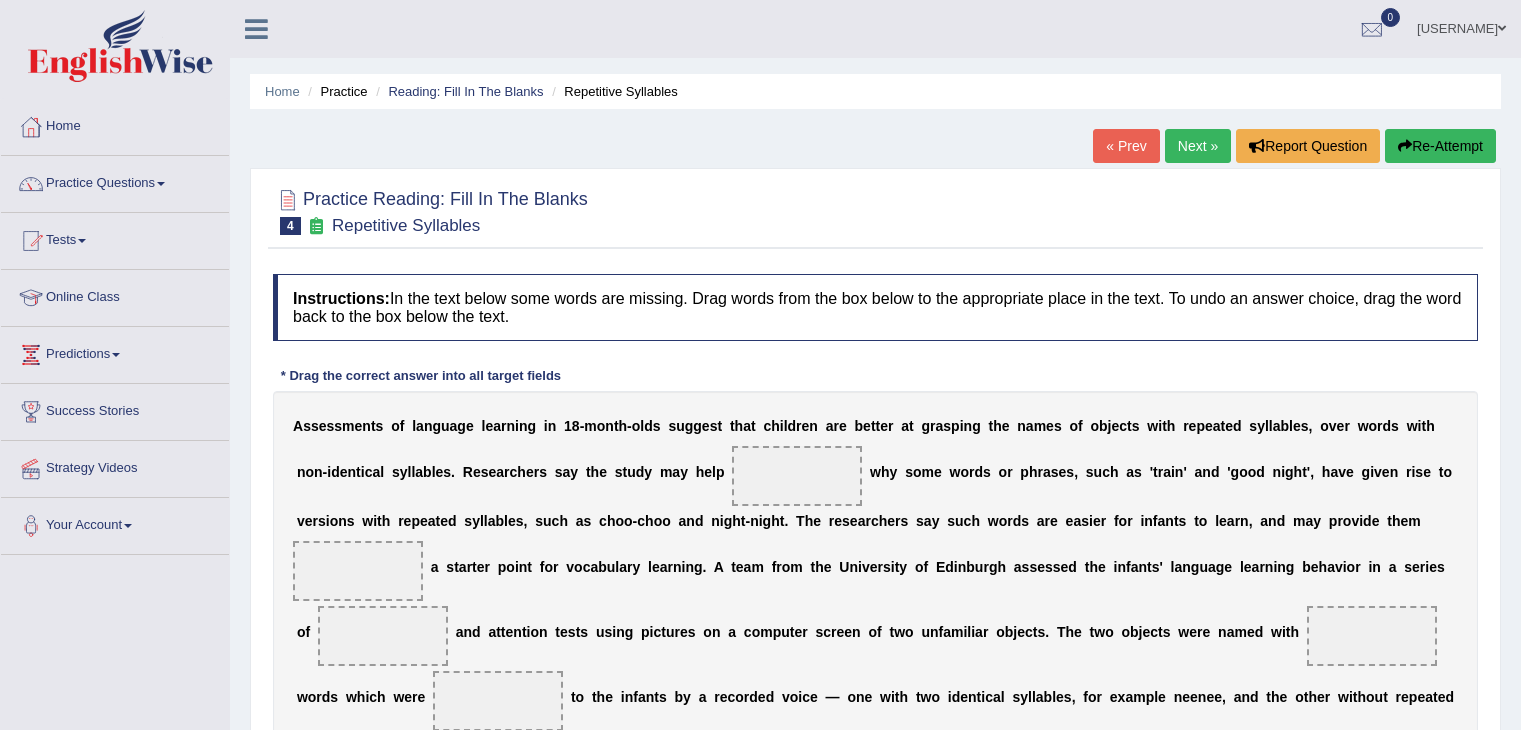 scroll, scrollTop: 0, scrollLeft: 0, axis: both 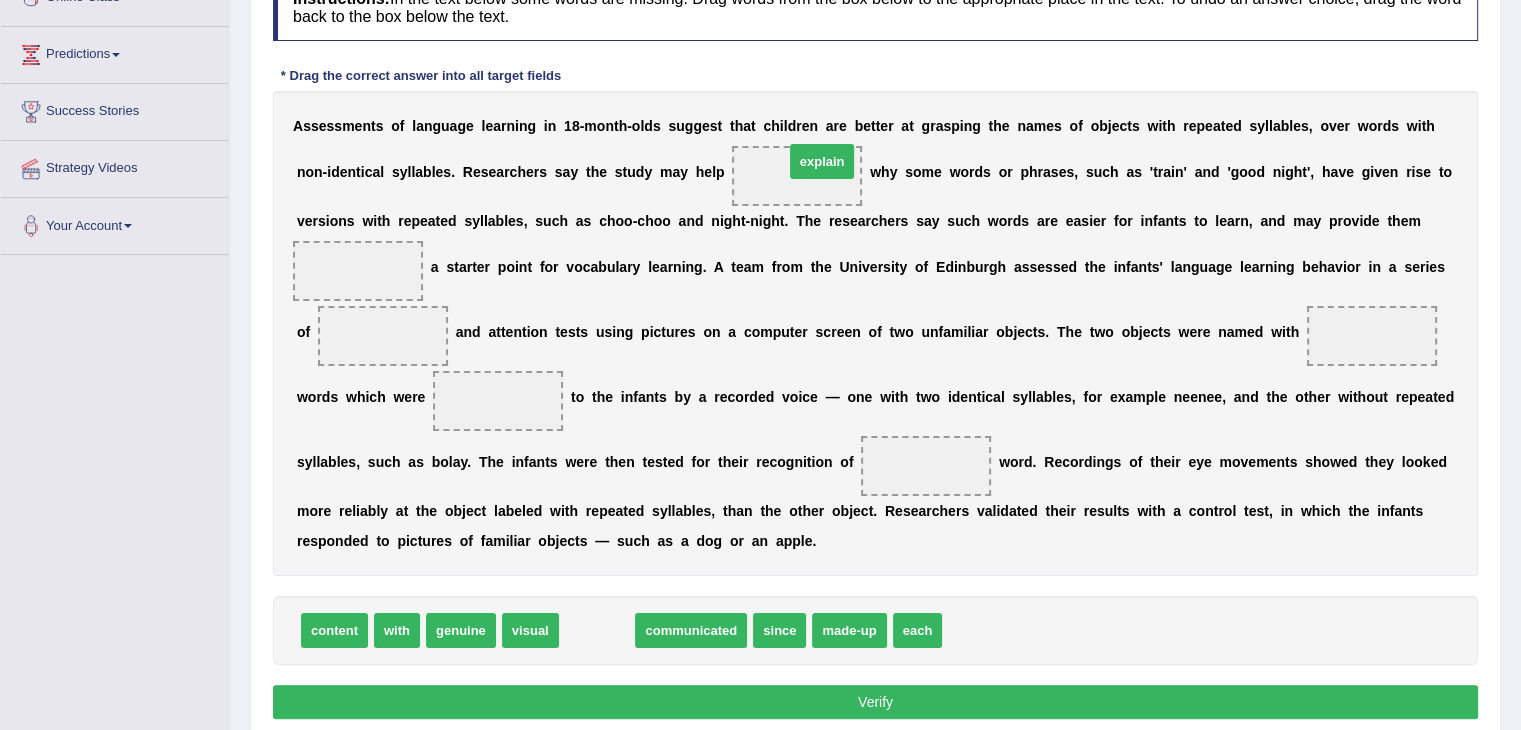 drag, startPoint x: 608, startPoint y: 637, endPoint x: 832, endPoint y: 168, distance: 519.7471 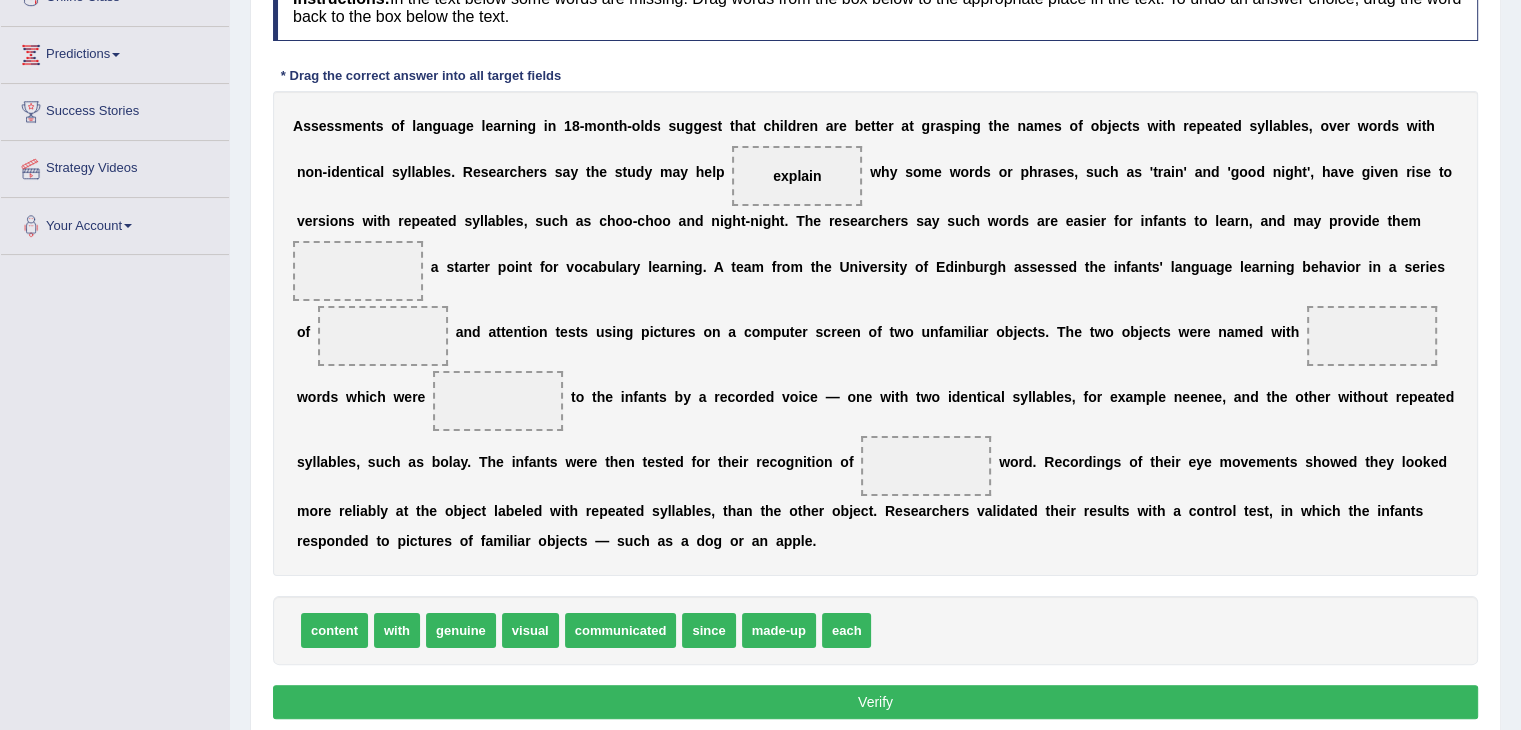 drag, startPoint x: 397, startPoint y: 645, endPoint x: 390, endPoint y: 312, distance: 333.07358 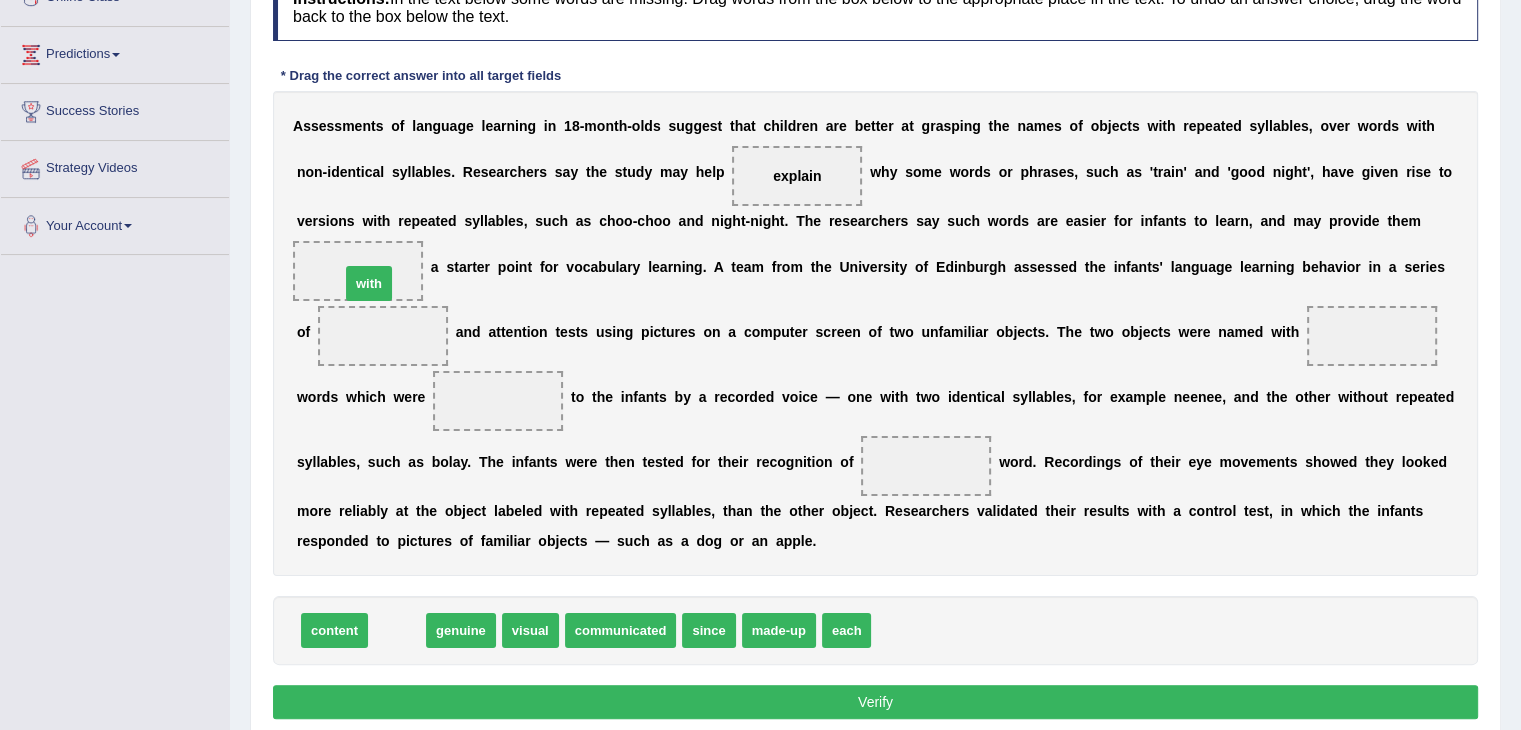 drag, startPoint x: 381, startPoint y: 633, endPoint x: 353, endPoint y: 286, distance: 348.12784 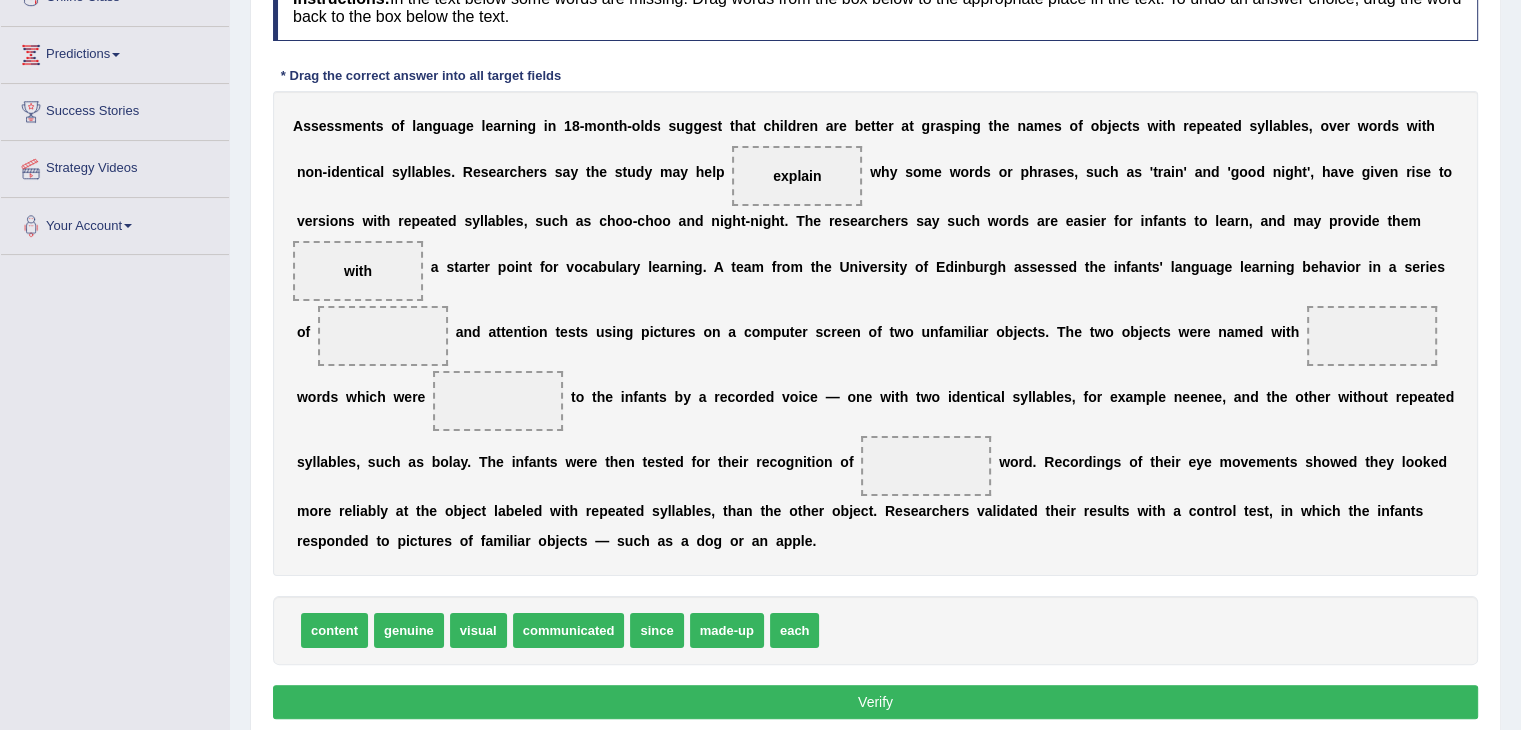 click on "each" at bounding box center [795, 630] 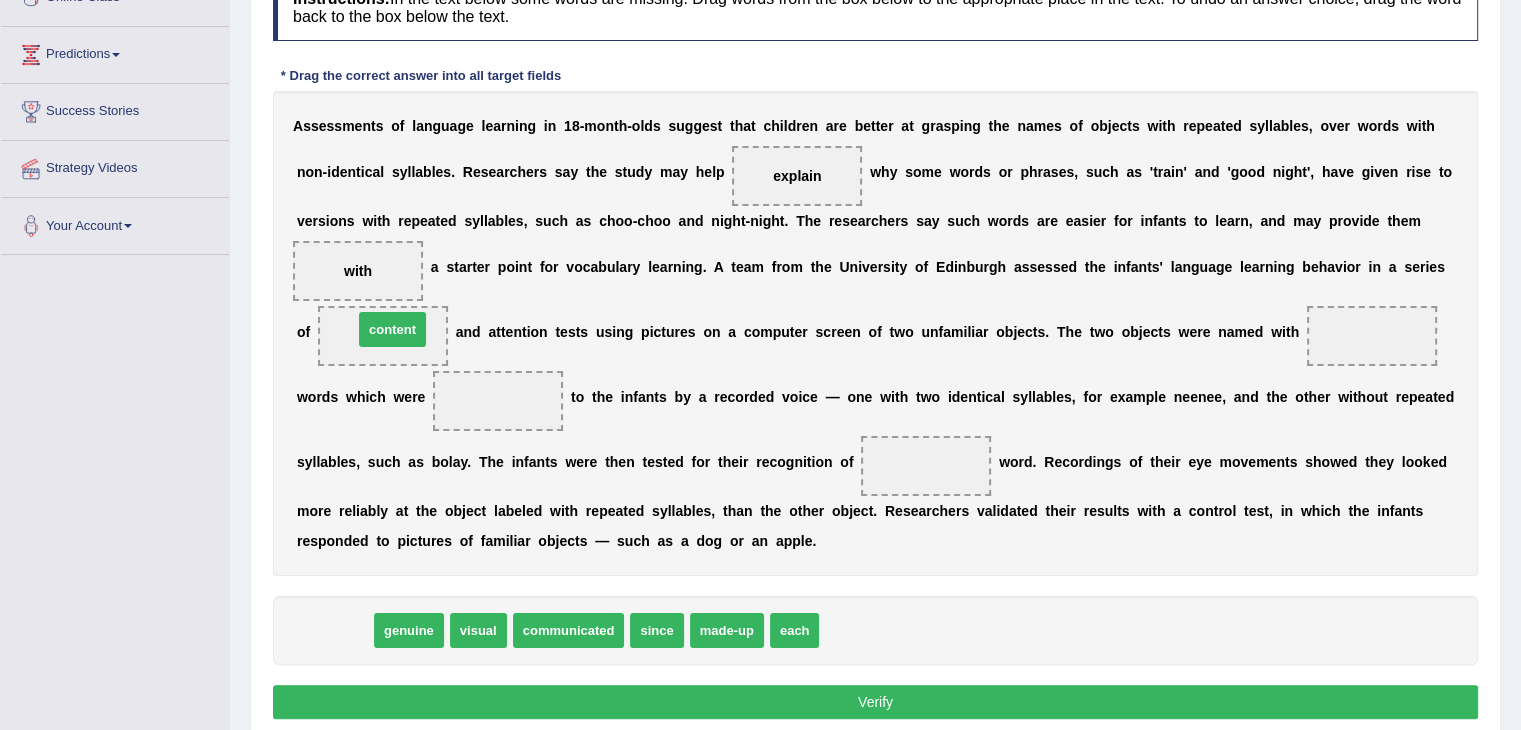 drag, startPoint x: 352, startPoint y: 637, endPoint x: 410, endPoint y: 335, distance: 307.5191 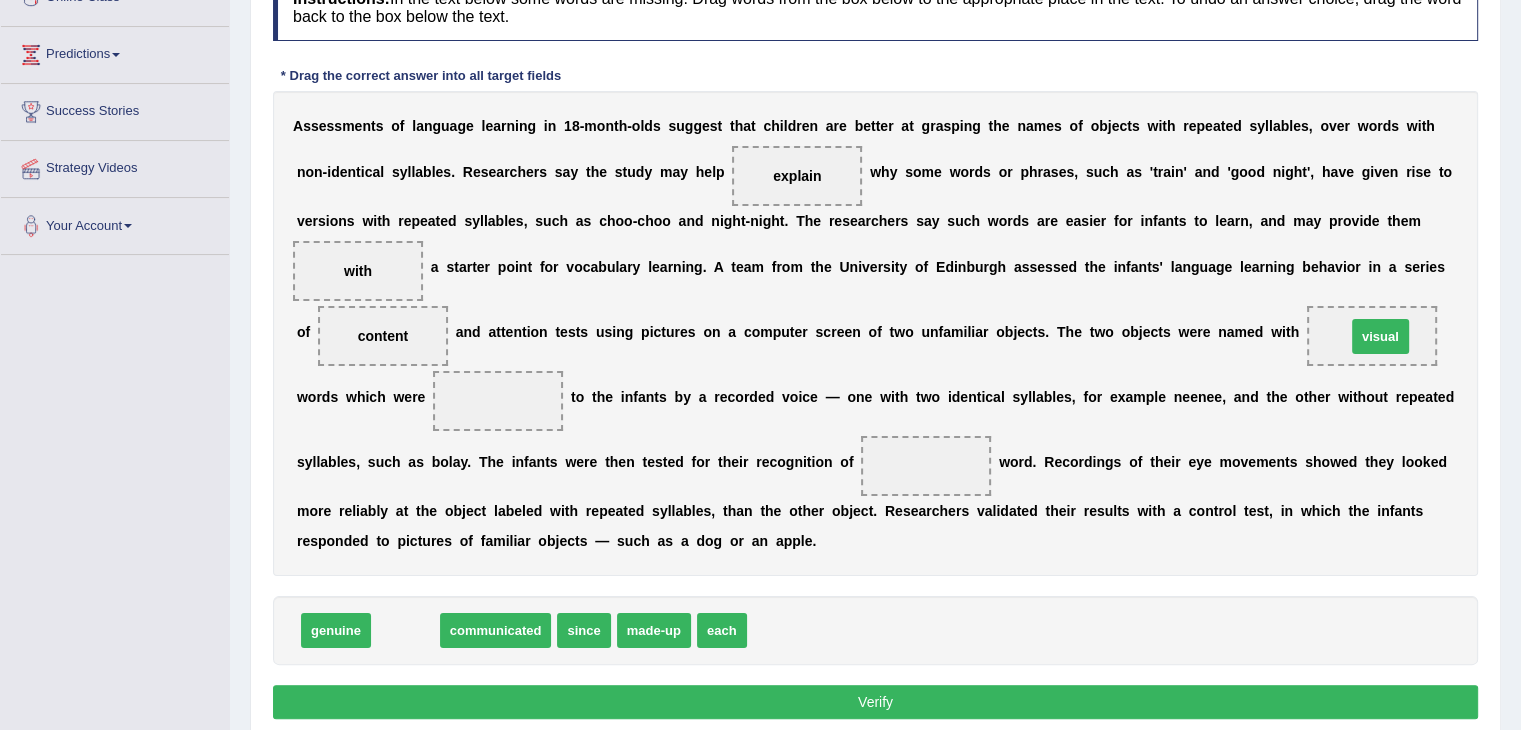 drag, startPoint x: 408, startPoint y: 643, endPoint x: 1383, endPoint y: 349, distance: 1018.36194 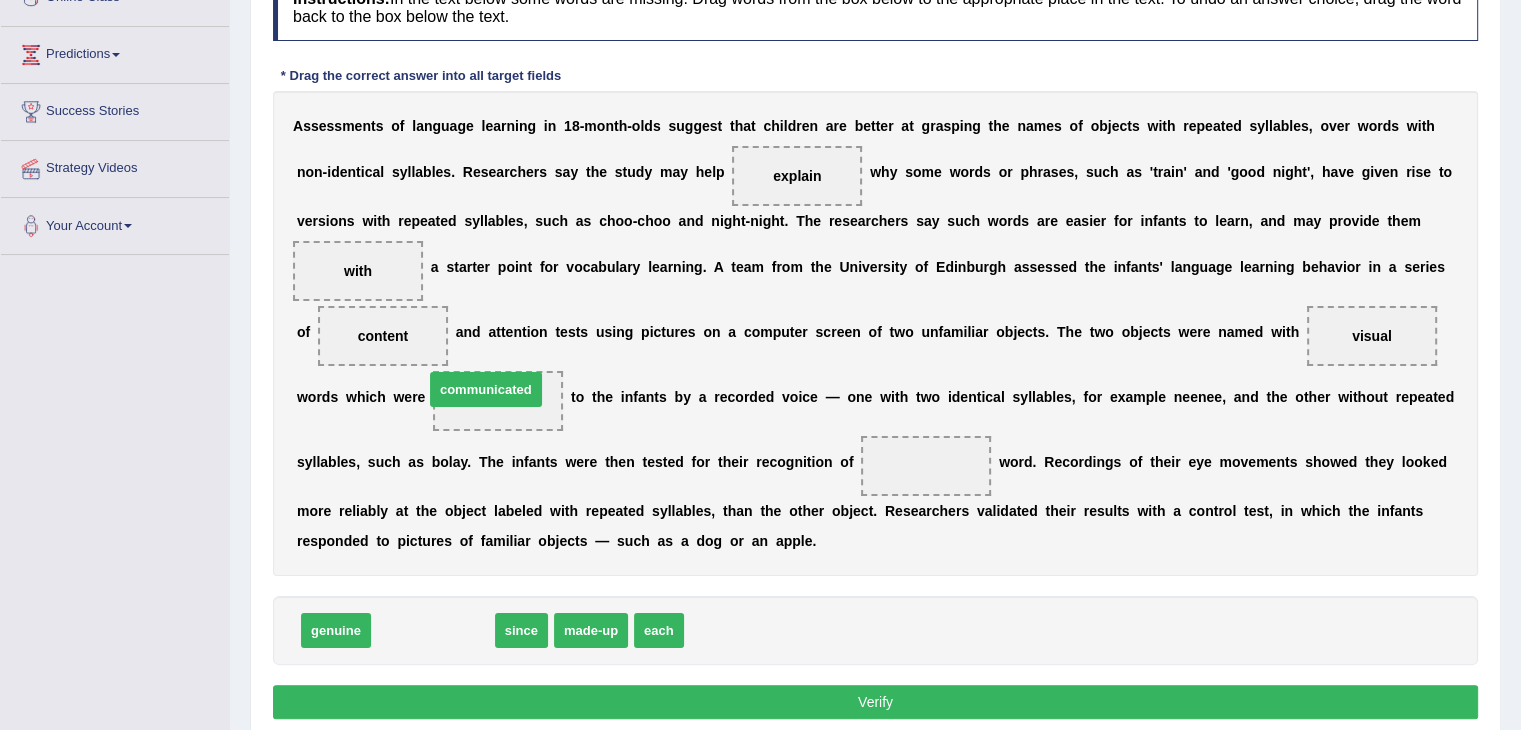 drag, startPoint x: 449, startPoint y: 637, endPoint x: 513, endPoint y: 405, distance: 240.66574 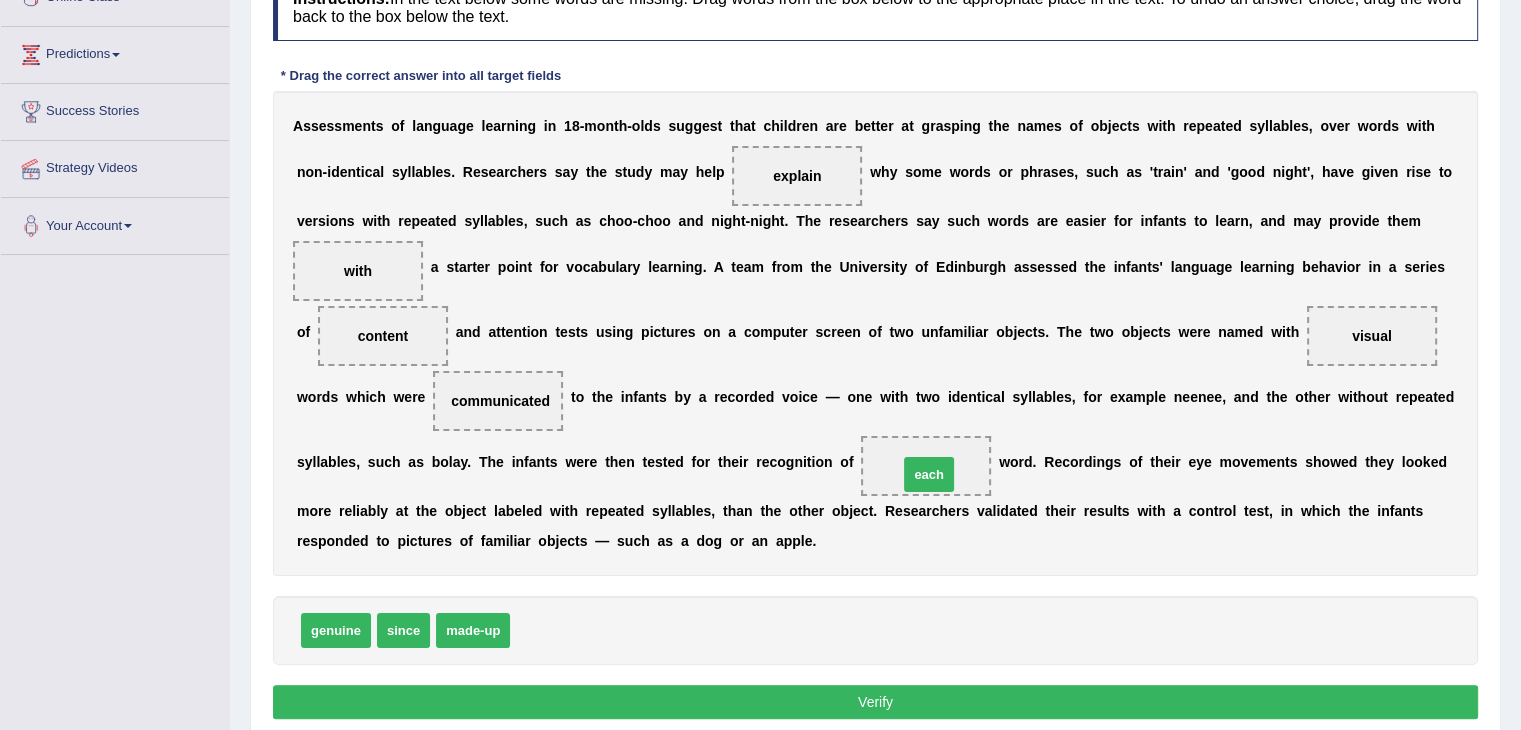 drag, startPoint x: 538, startPoint y: 635, endPoint x: 926, endPoint y: 479, distance: 418.18655 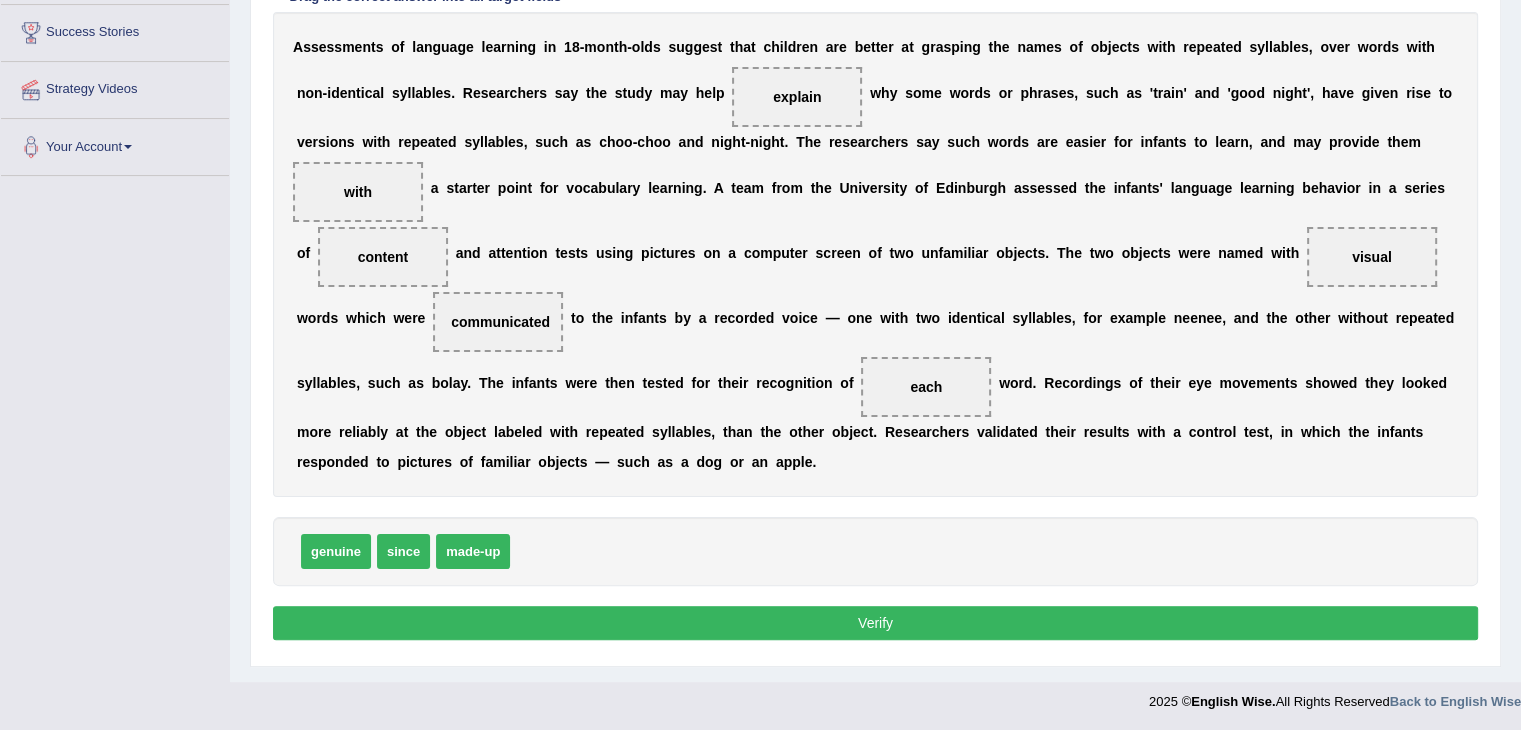 click on "Verify" at bounding box center (875, 623) 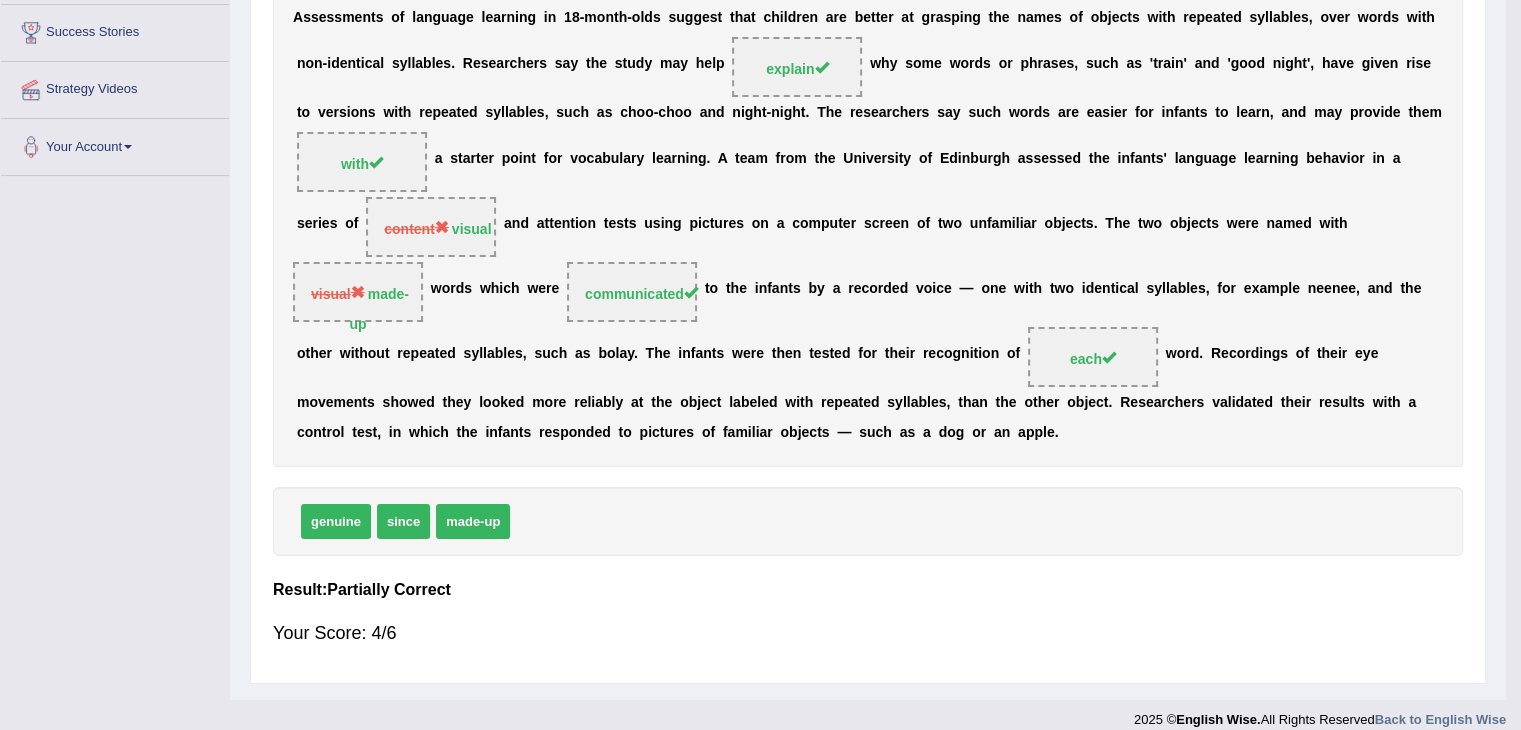 scroll, scrollTop: 320, scrollLeft: 0, axis: vertical 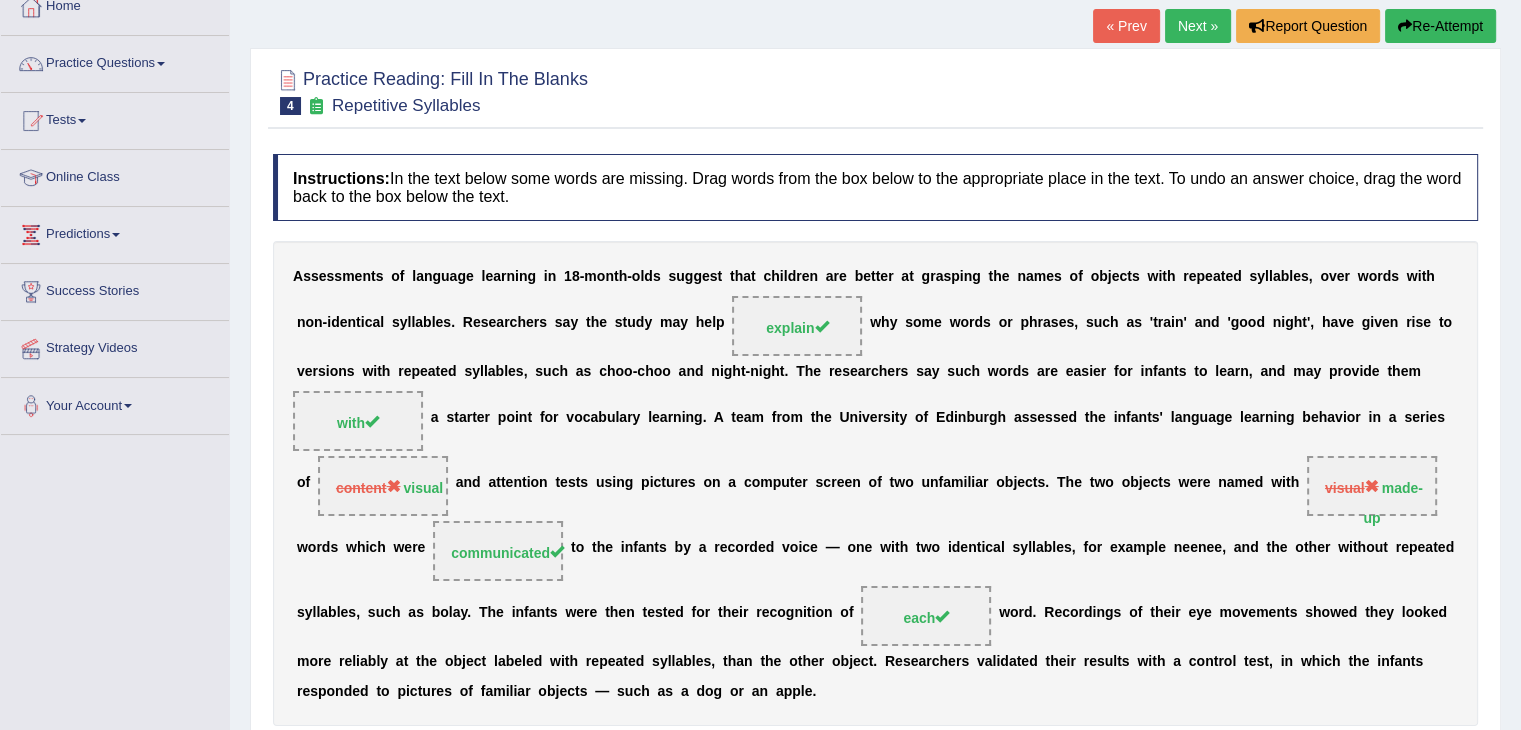 click on "Re-Attempt" at bounding box center (1440, 26) 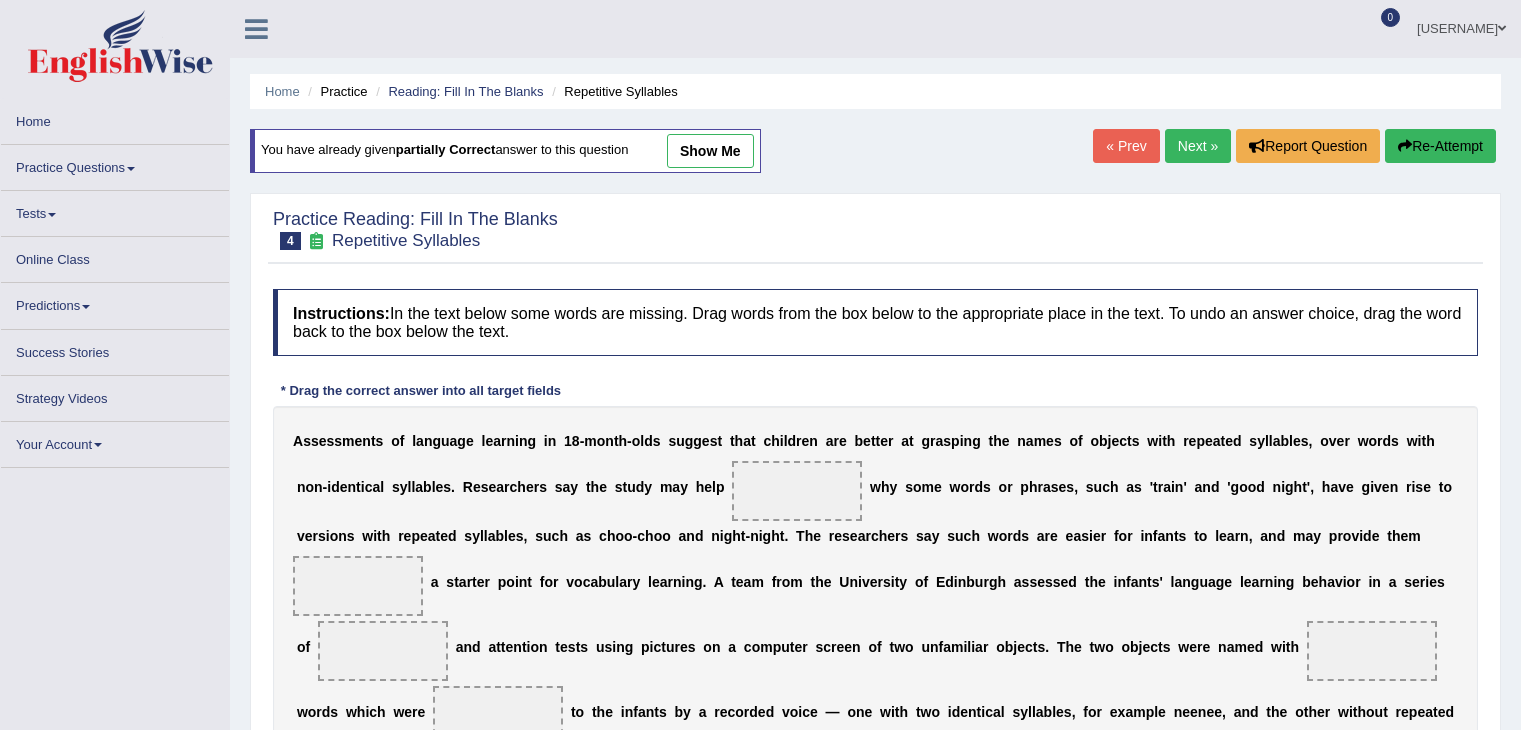 scroll, scrollTop: 120, scrollLeft: 0, axis: vertical 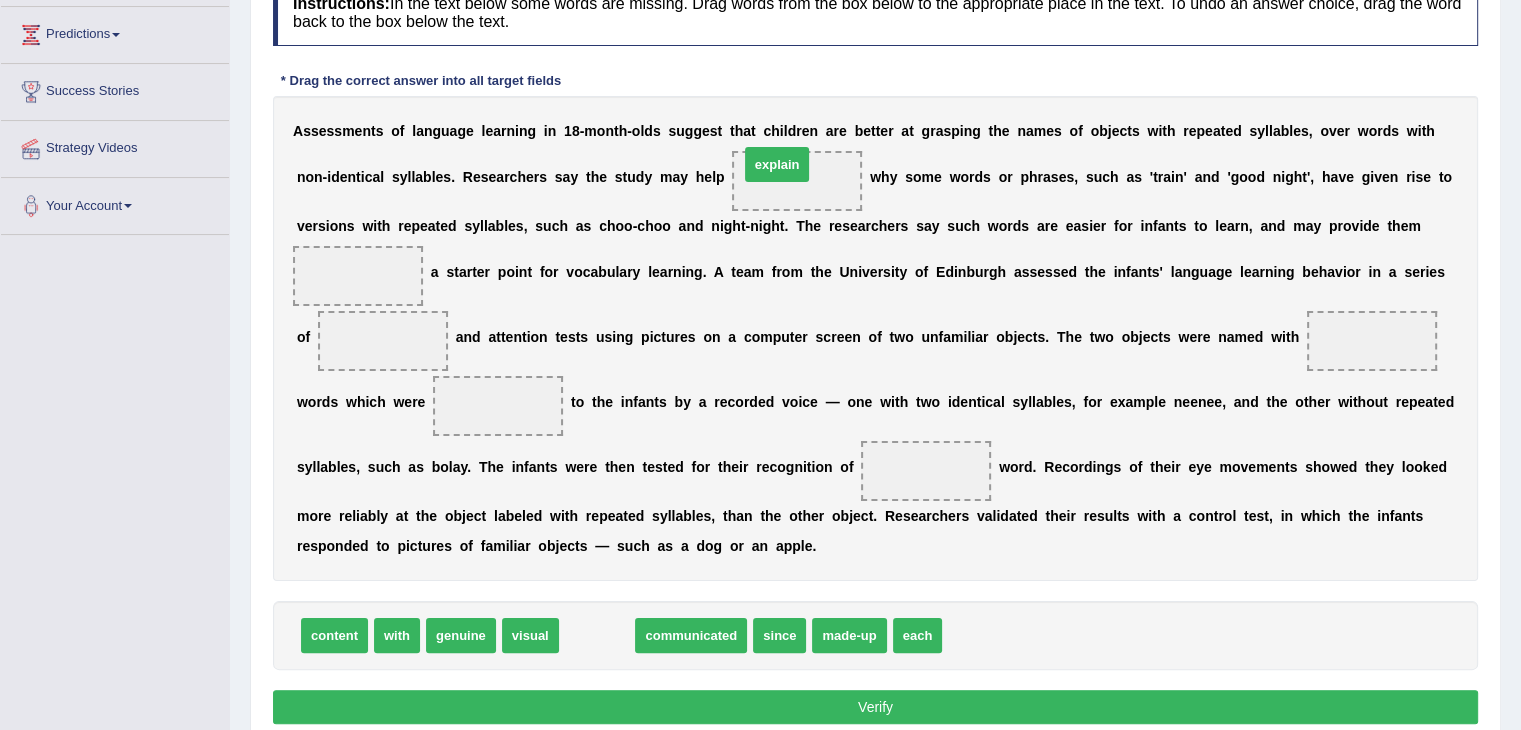 drag, startPoint x: 600, startPoint y: 630, endPoint x: 780, endPoint y: 160, distance: 503.28918 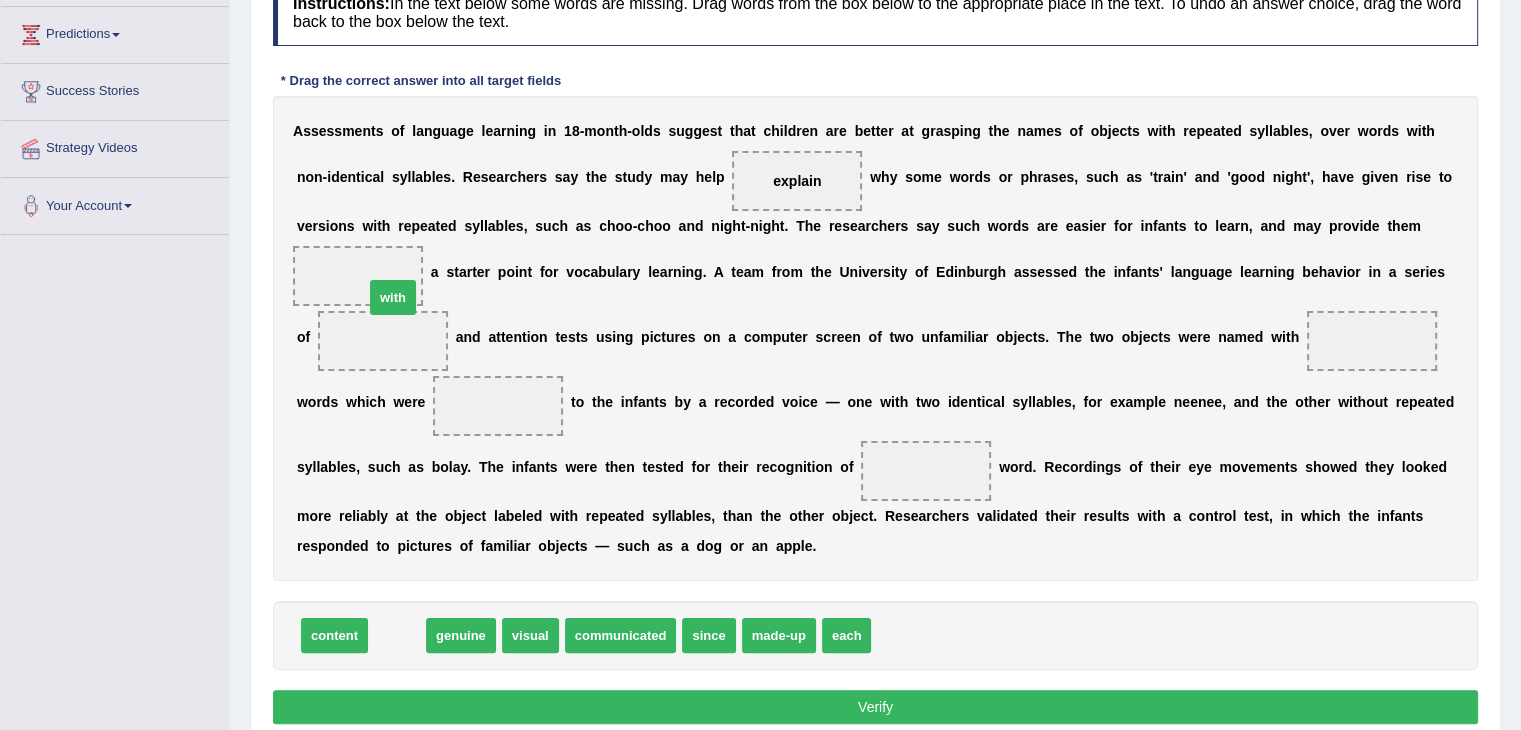 drag, startPoint x: 396, startPoint y: 636, endPoint x: 384, endPoint y: 296, distance: 340.2117 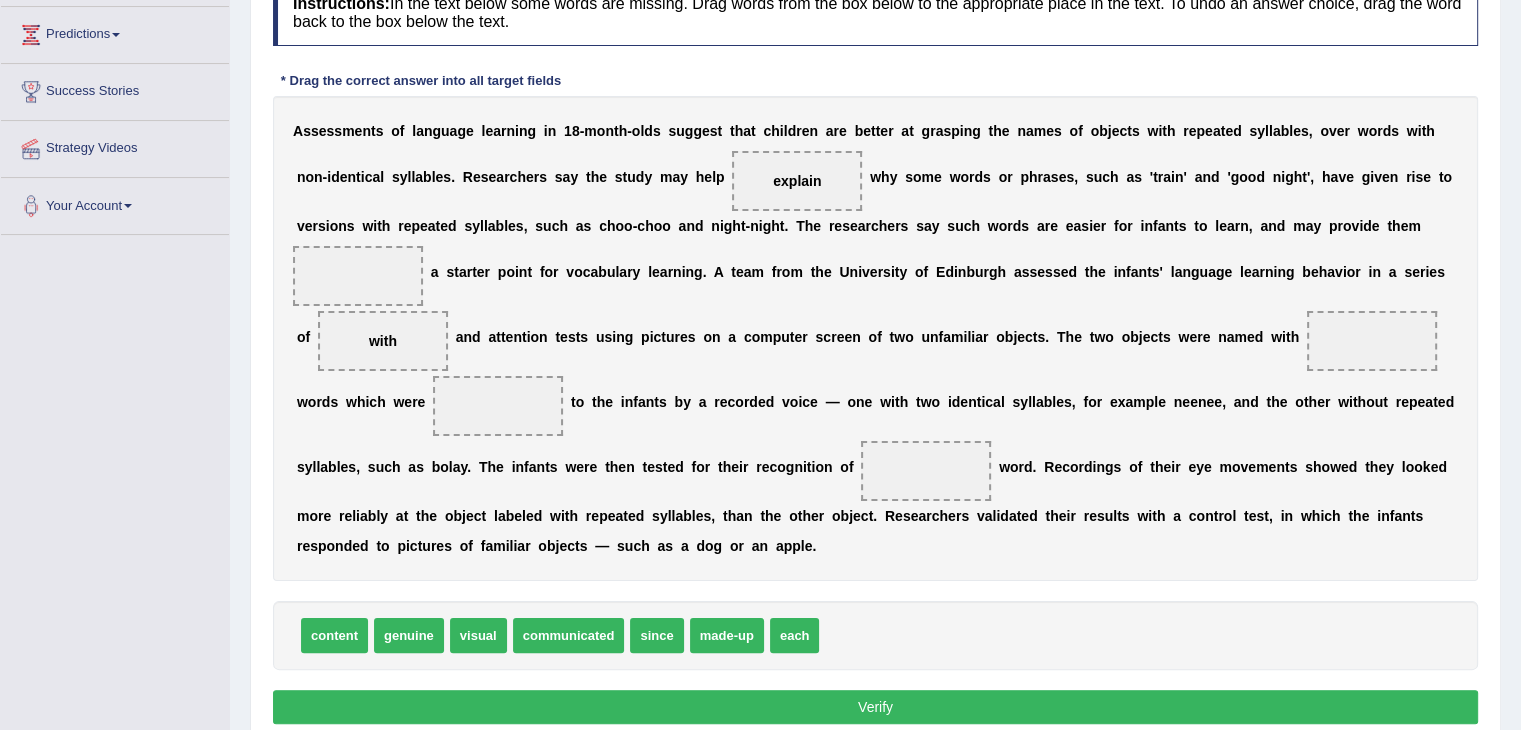 drag, startPoint x: 372, startPoint y: 345, endPoint x: 376, endPoint y: 263, distance: 82.0975 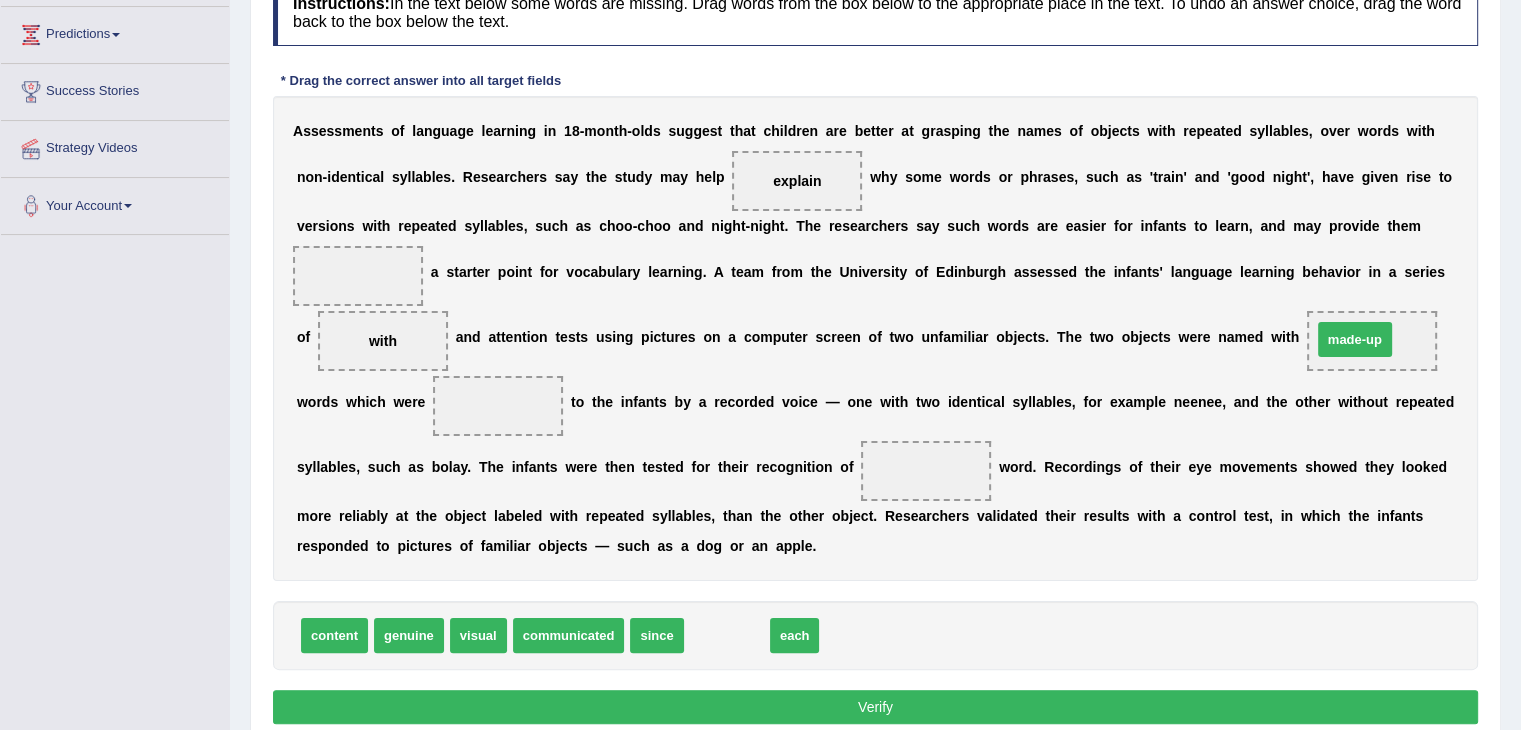 drag, startPoint x: 732, startPoint y: 634, endPoint x: 1360, endPoint y: 338, distance: 694.2622 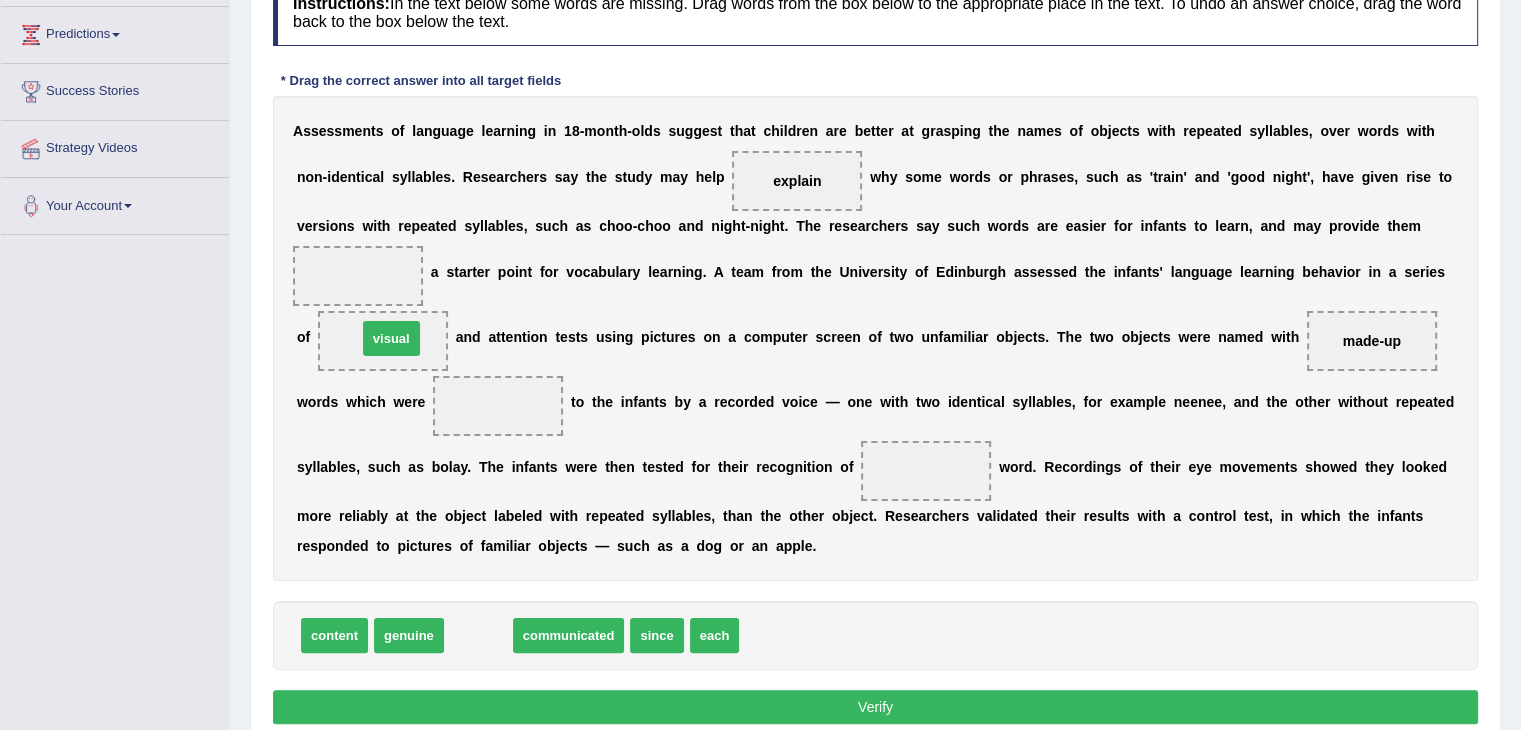 drag, startPoint x: 481, startPoint y: 637, endPoint x: 393, endPoint y: 340, distance: 309.76282 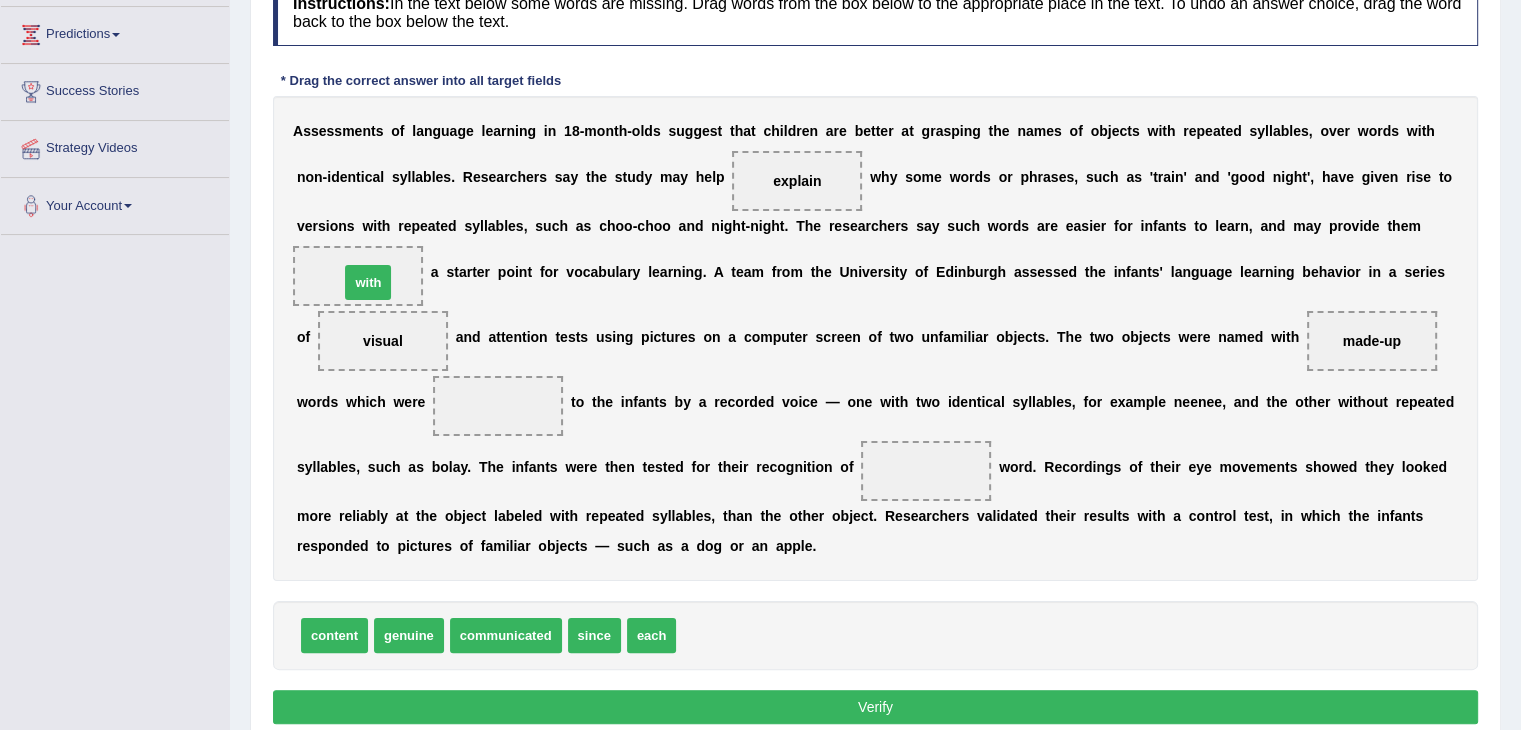 drag, startPoint x: 702, startPoint y: 641, endPoint x: 365, endPoint y: 289, distance: 487.312 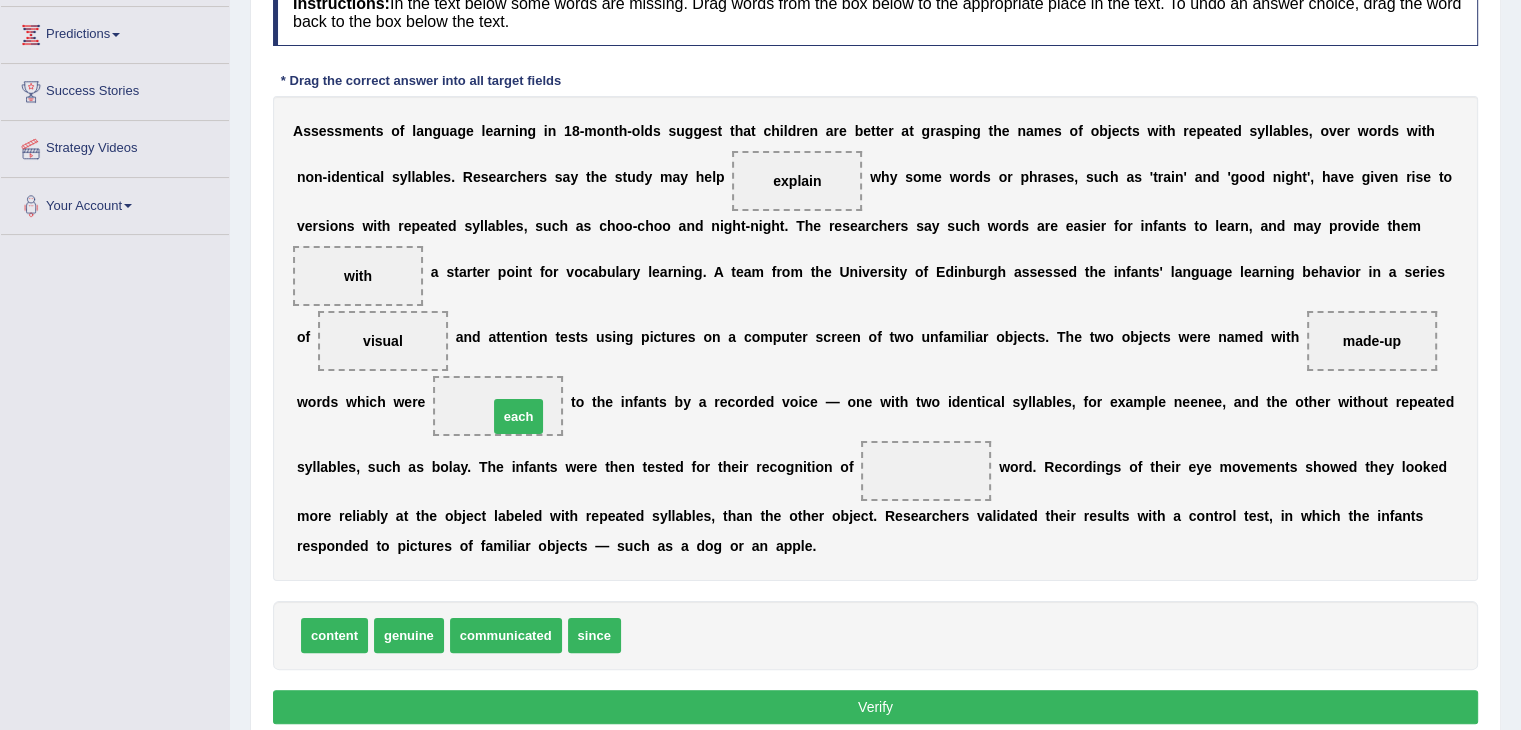 drag, startPoint x: 653, startPoint y: 633, endPoint x: 520, endPoint y: 413, distance: 257.07782 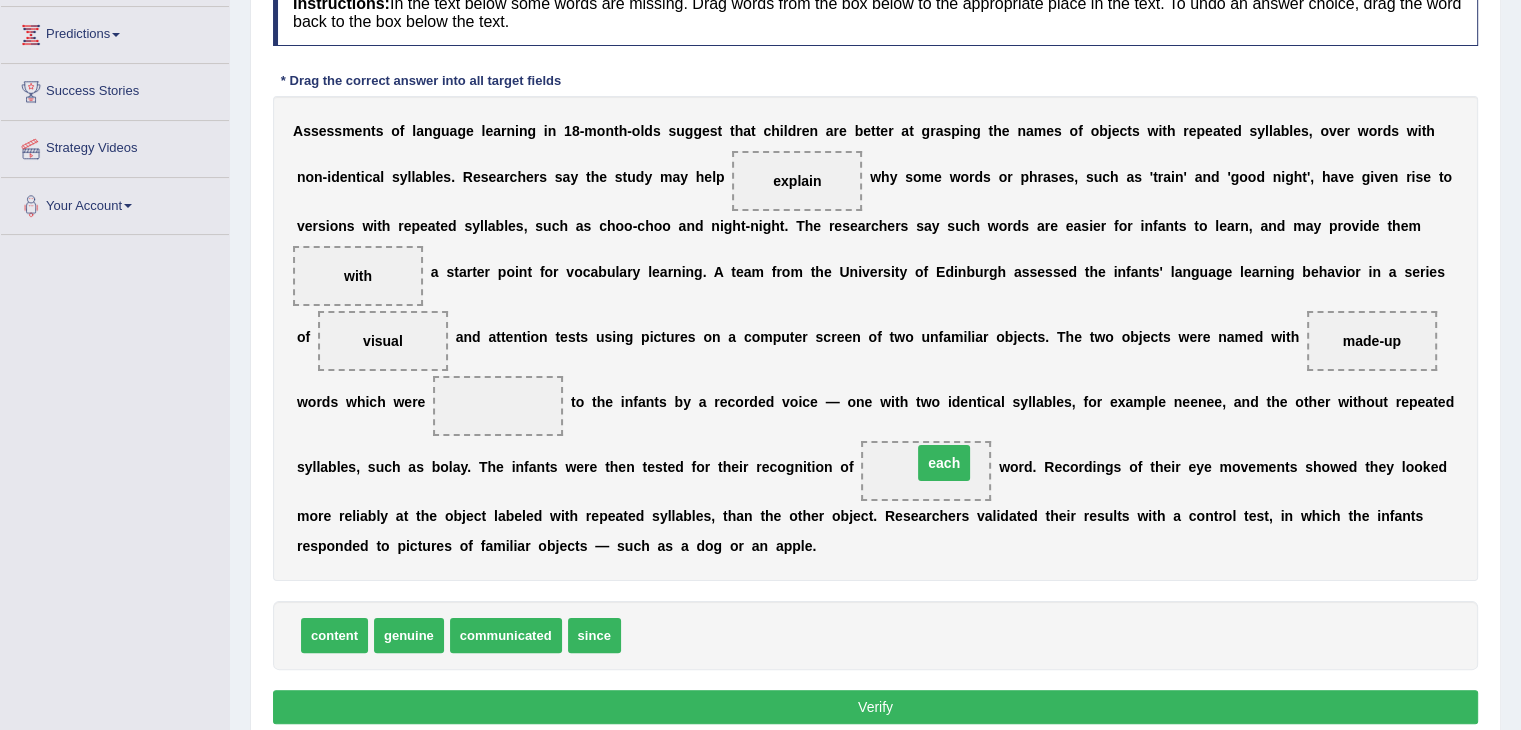 drag, startPoint x: 489, startPoint y: 397, endPoint x: 935, endPoint y: 453, distance: 449.50195 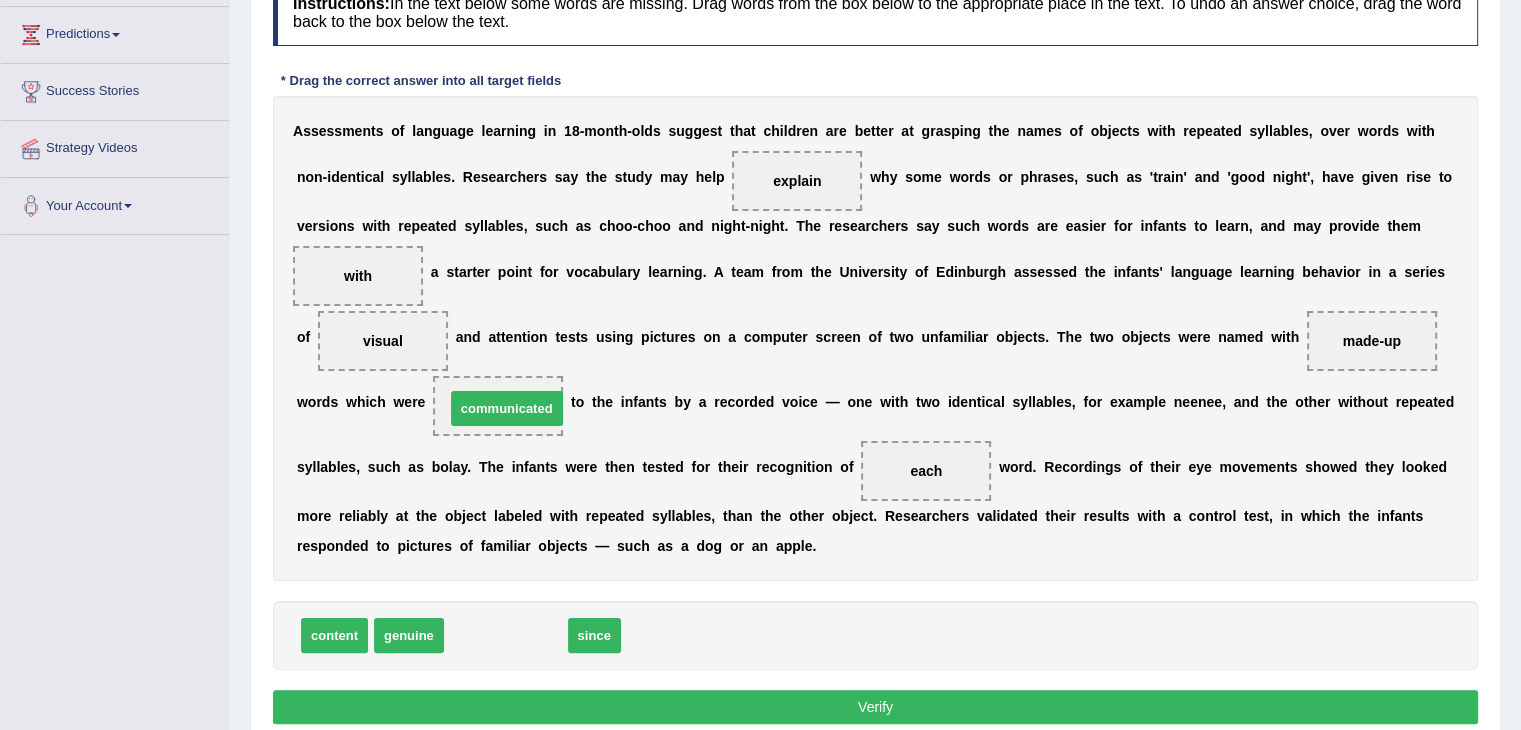 drag, startPoint x: 462, startPoint y: 625, endPoint x: 463, endPoint y: 397, distance: 228.0022 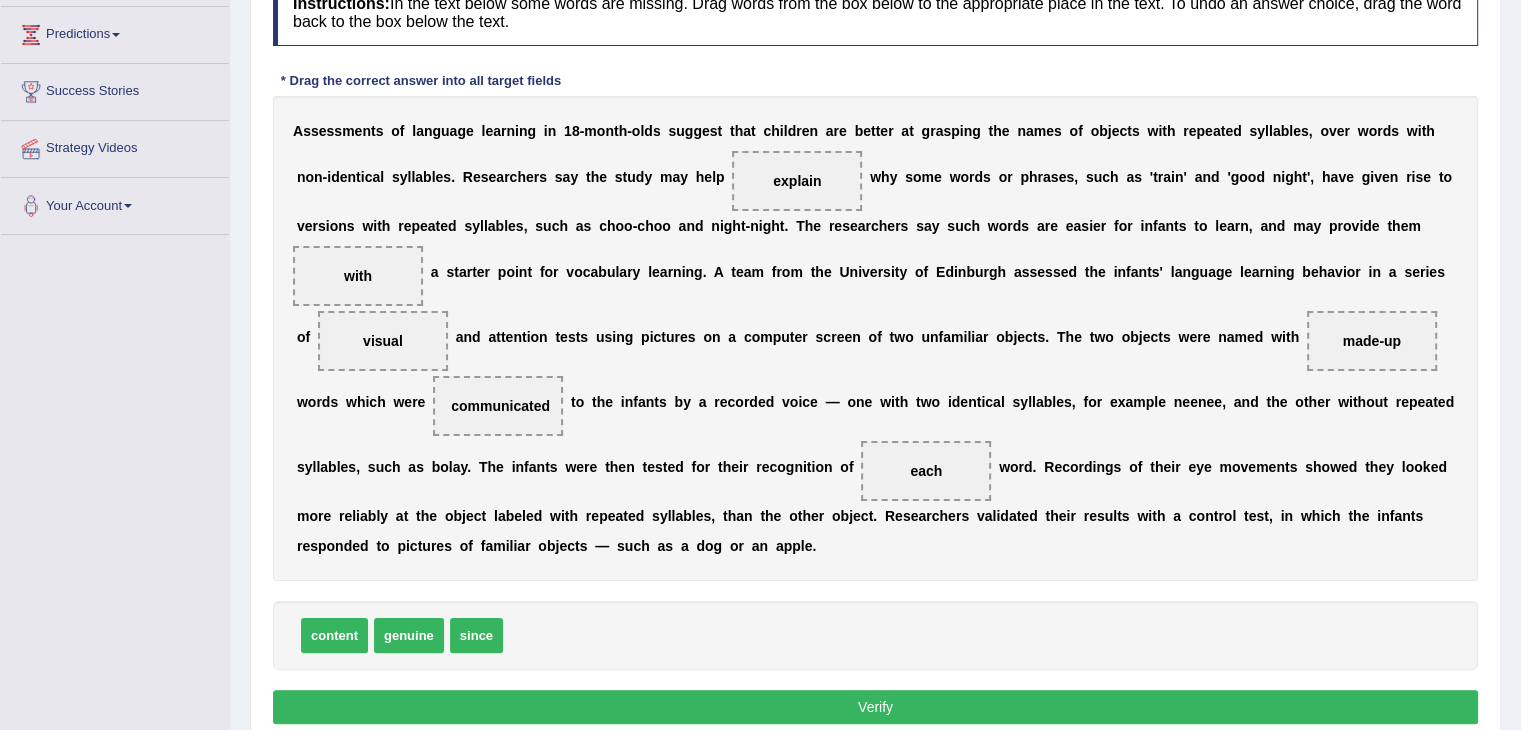 click on "Verify" at bounding box center (875, 707) 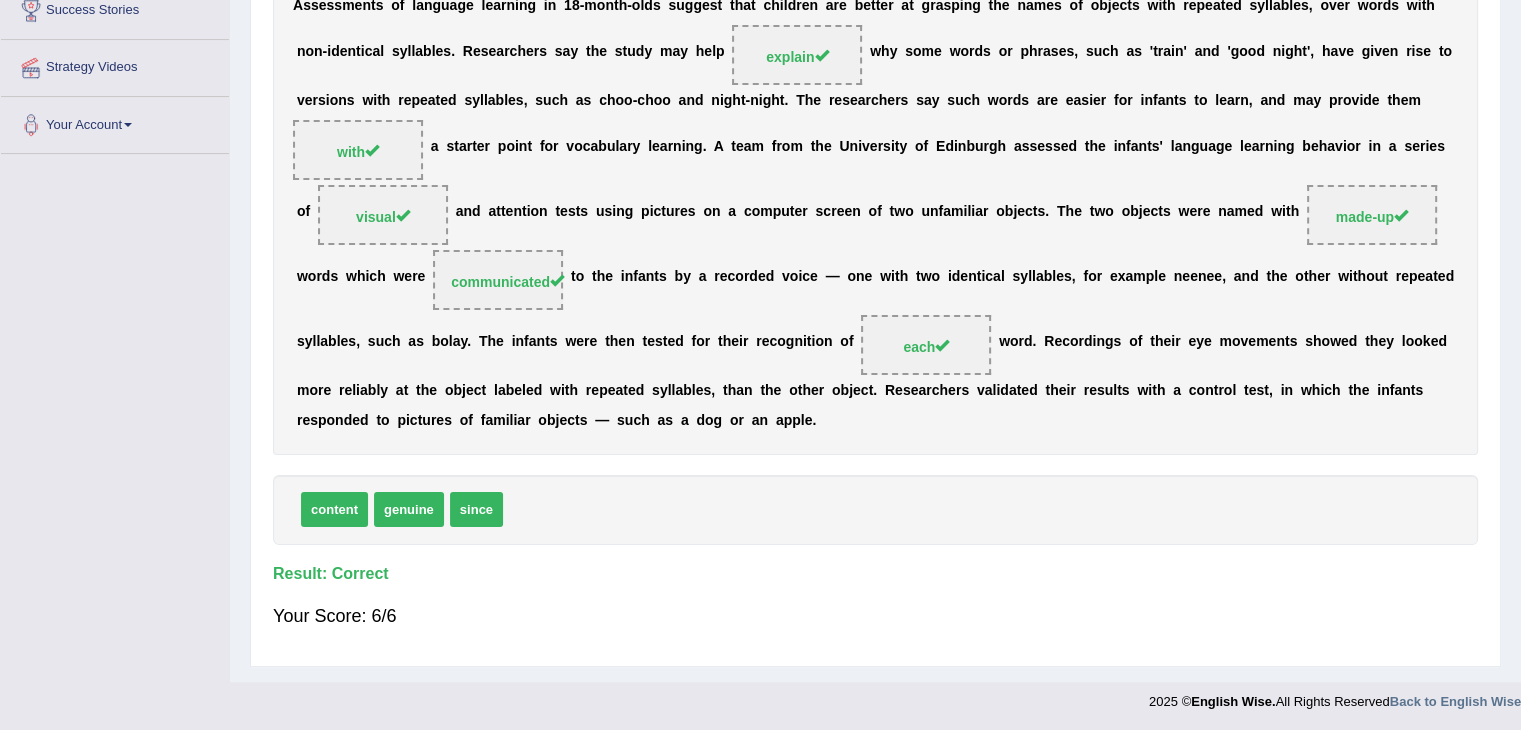 scroll, scrollTop: 0, scrollLeft: 0, axis: both 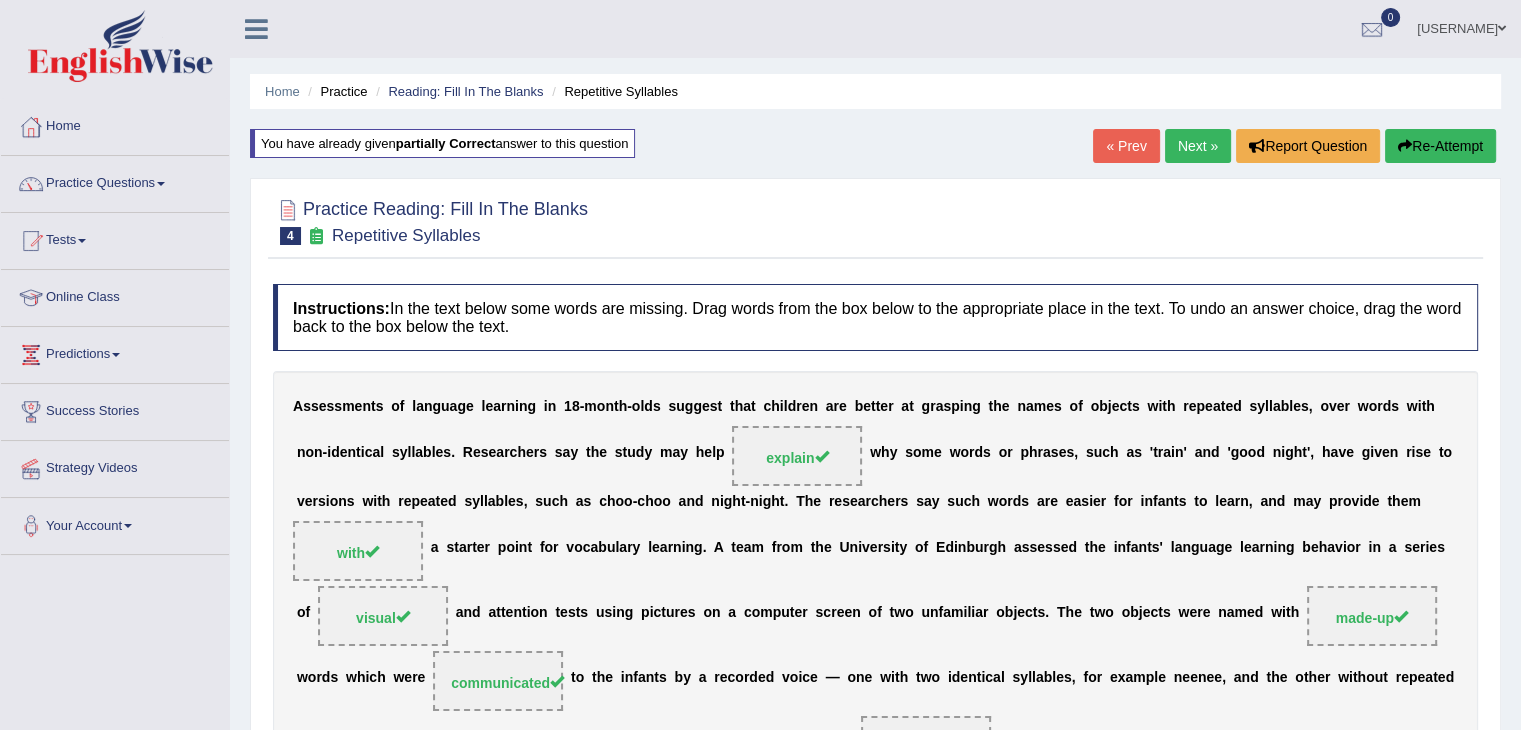 click on "Next »" at bounding box center [1198, 146] 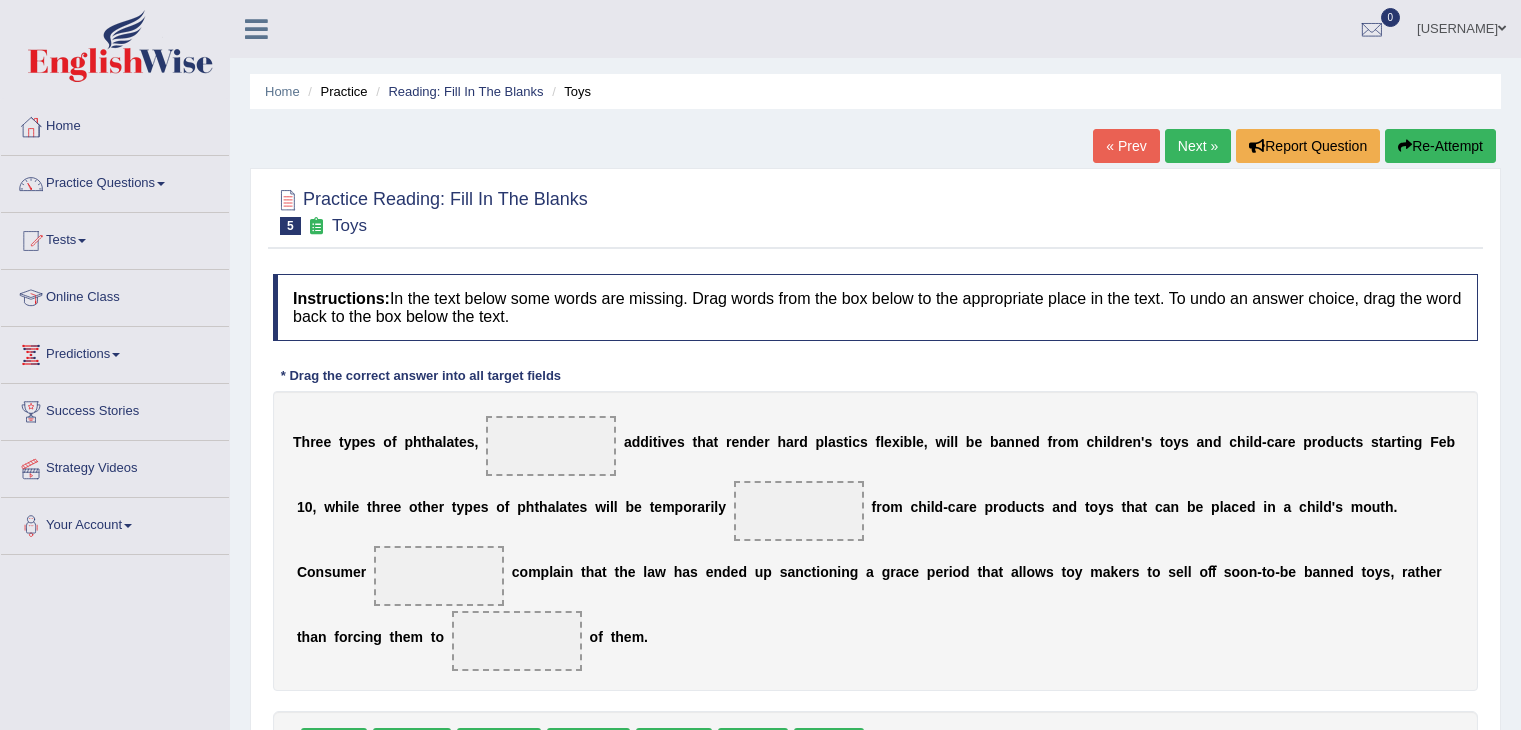 scroll, scrollTop: 0, scrollLeft: 0, axis: both 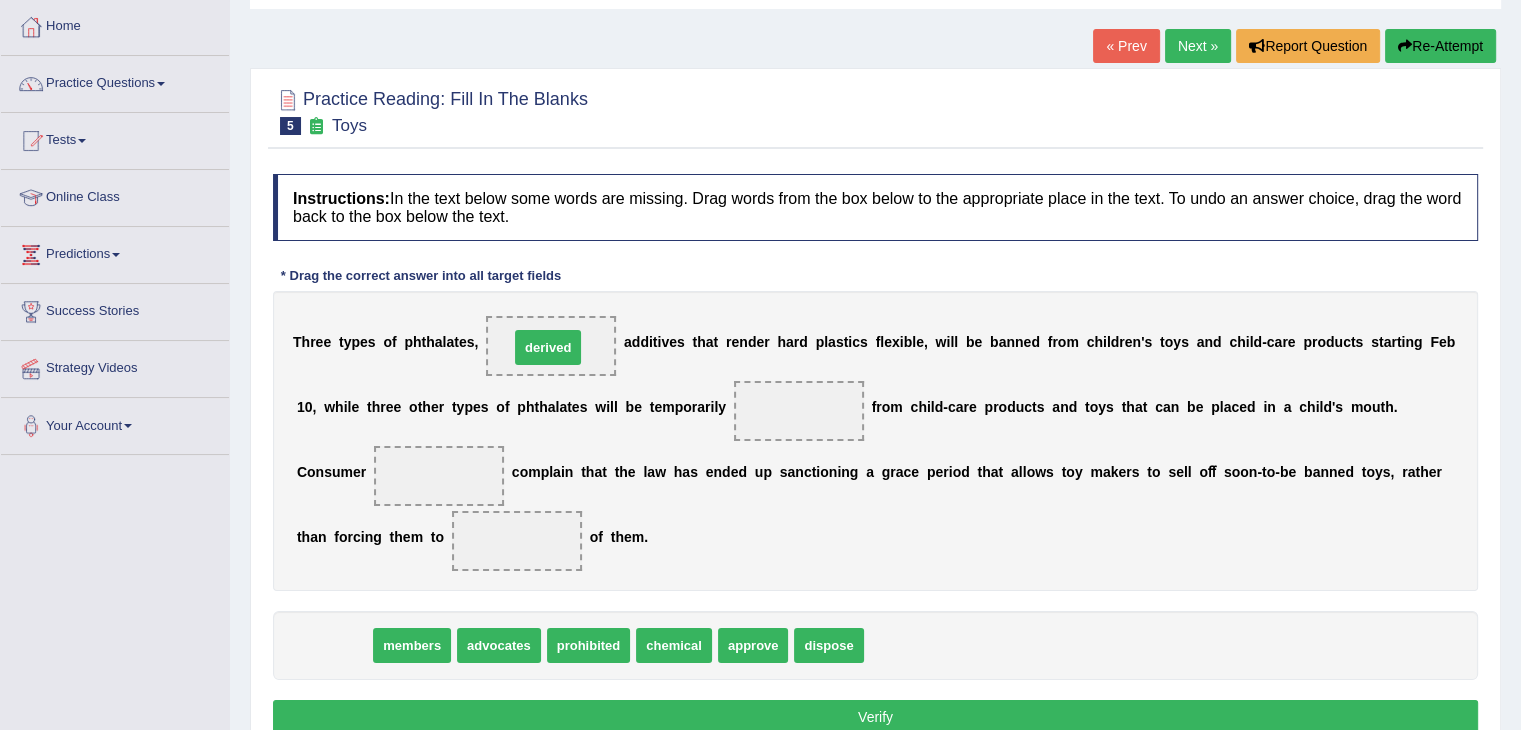 drag, startPoint x: 346, startPoint y: 637, endPoint x: 560, endPoint y: 339, distance: 366.87872 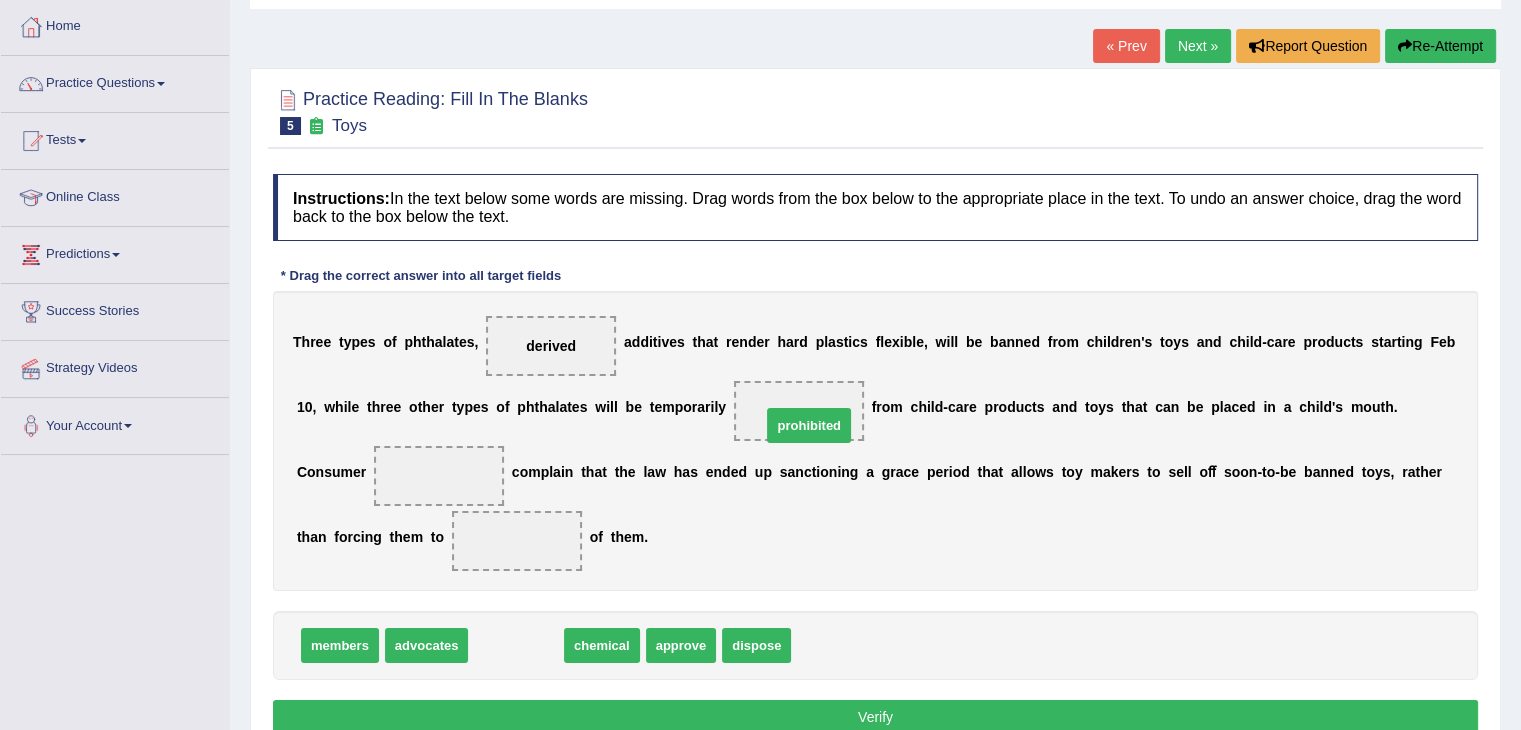 drag, startPoint x: 523, startPoint y: 642, endPoint x: 816, endPoint y: 422, distance: 366.40005 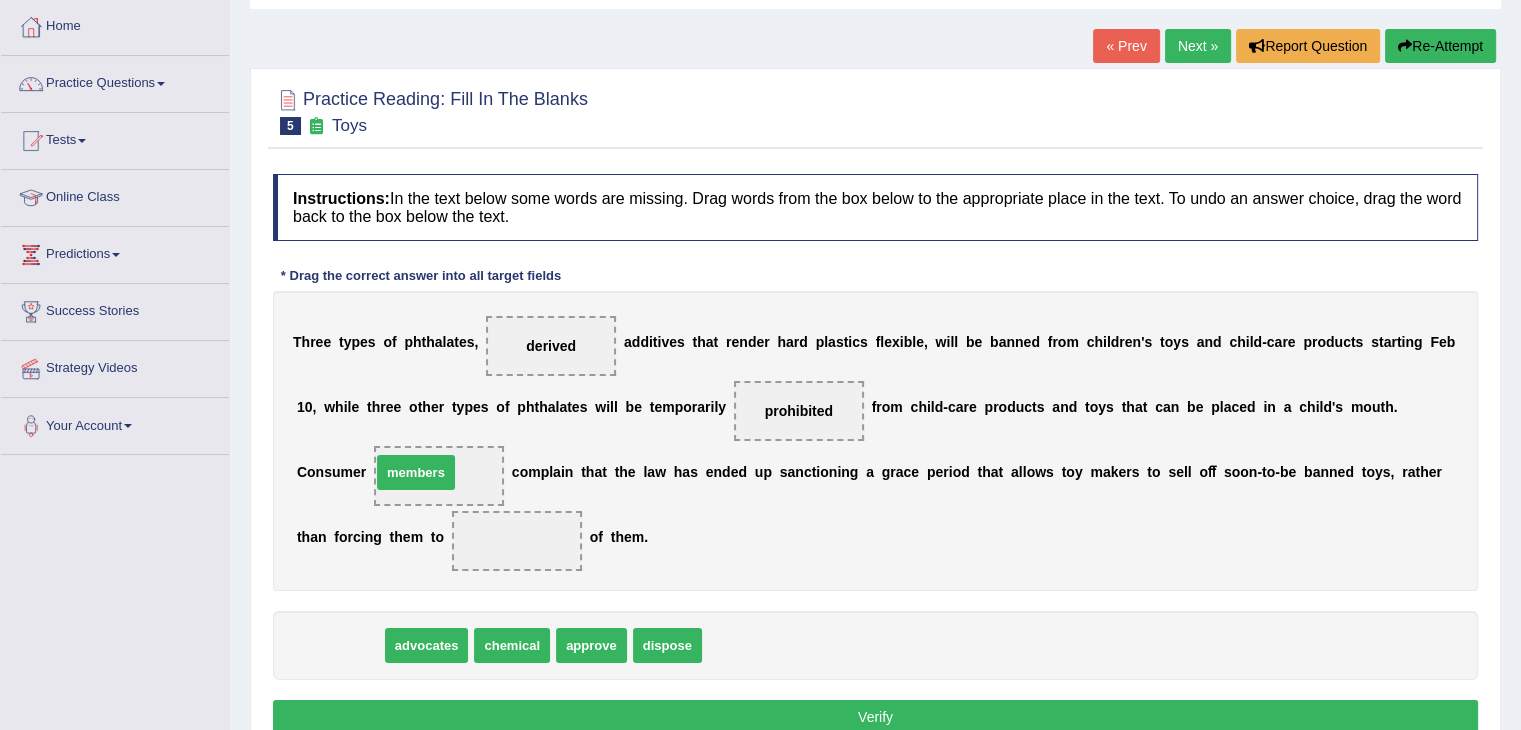 drag, startPoint x: 366, startPoint y: 641, endPoint x: 456, endPoint y: 466, distance: 196.78668 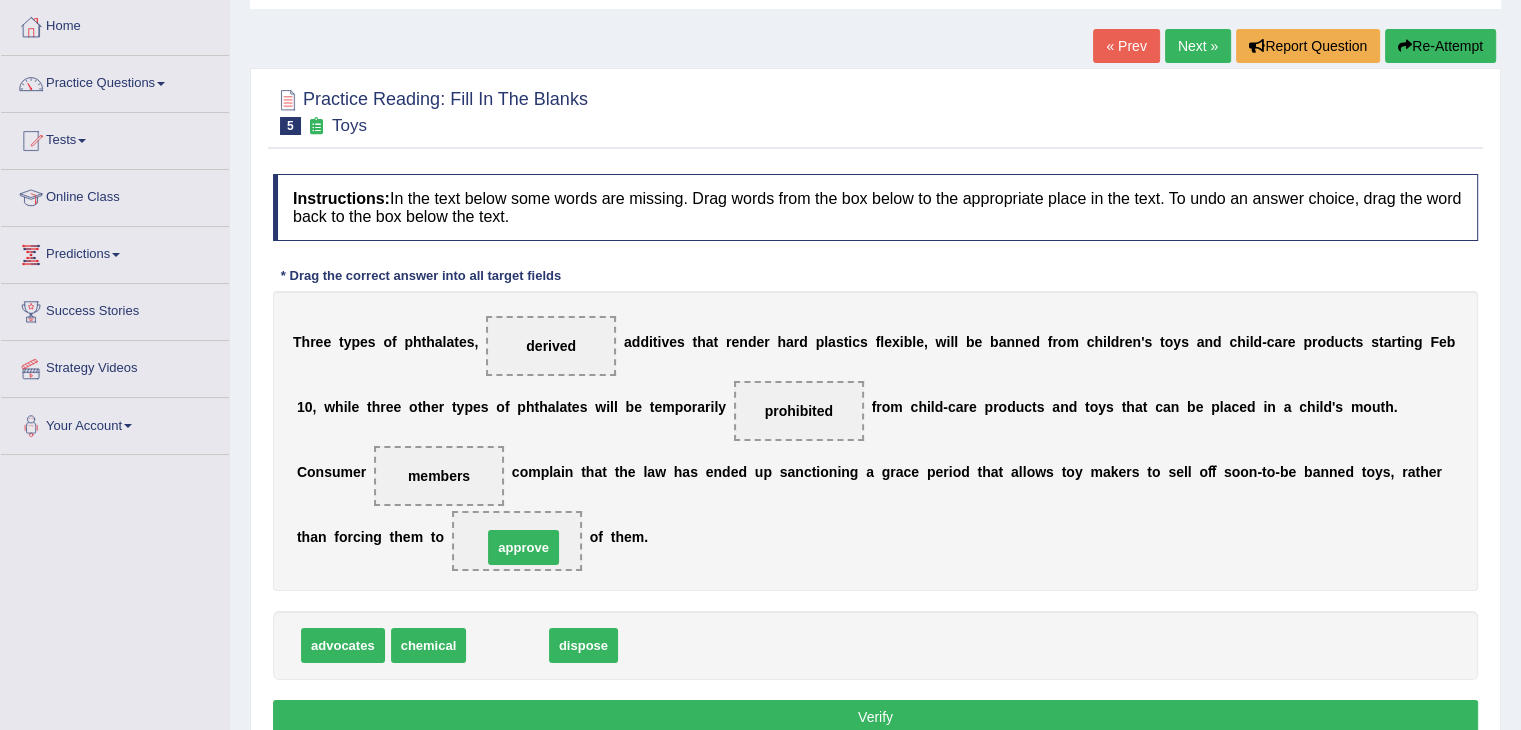 drag, startPoint x: 496, startPoint y: 648, endPoint x: 512, endPoint y: 550, distance: 99.29753 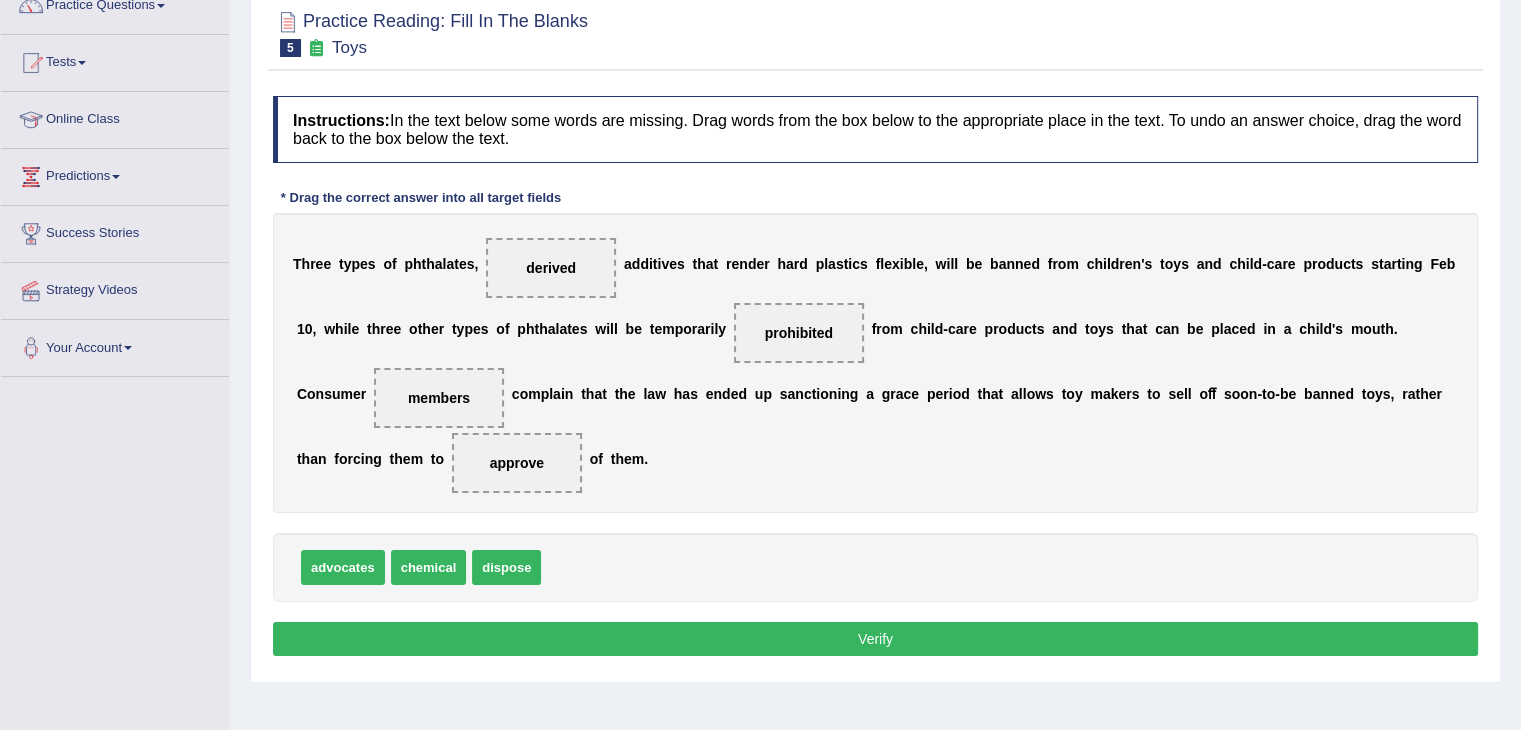 scroll, scrollTop: 200, scrollLeft: 0, axis: vertical 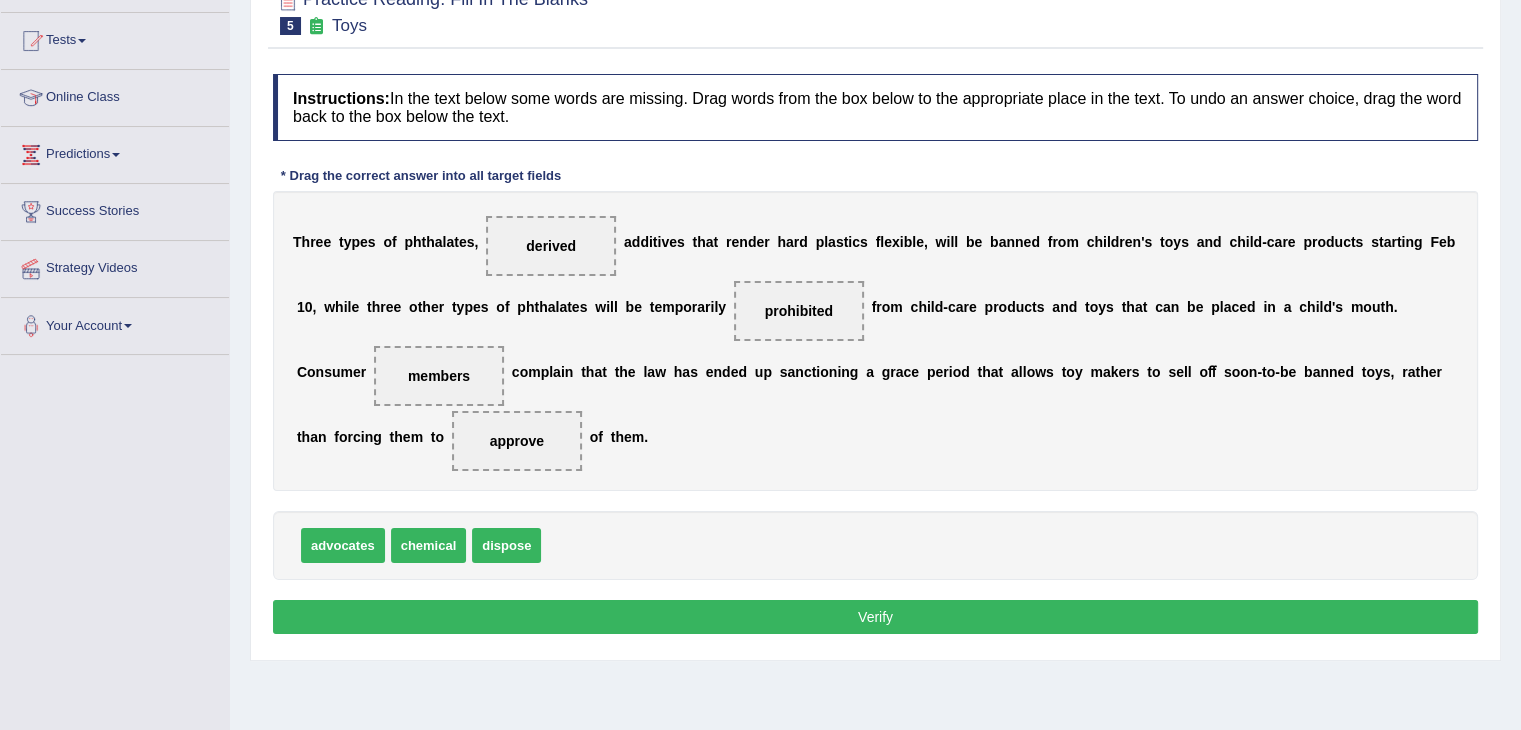 click on "Verify" at bounding box center (875, 617) 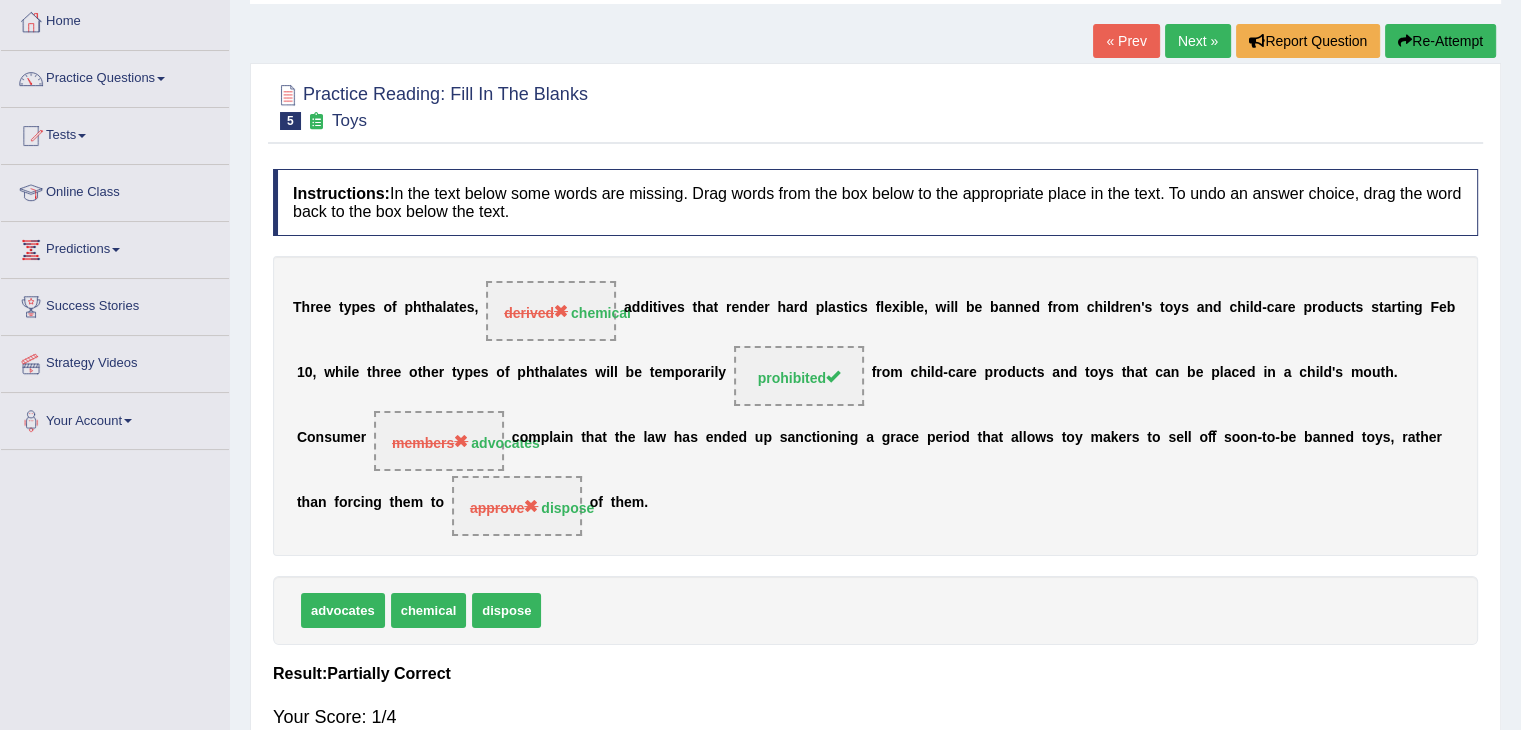 scroll, scrollTop: 0, scrollLeft: 0, axis: both 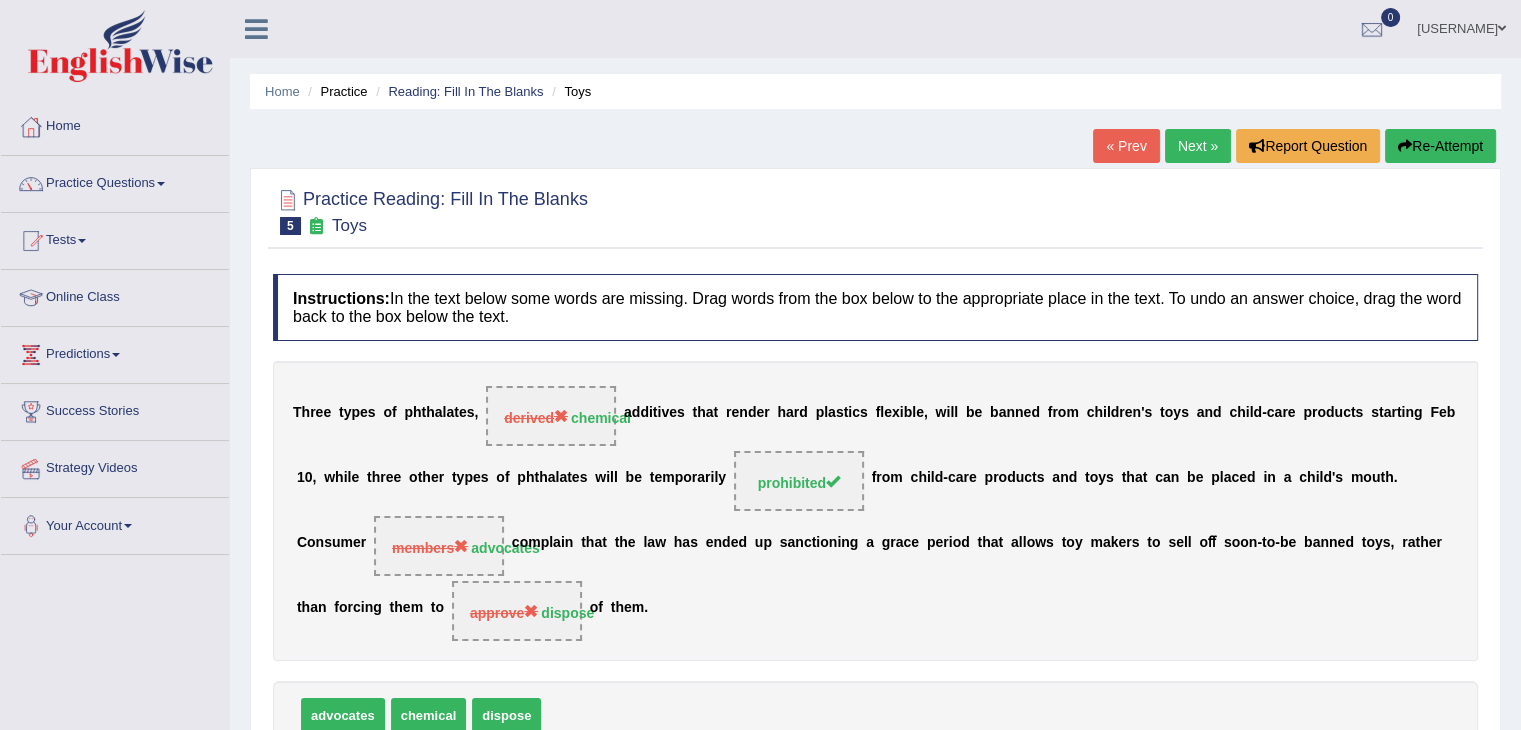 click on "Re-Attempt" at bounding box center (1440, 146) 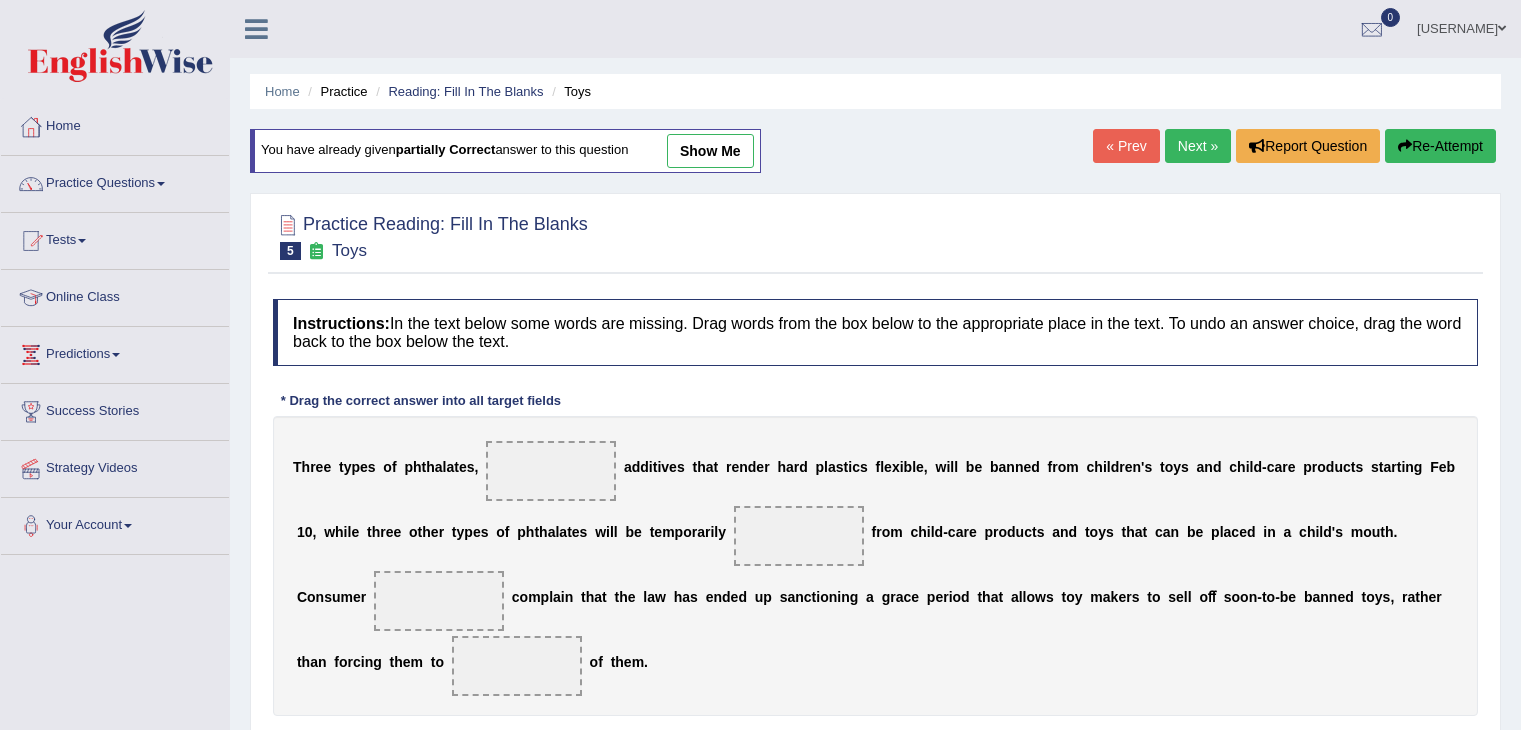 scroll, scrollTop: 0, scrollLeft: 0, axis: both 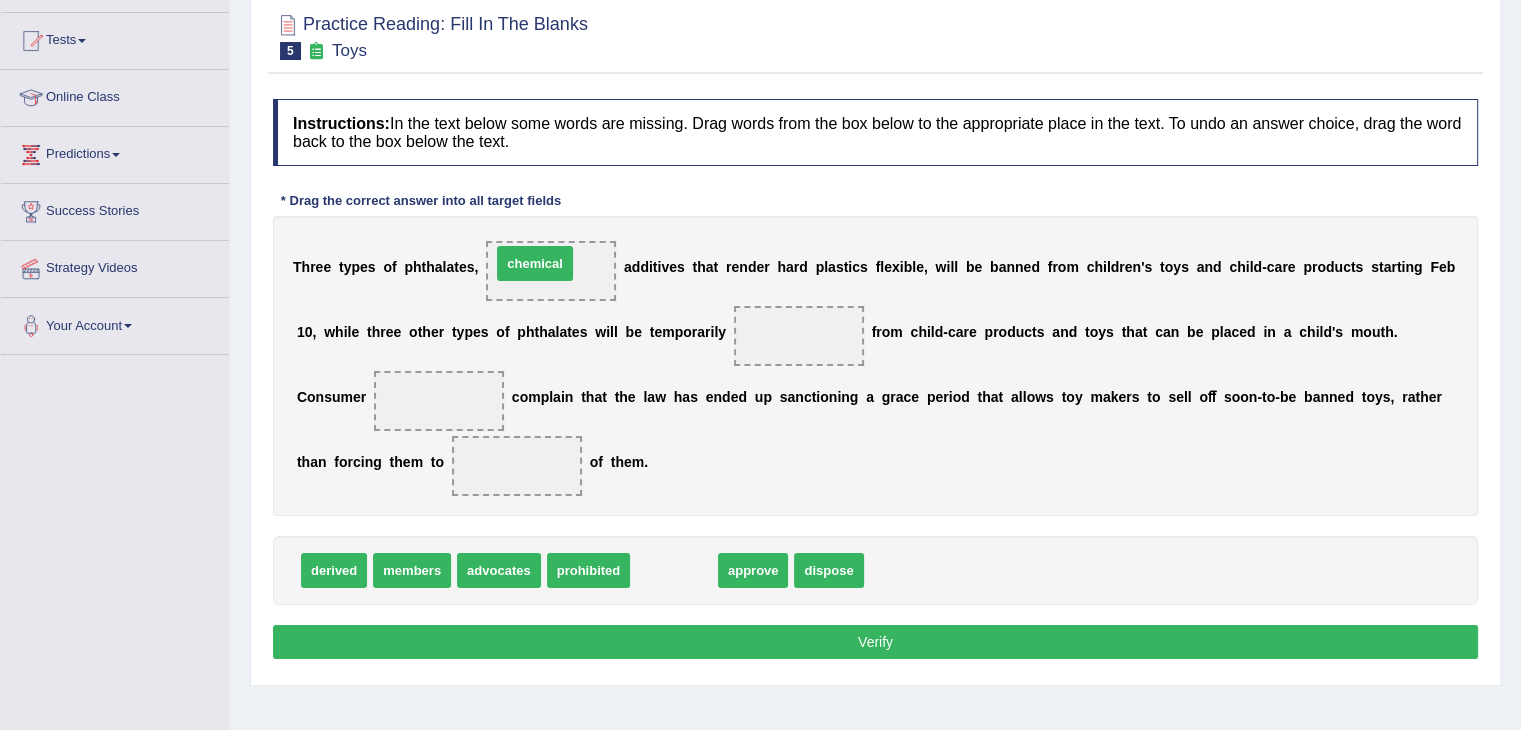 drag, startPoint x: 665, startPoint y: 559, endPoint x: 524, endPoint y: 247, distance: 342.38138 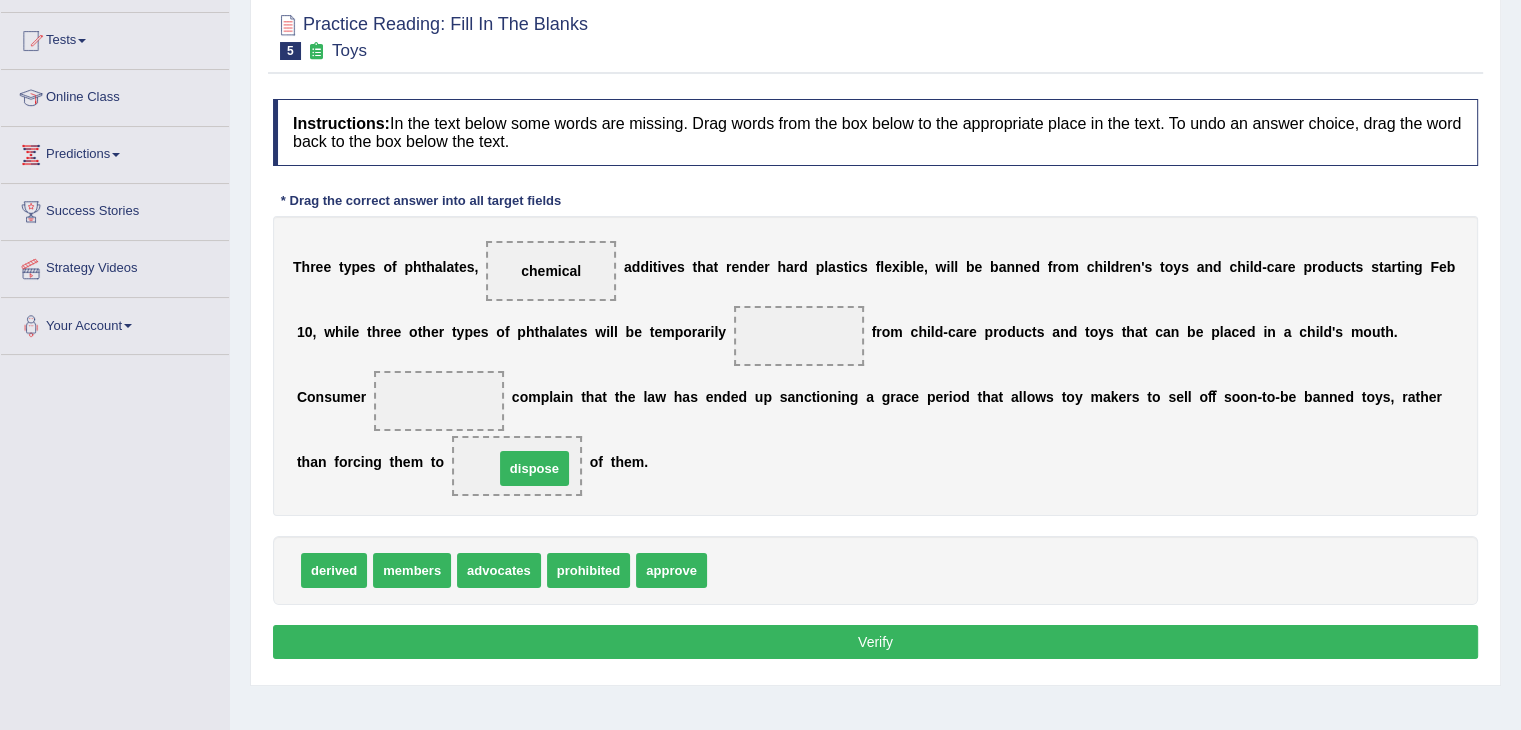 drag, startPoint x: 741, startPoint y: 573, endPoint x: 528, endPoint y: 471, distance: 236.16309 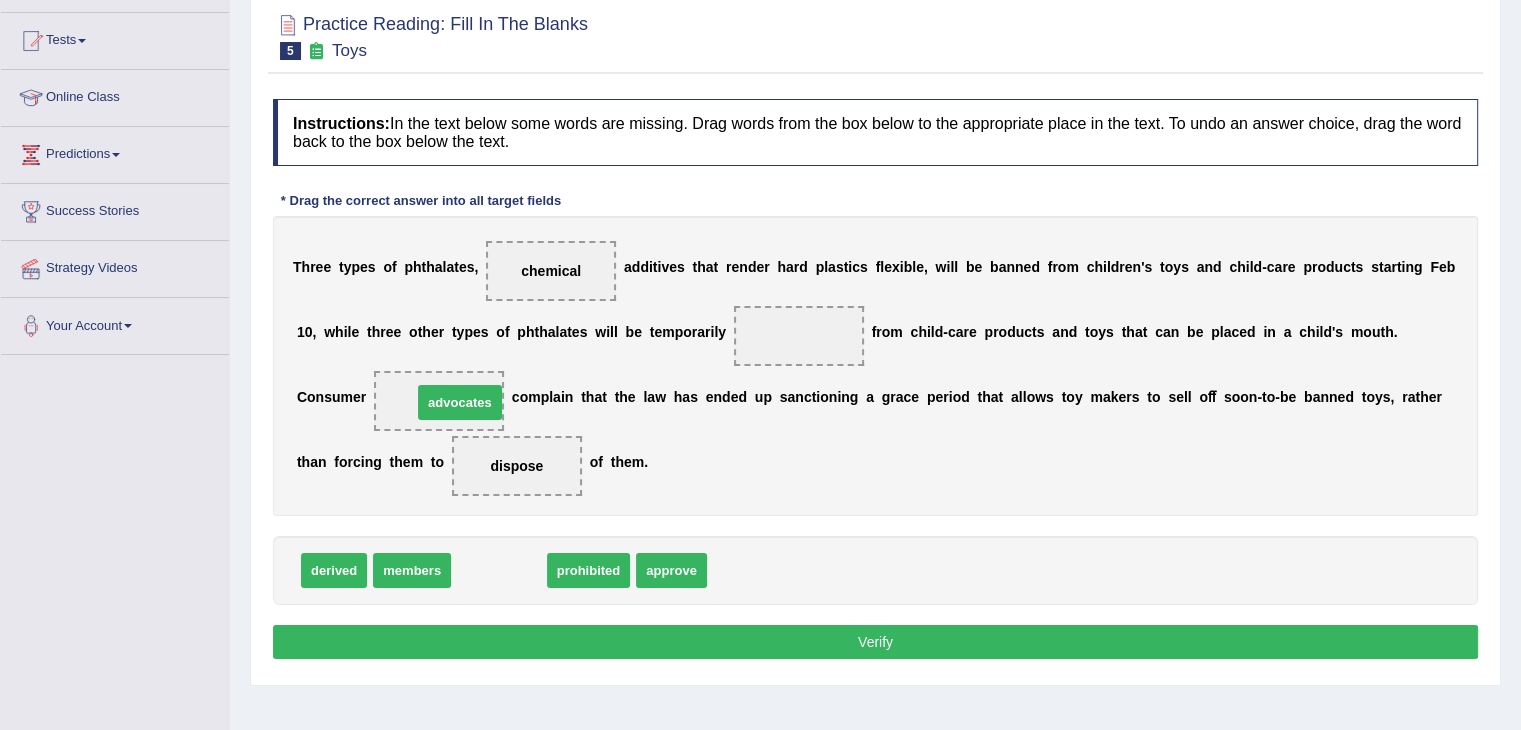 drag, startPoint x: 480, startPoint y: 562, endPoint x: 441, endPoint y: 394, distance: 172.46739 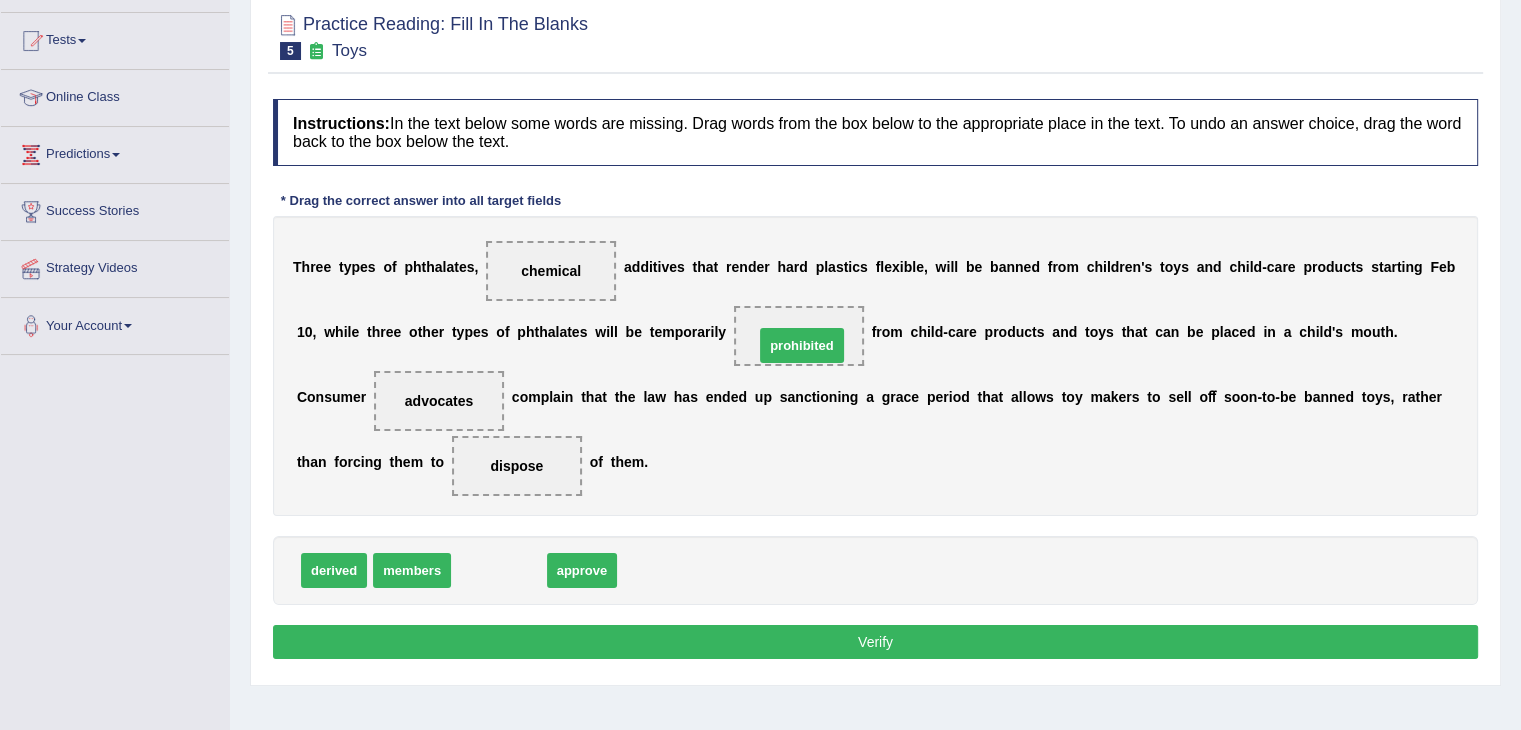 drag, startPoint x: 505, startPoint y: 566, endPoint x: 808, endPoint y: 341, distance: 377.4043 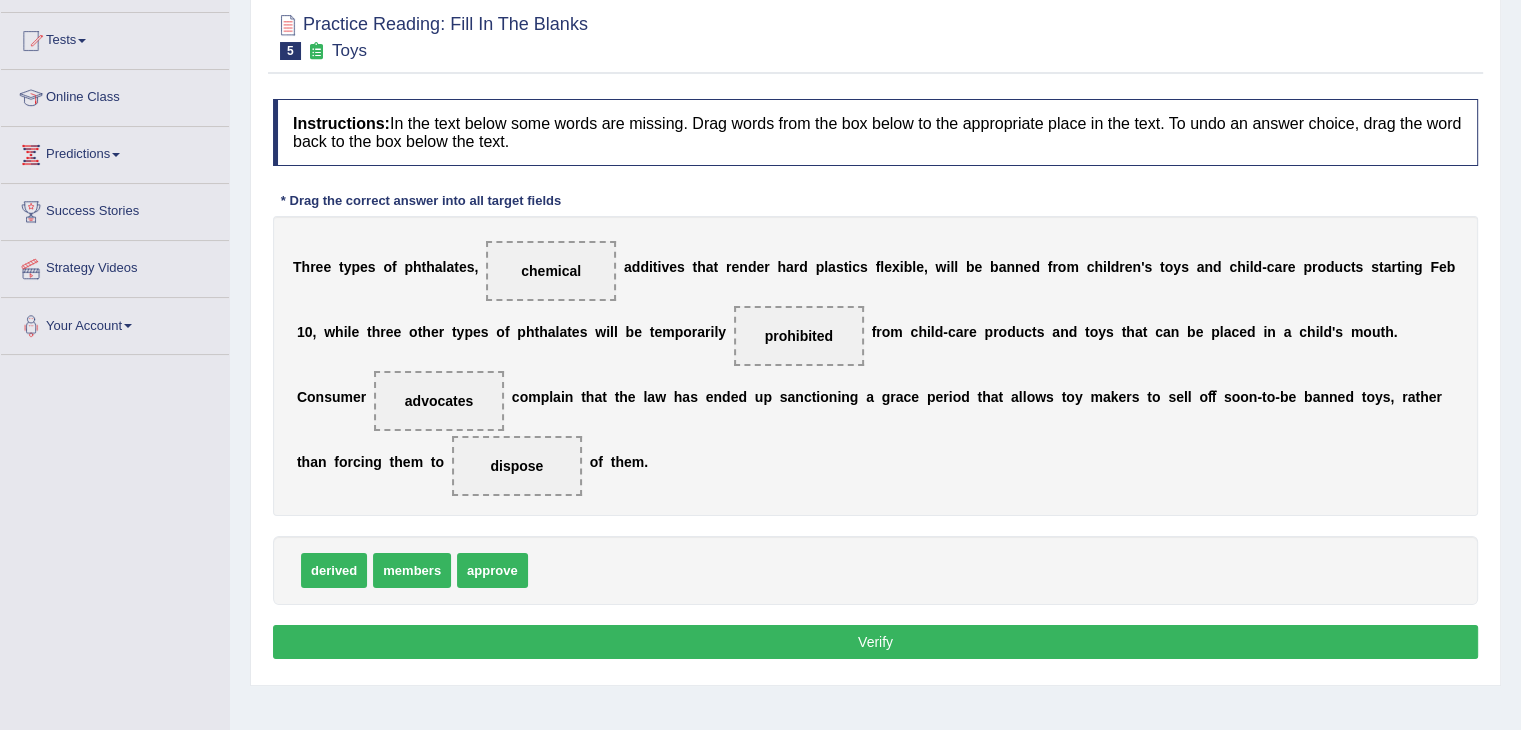click on "Verify" at bounding box center [875, 642] 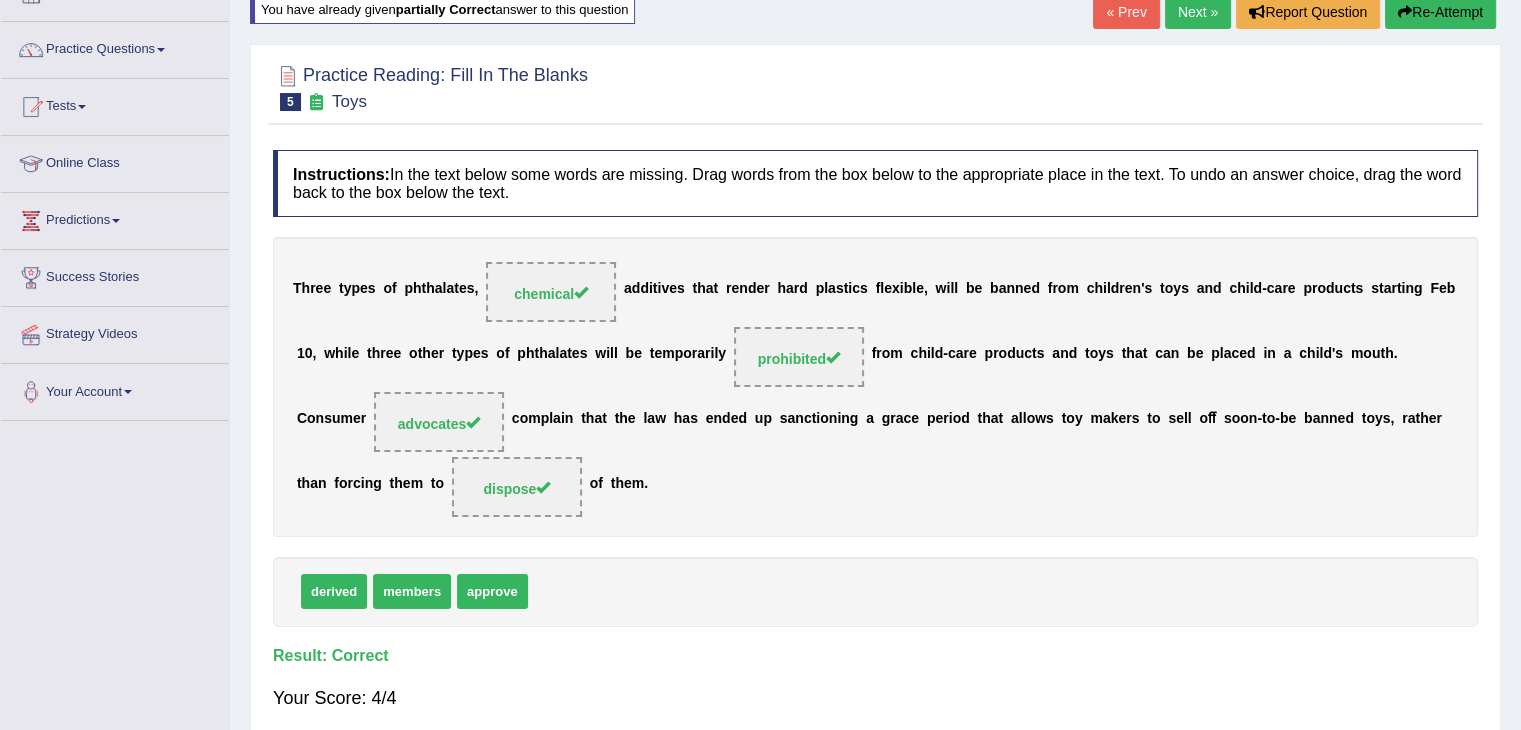 scroll, scrollTop: 100, scrollLeft: 0, axis: vertical 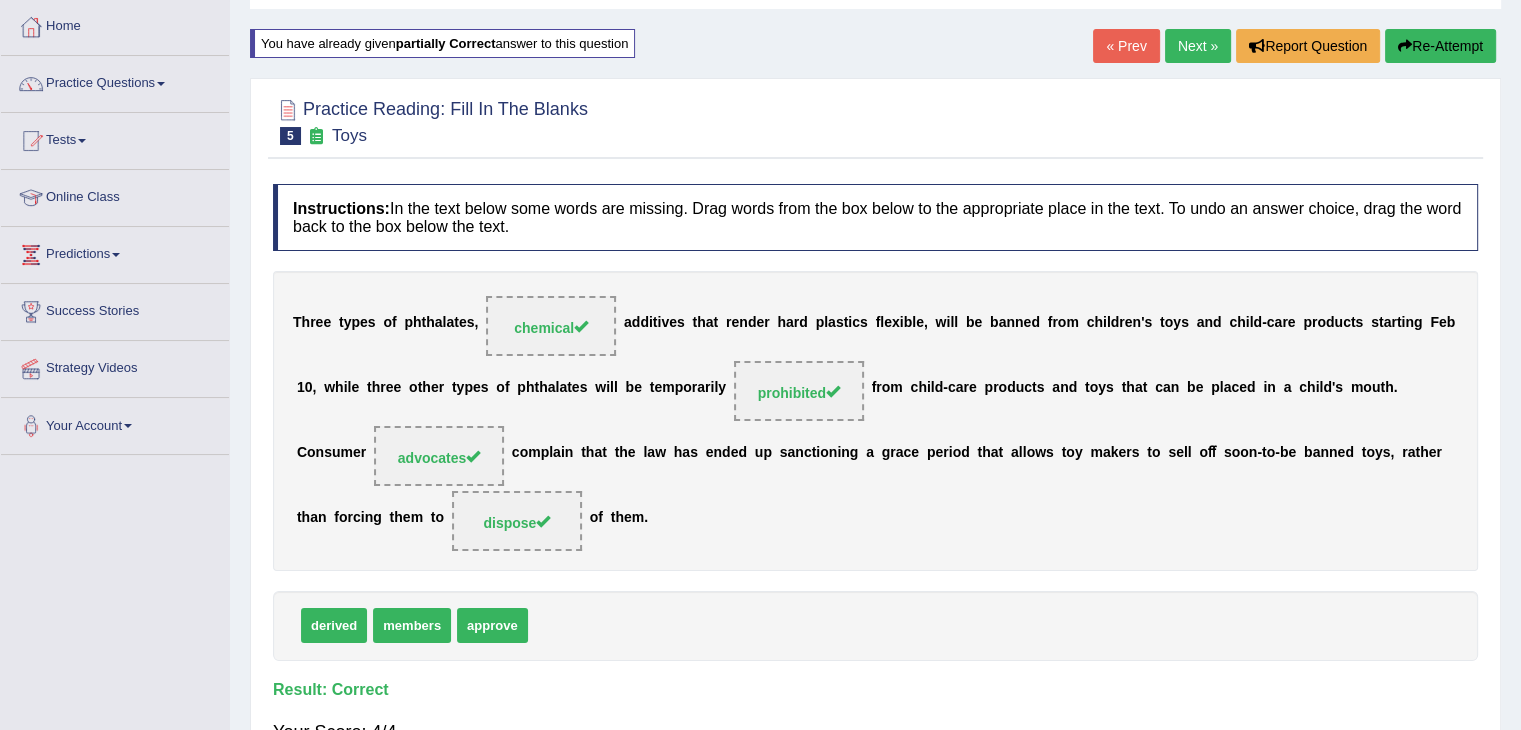 click on "Next »" at bounding box center (1198, 46) 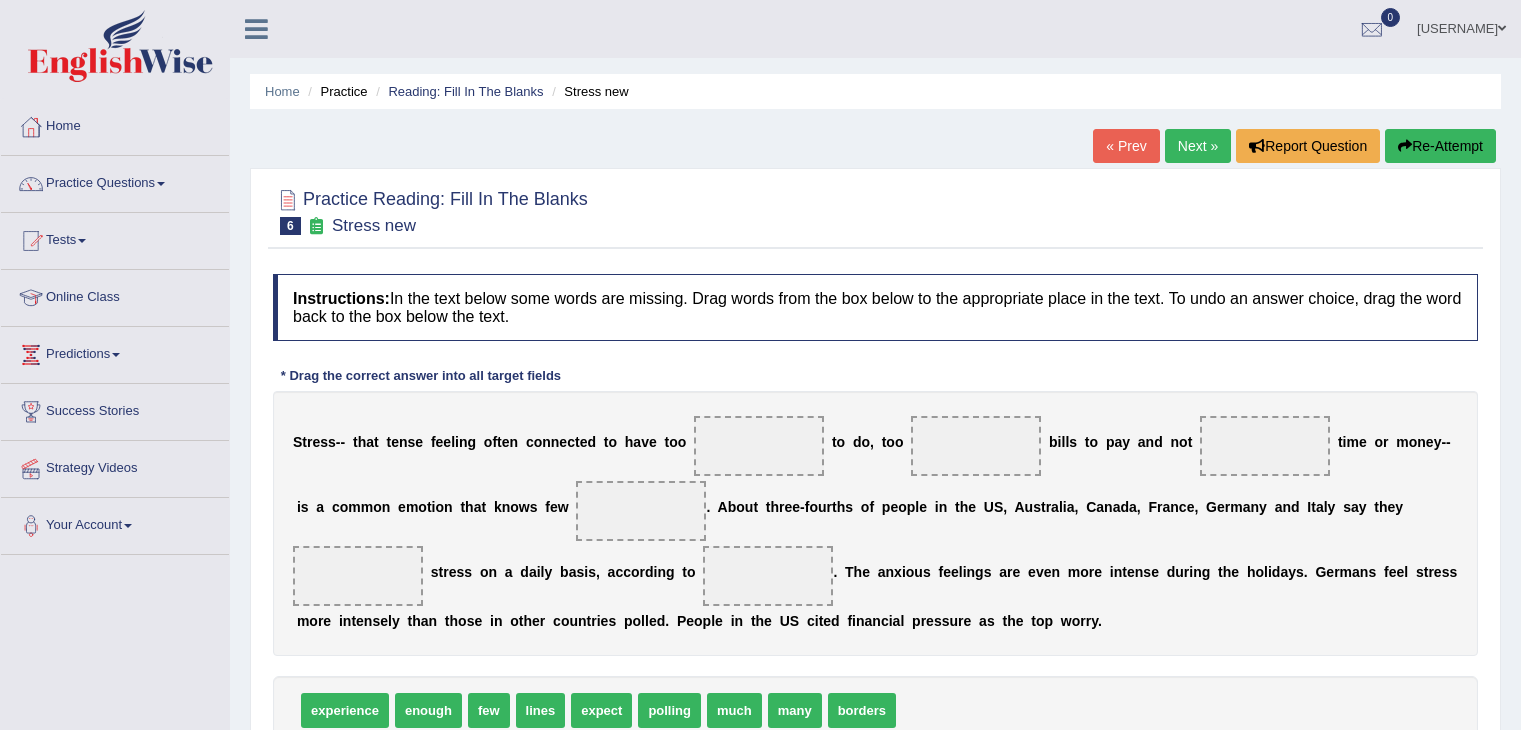 scroll, scrollTop: 0, scrollLeft: 0, axis: both 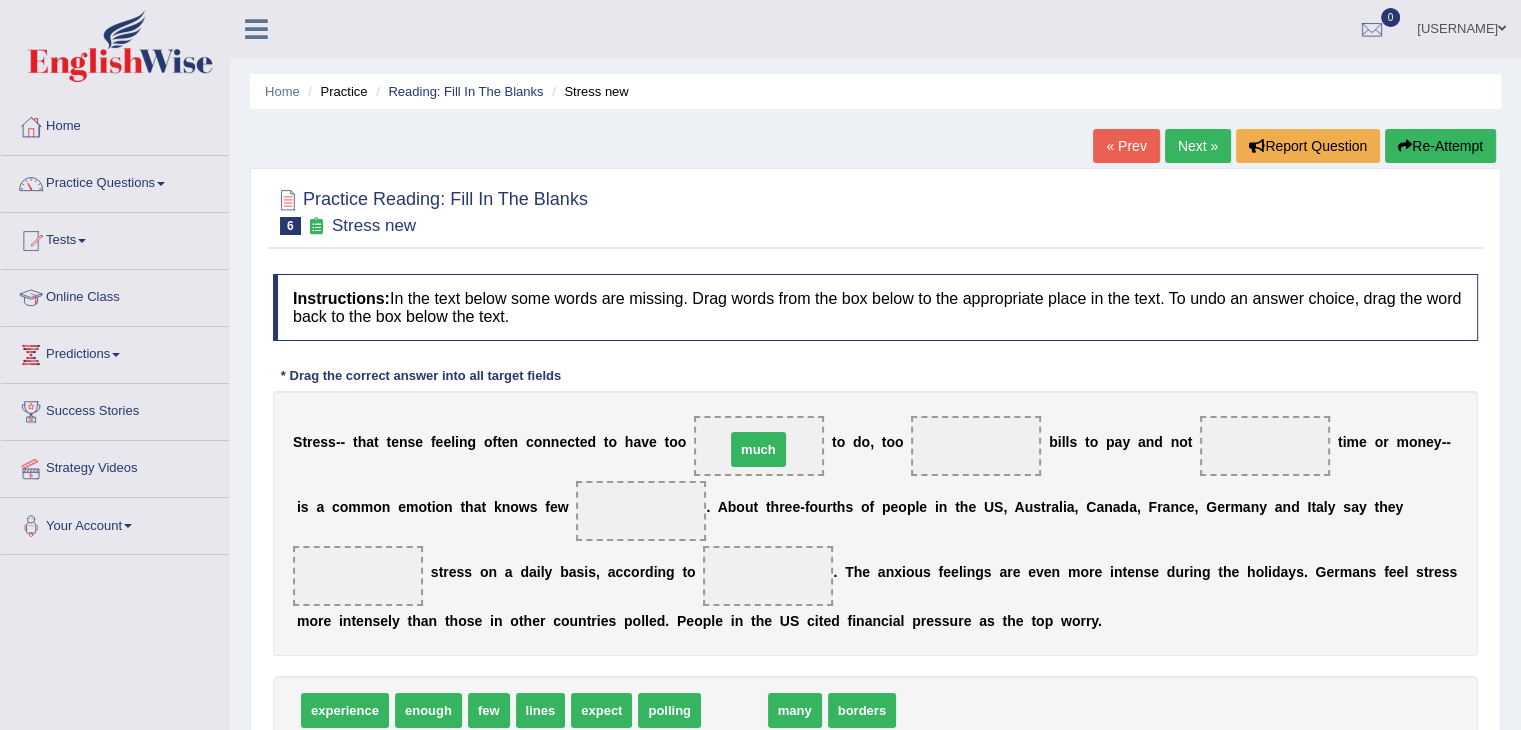 drag, startPoint x: 751, startPoint y: 703, endPoint x: 775, endPoint y: 442, distance: 262.10114 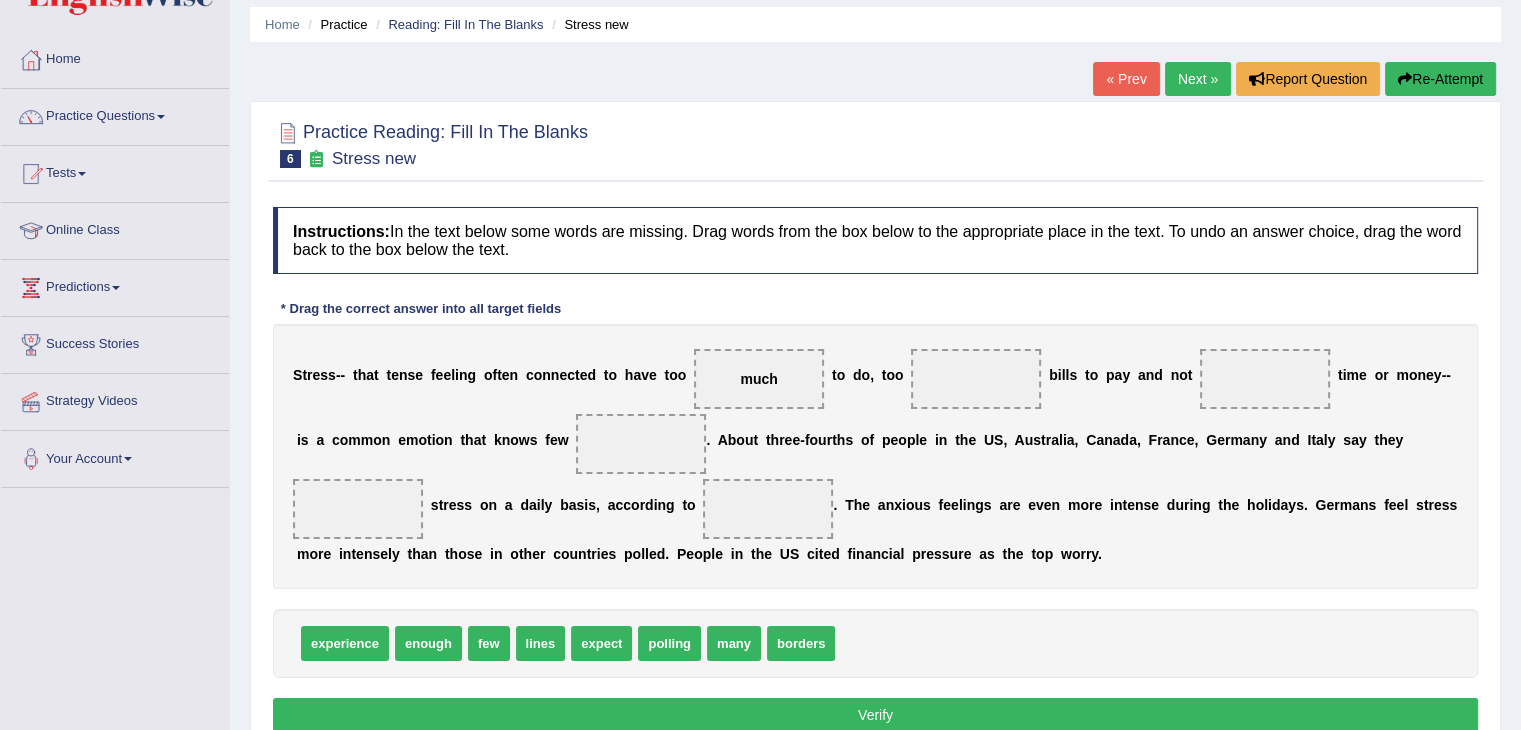 scroll, scrollTop: 100, scrollLeft: 0, axis: vertical 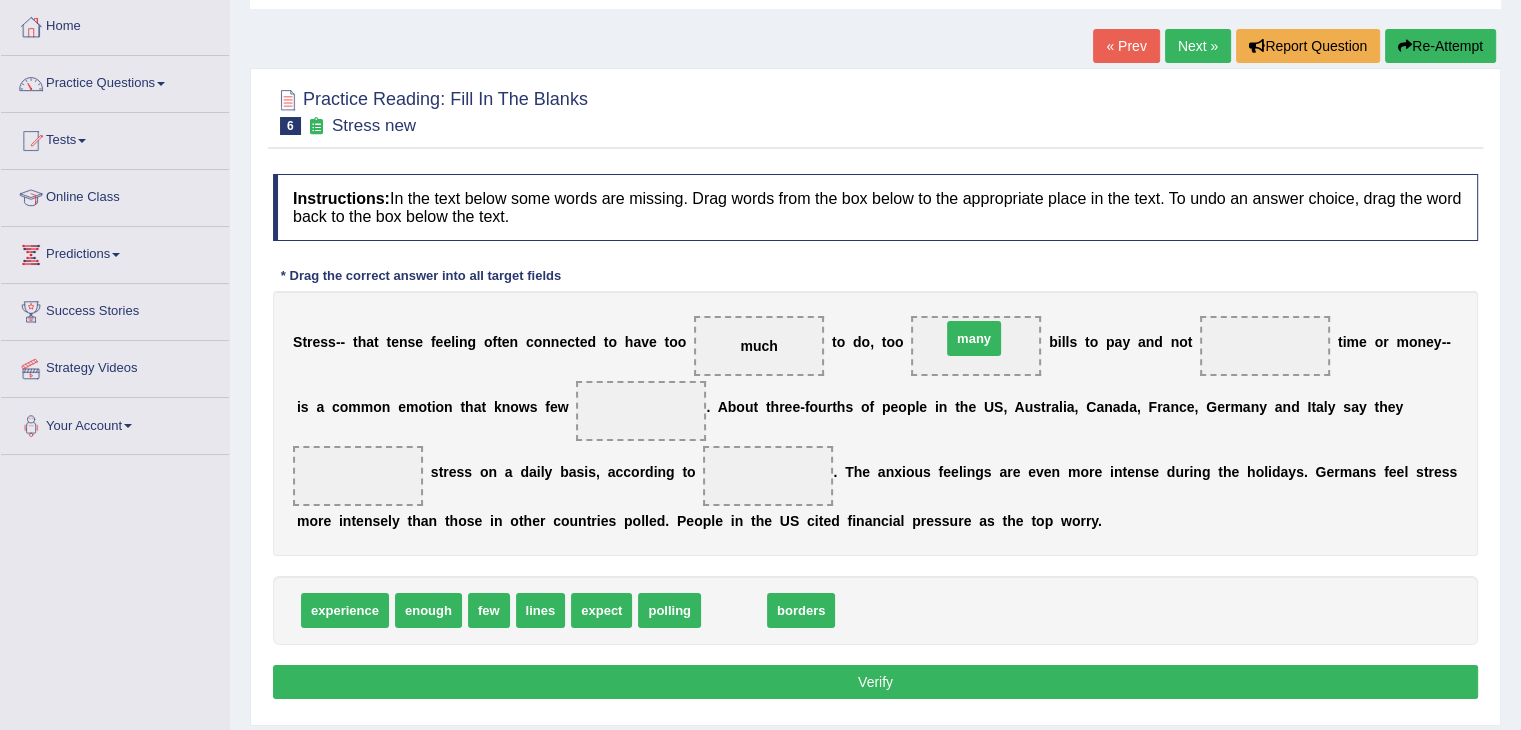 drag, startPoint x: 749, startPoint y: 609, endPoint x: 989, endPoint y: 335, distance: 364.24716 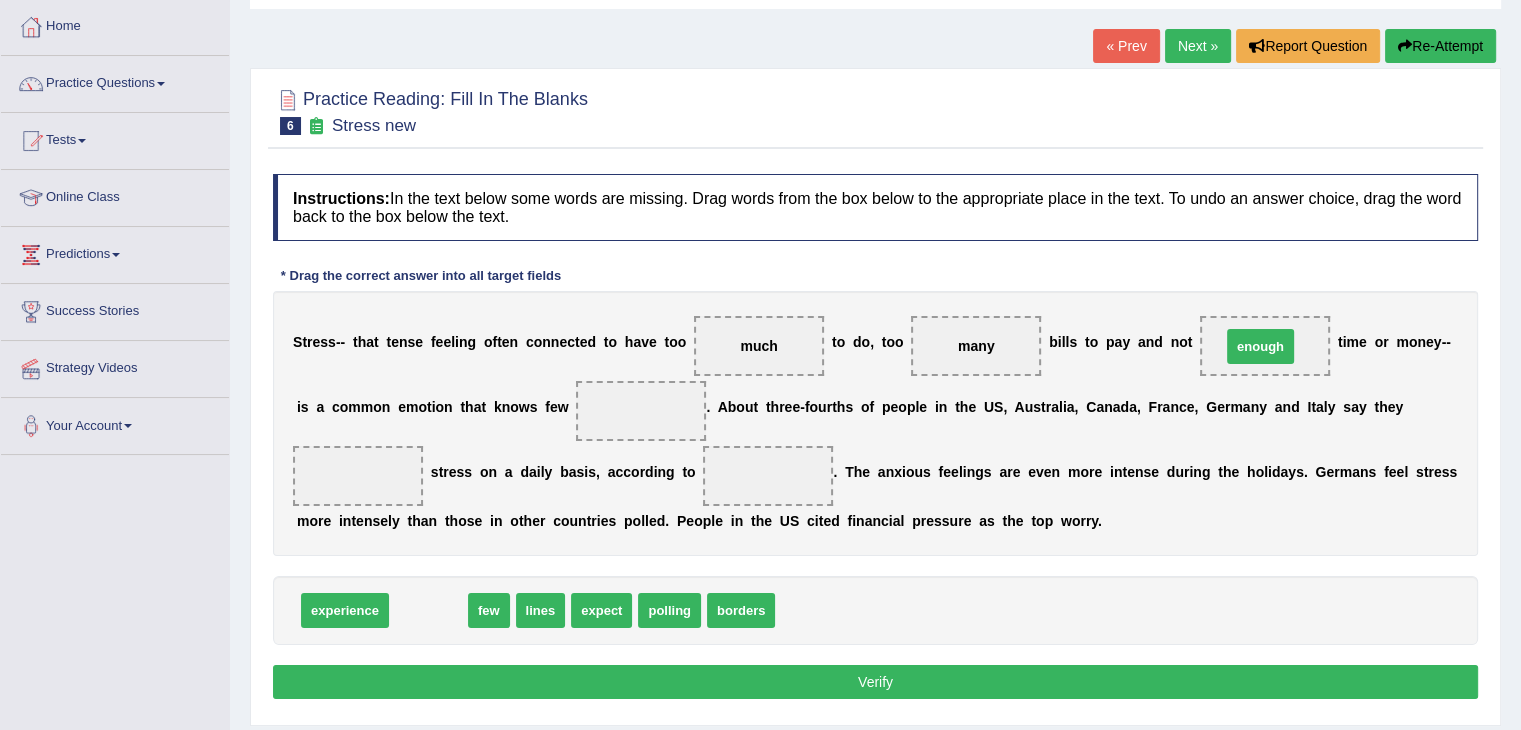 drag, startPoint x: 424, startPoint y: 619, endPoint x: 1256, endPoint y: 355, distance: 872.8803 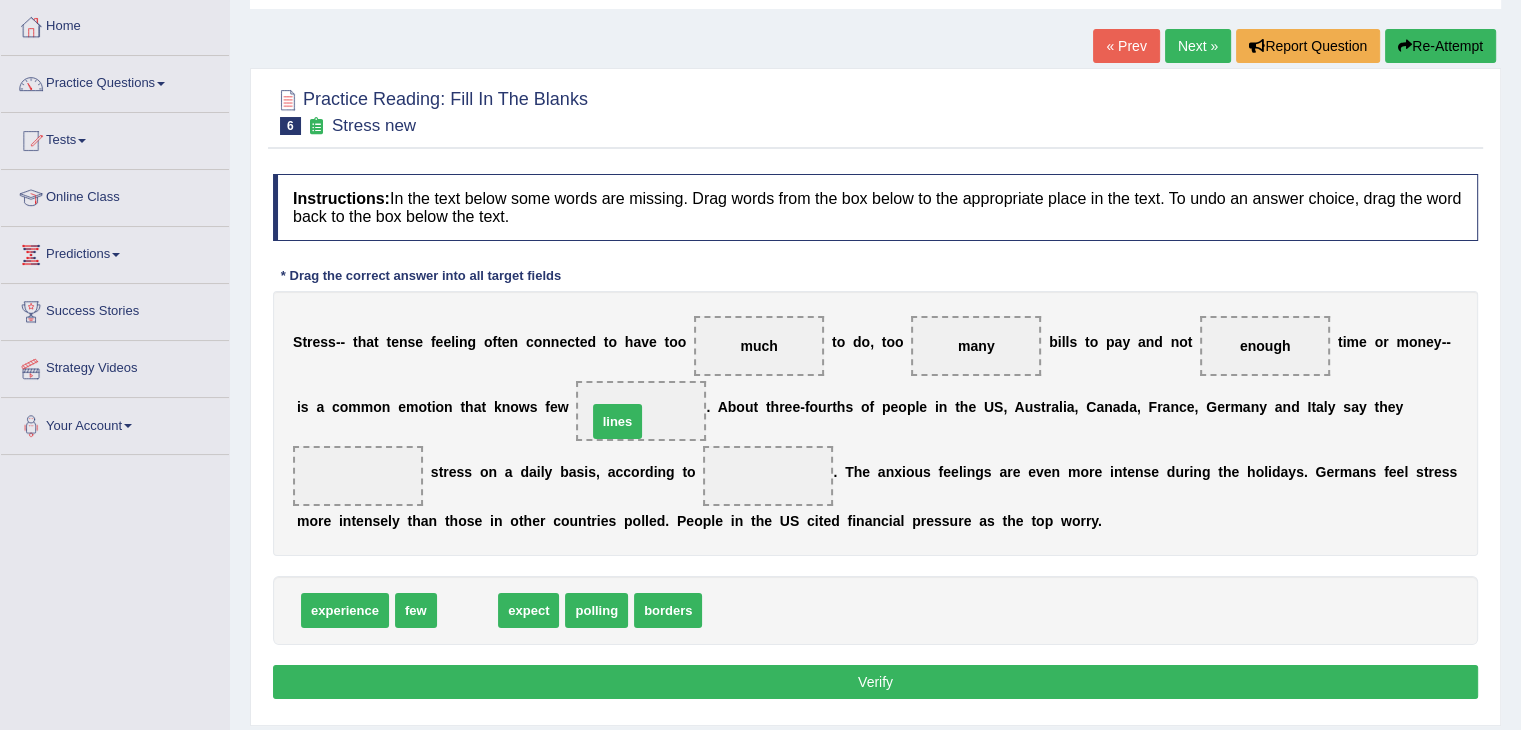 drag, startPoint x: 477, startPoint y: 609, endPoint x: 627, endPoint y: 420, distance: 241.29028 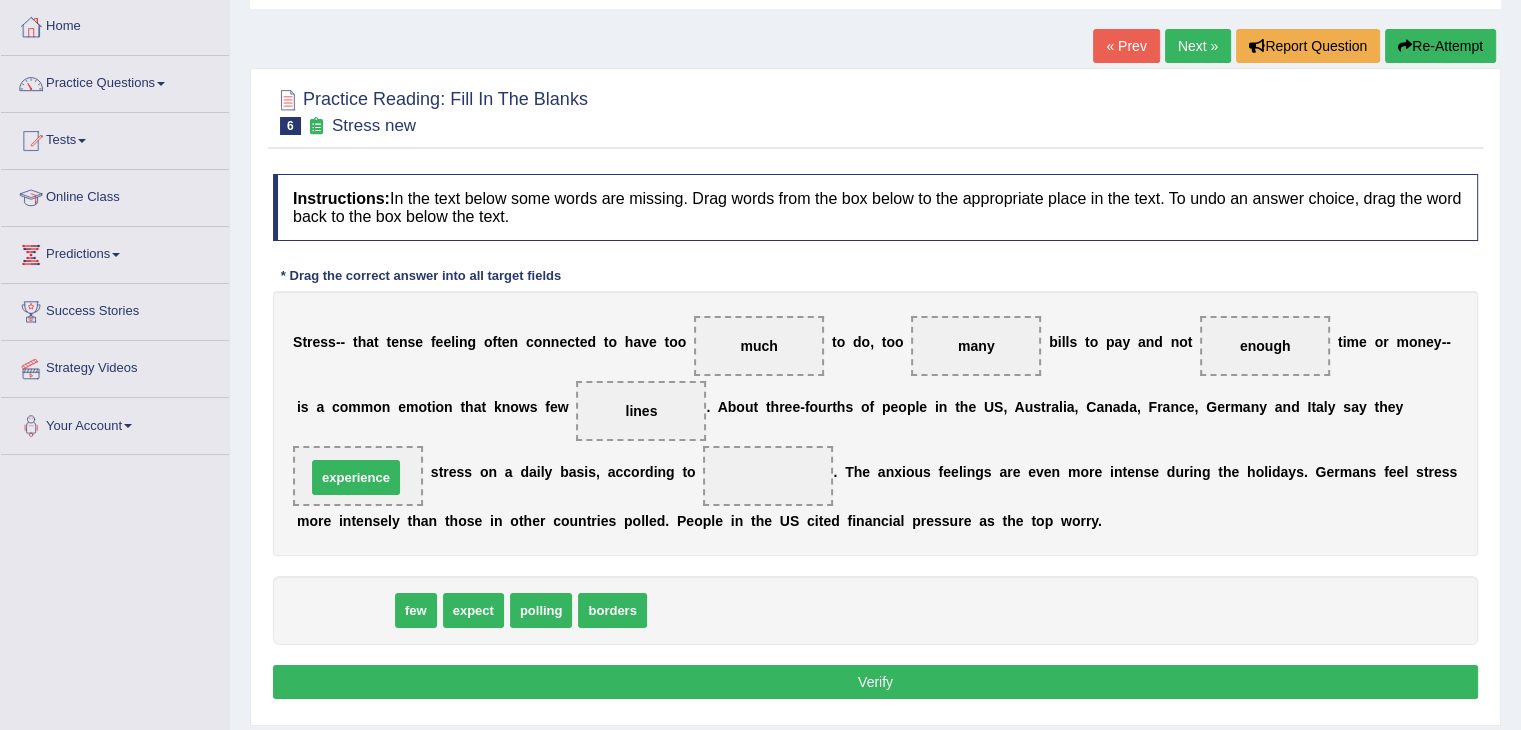 drag, startPoint x: 365, startPoint y: 621, endPoint x: 376, endPoint y: 487, distance: 134.45073 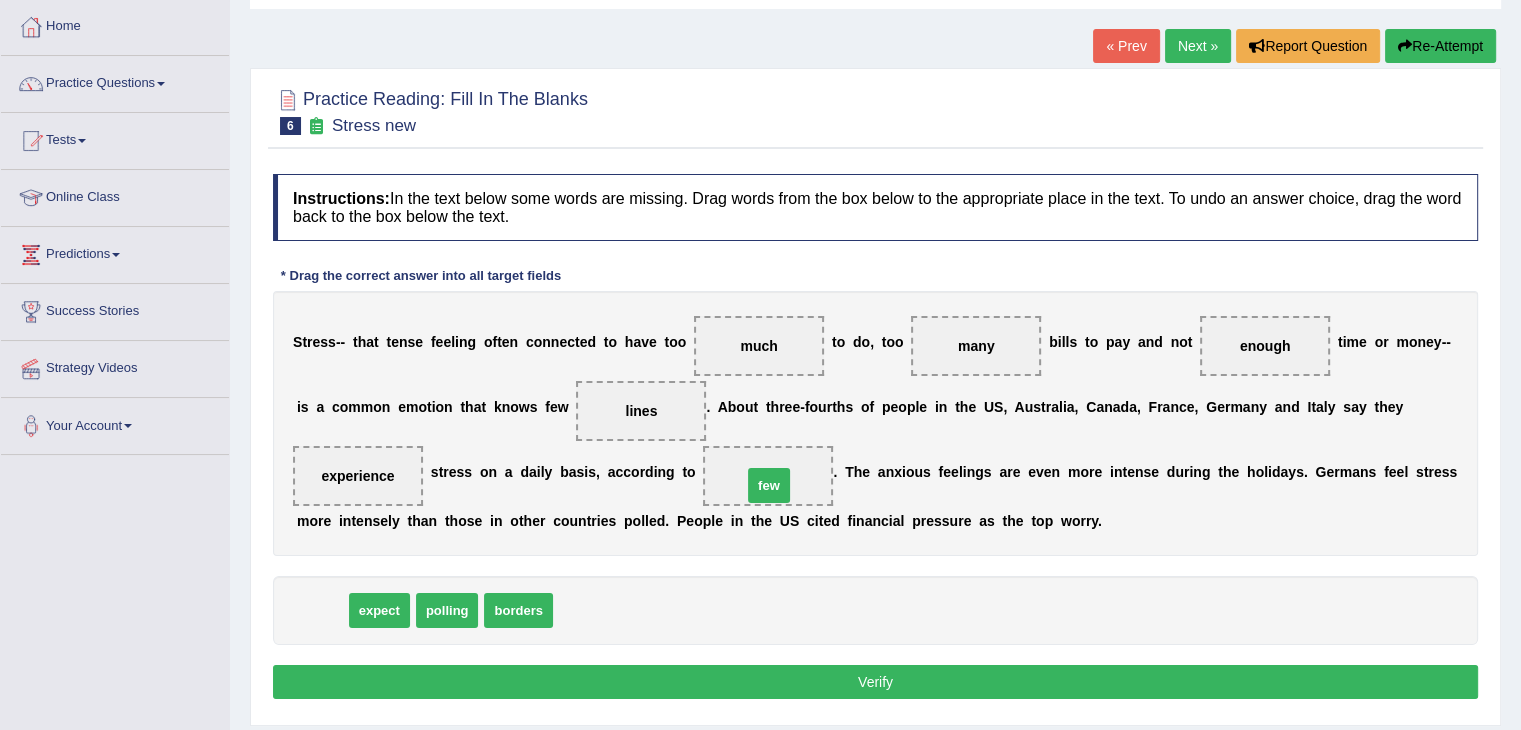 drag, startPoint x: 333, startPoint y: 612, endPoint x: 780, endPoint y: 488, distance: 463.88037 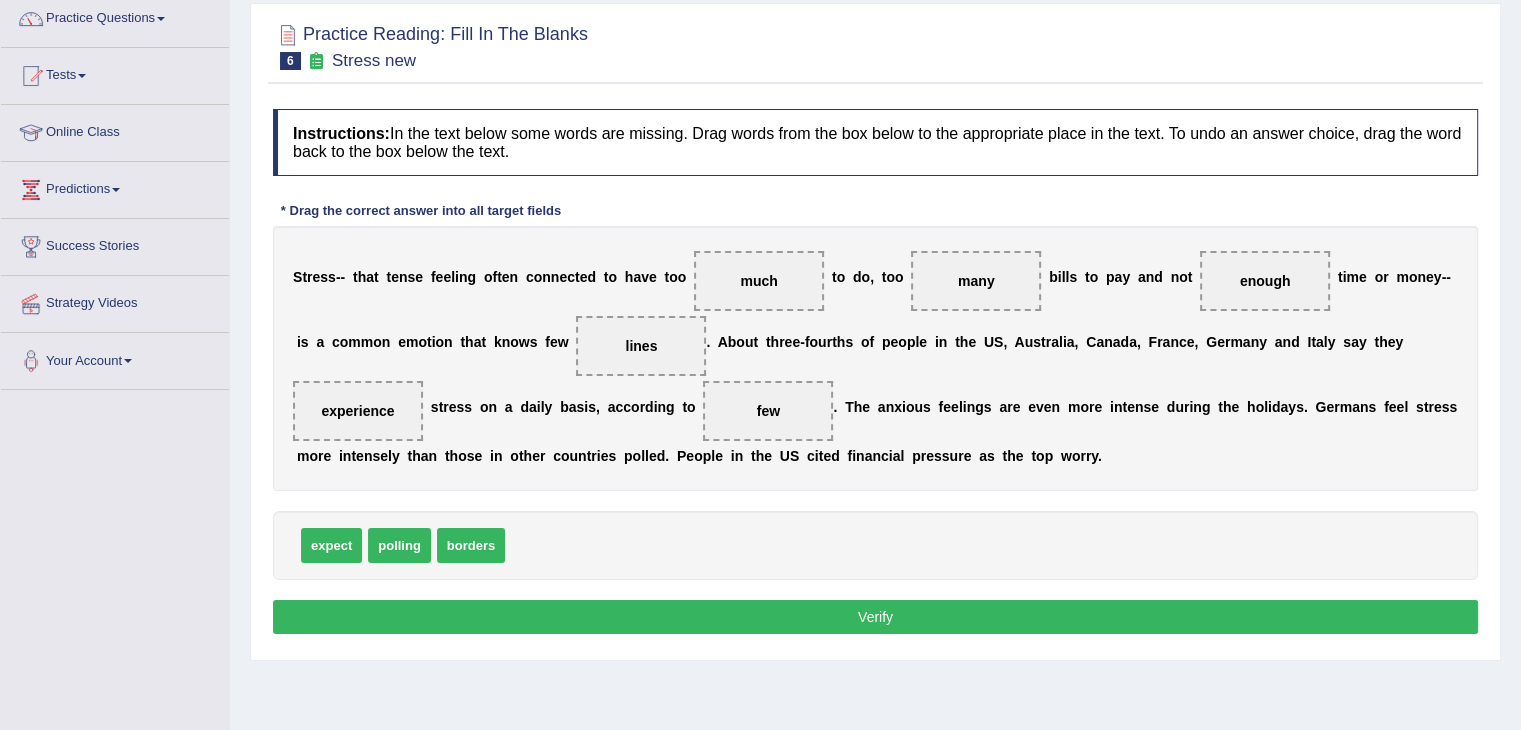 scroll, scrollTop: 200, scrollLeft: 0, axis: vertical 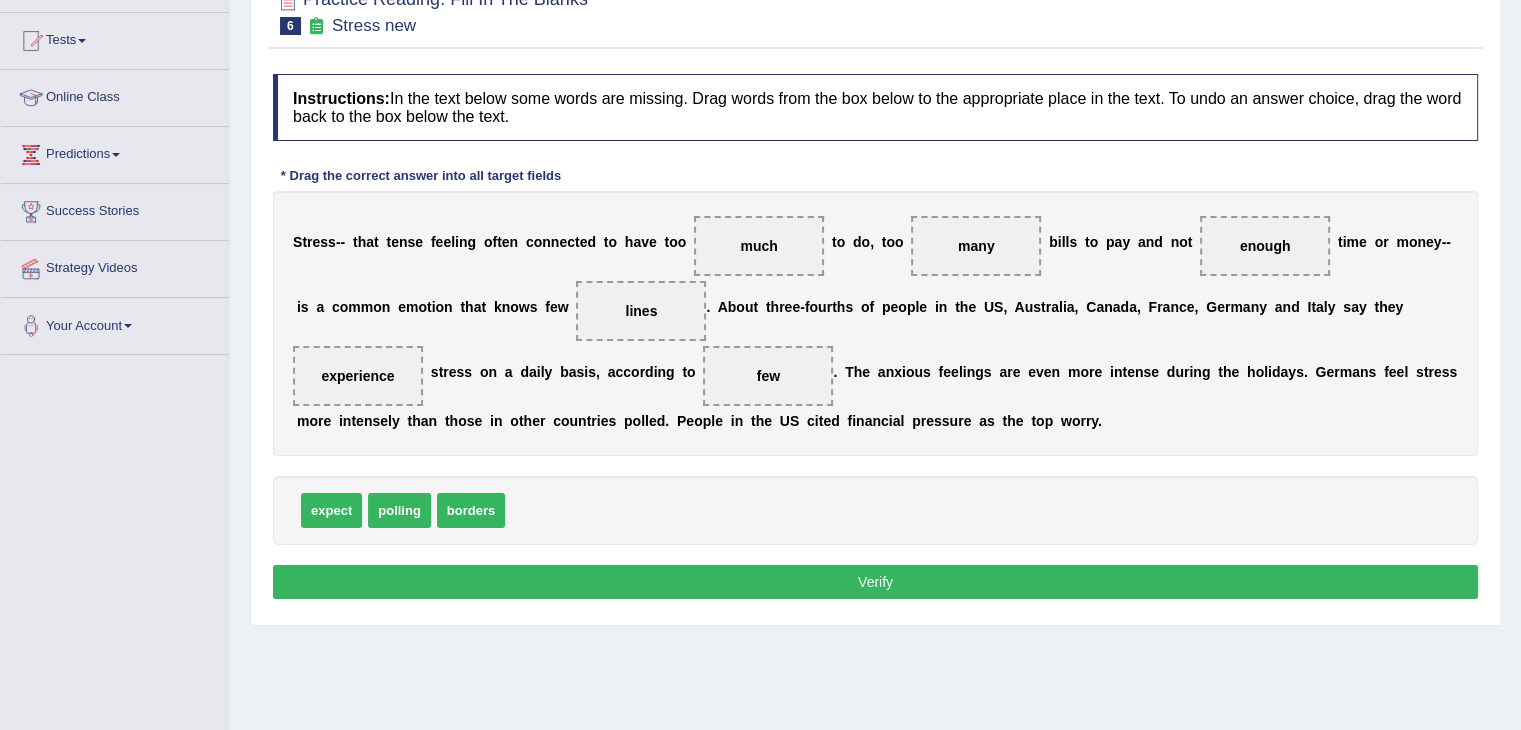 click on "Verify" at bounding box center [875, 582] 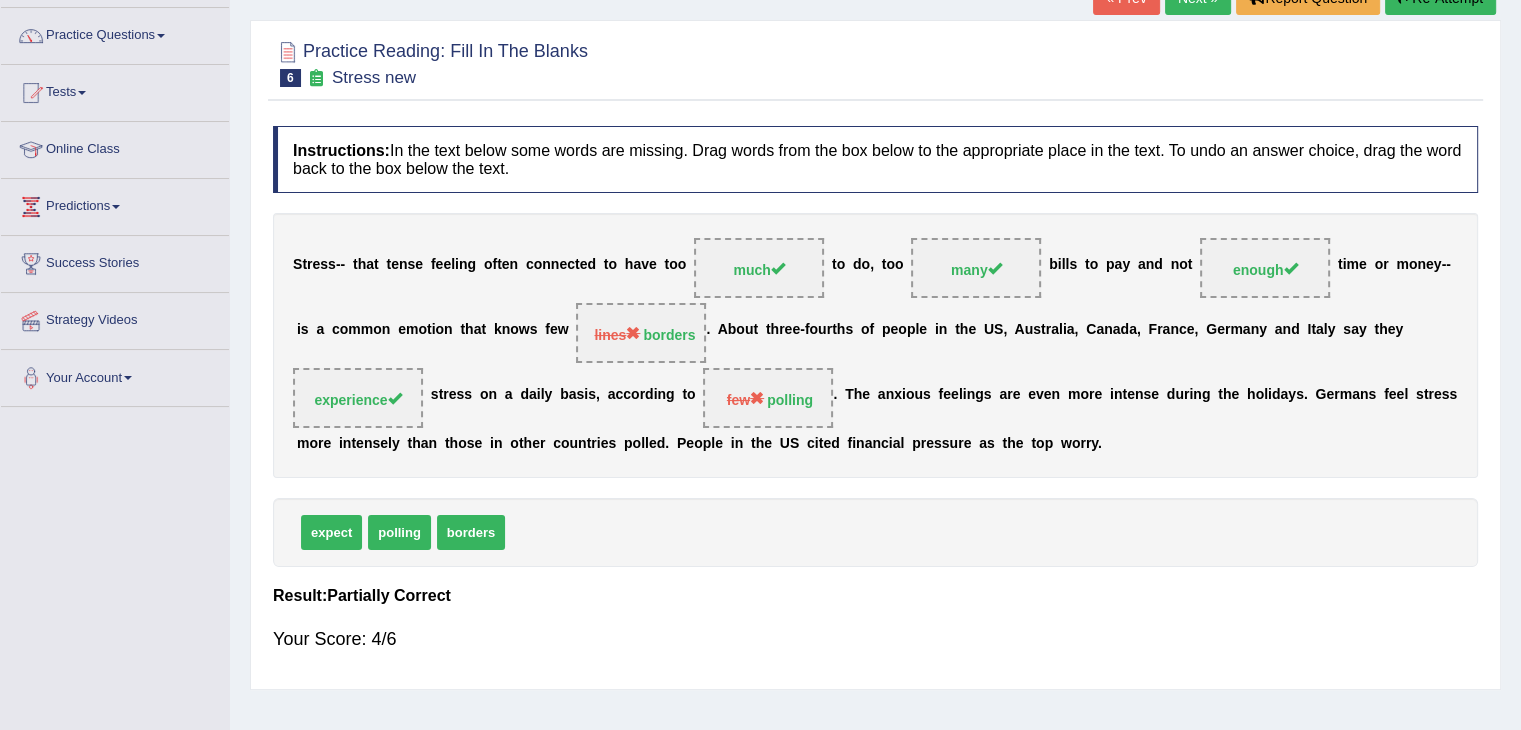 scroll, scrollTop: 100, scrollLeft: 0, axis: vertical 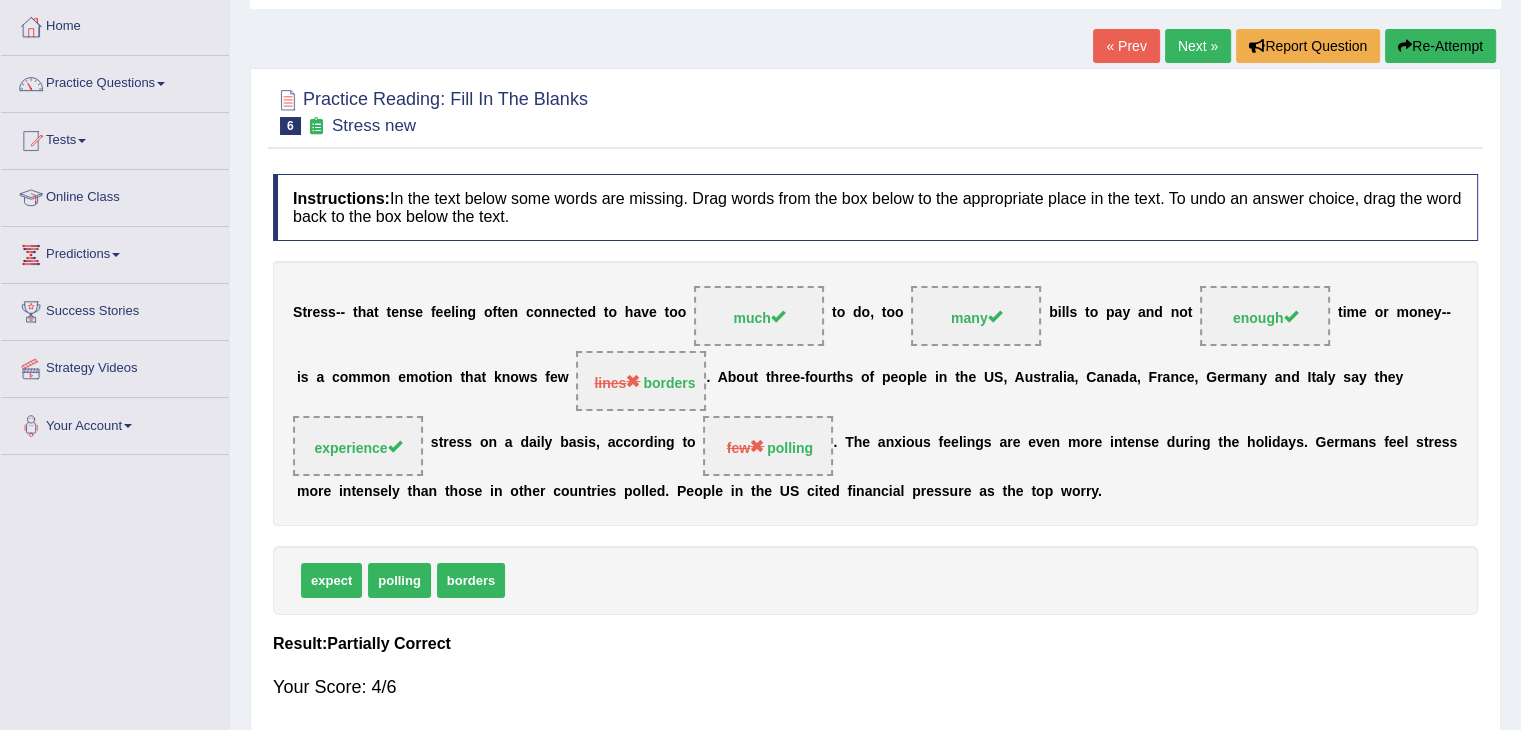 click on "Re-Attempt" at bounding box center [1440, 46] 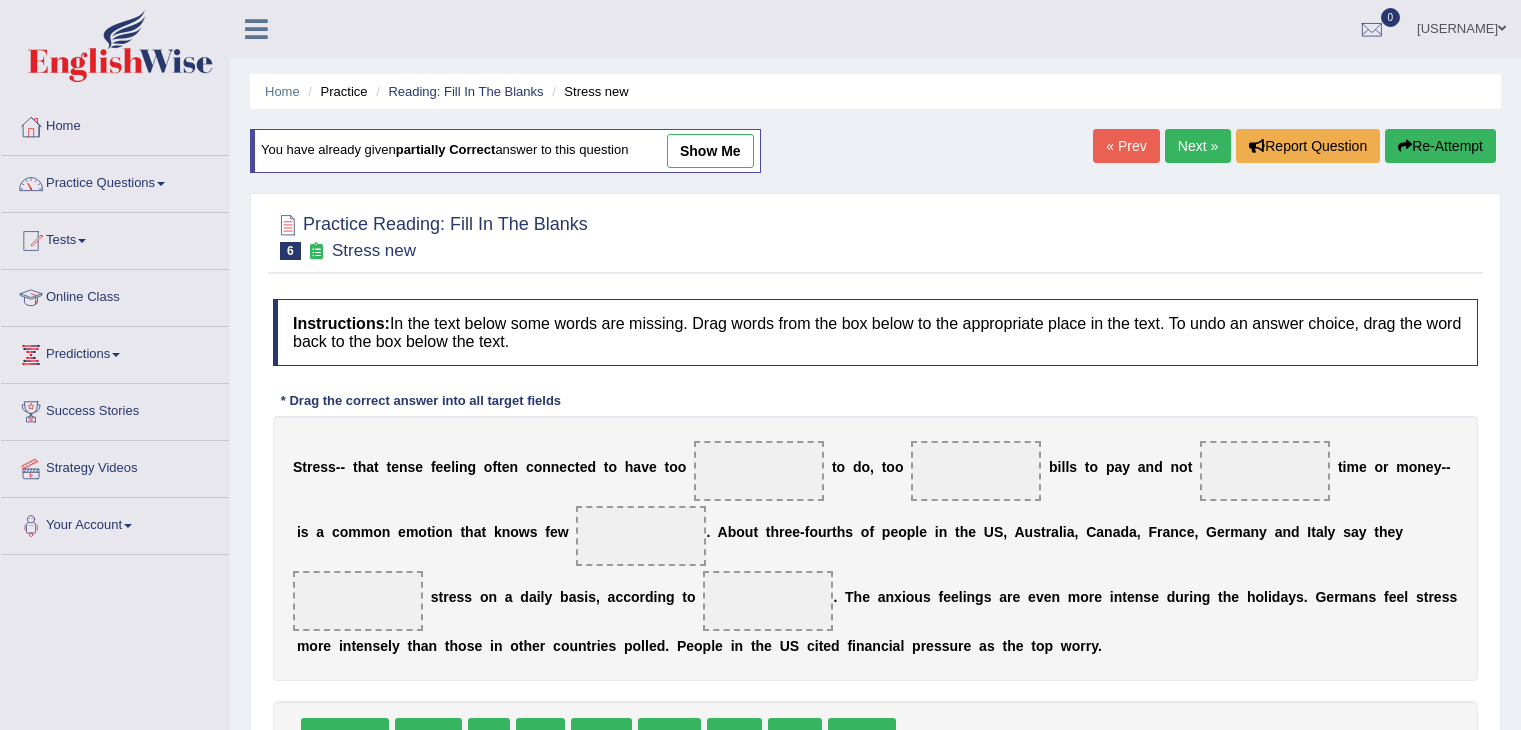 scroll, scrollTop: 100, scrollLeft: 0, axis: vertical 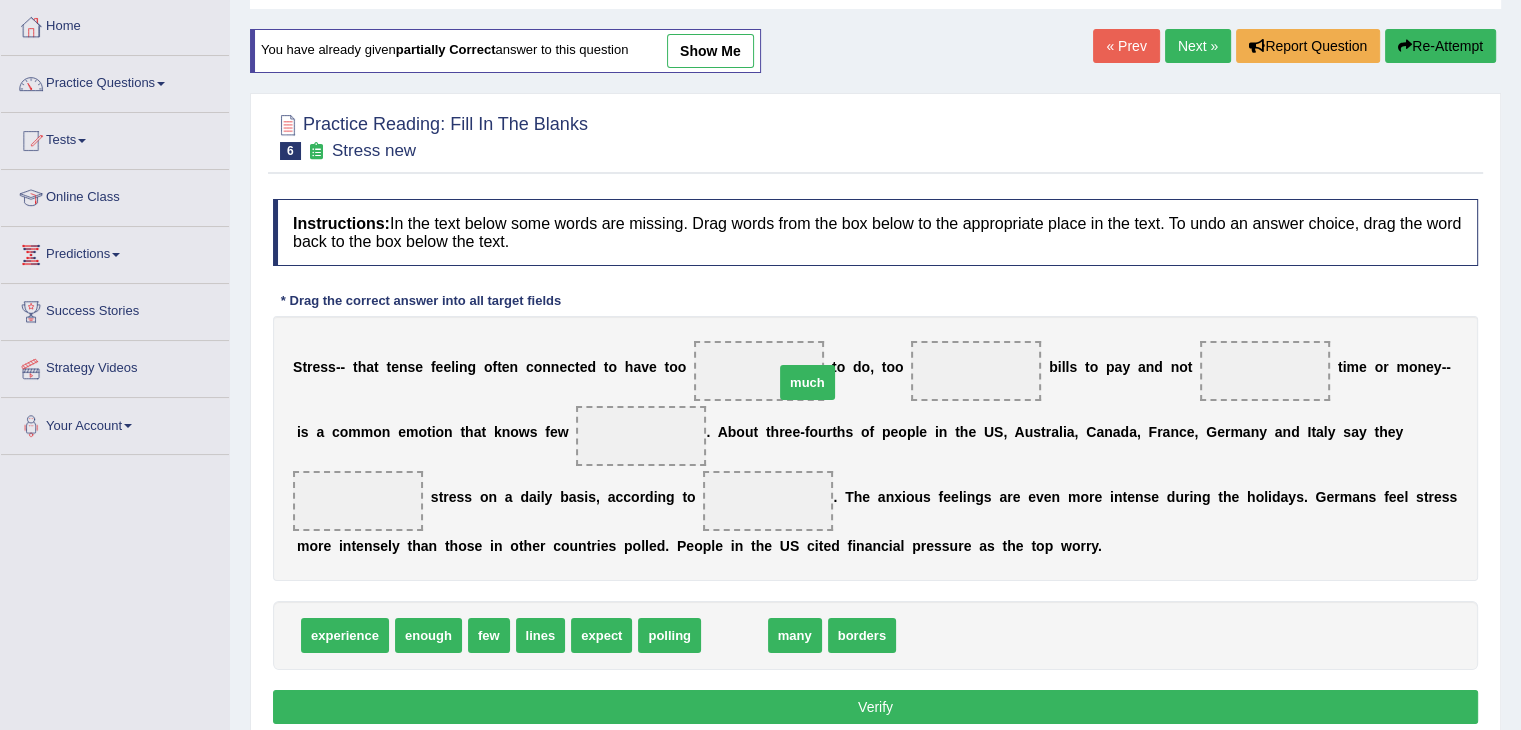 drag, startPoint x: 721, startPoint y: 635, endPoint x: 794, endPoint y: 382, distance: 263.3211 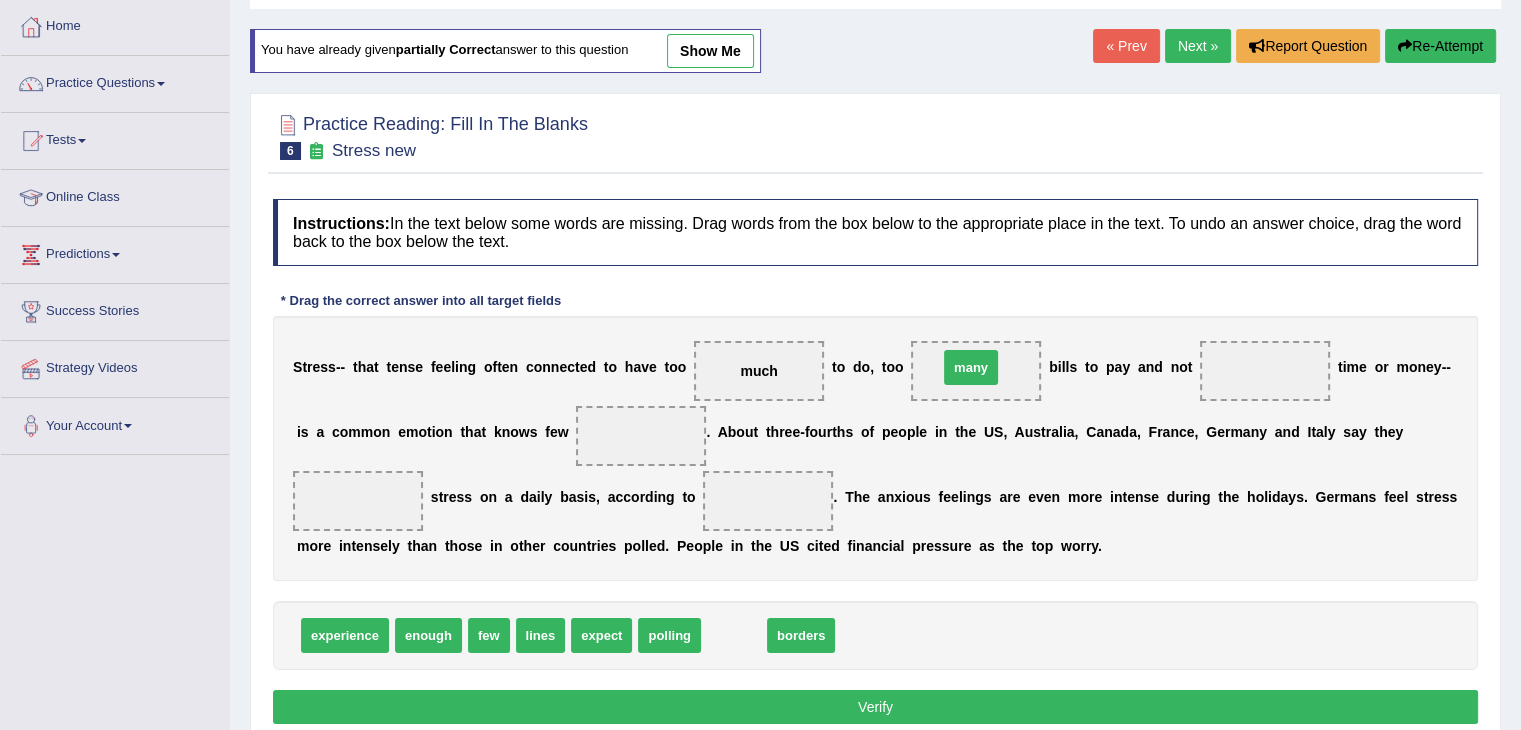 drag, startPoint x: 744, startPoint y: 640, endPoint x: 981, endPoint y: 372, distance: 357.7611 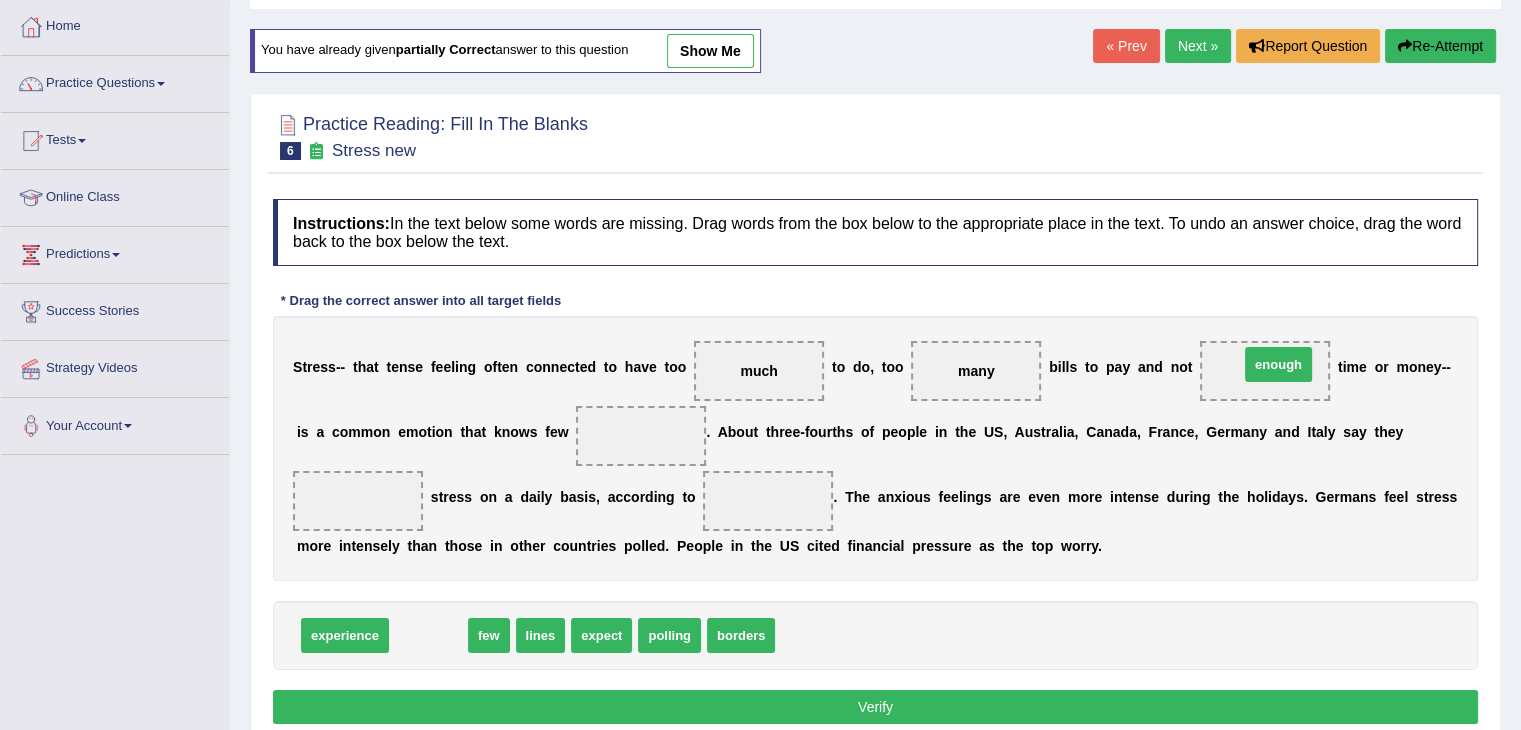 drag, startPoint x: 404, startPoint y: 632, endPoint x: 1254, endPoint y: 361, distance: 892.1553 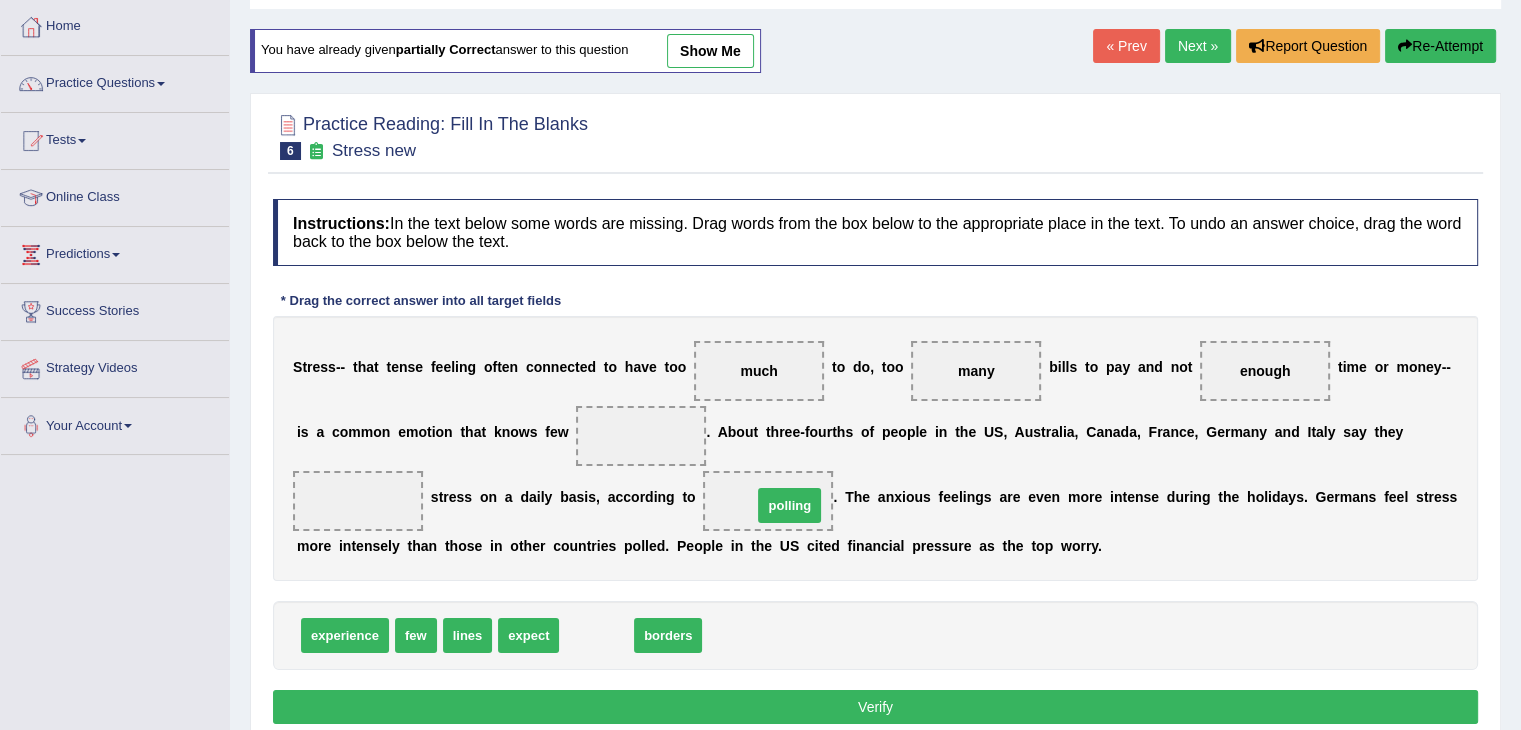 drag, startPoint x: 582, startPoint y: 633, endPoint x: 775, endPoint y: 503, distance: 232.69937 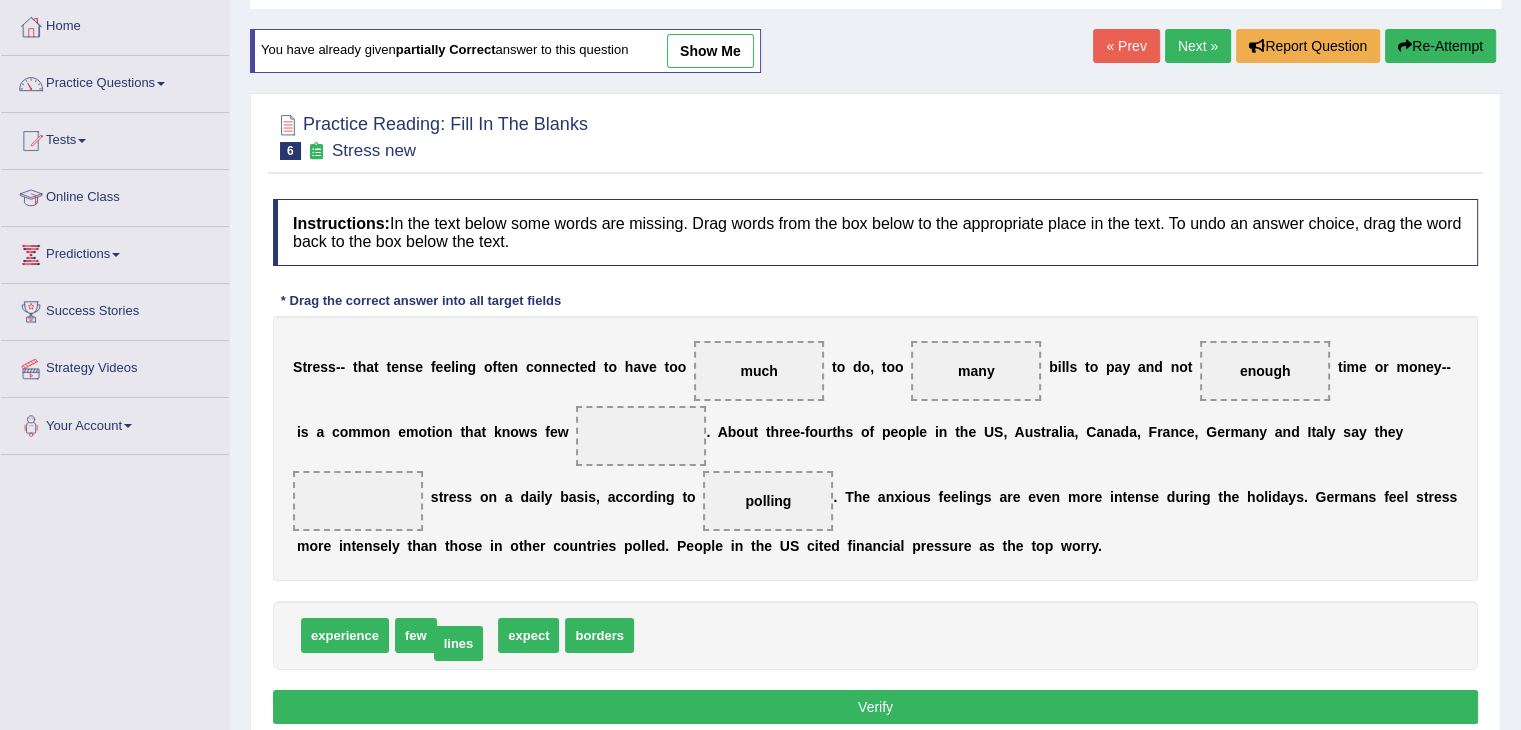 drag, startPoint x: 456, startPoint y: 633, endPoint x: 447, endPoint y: 641, distance: 12.0415945 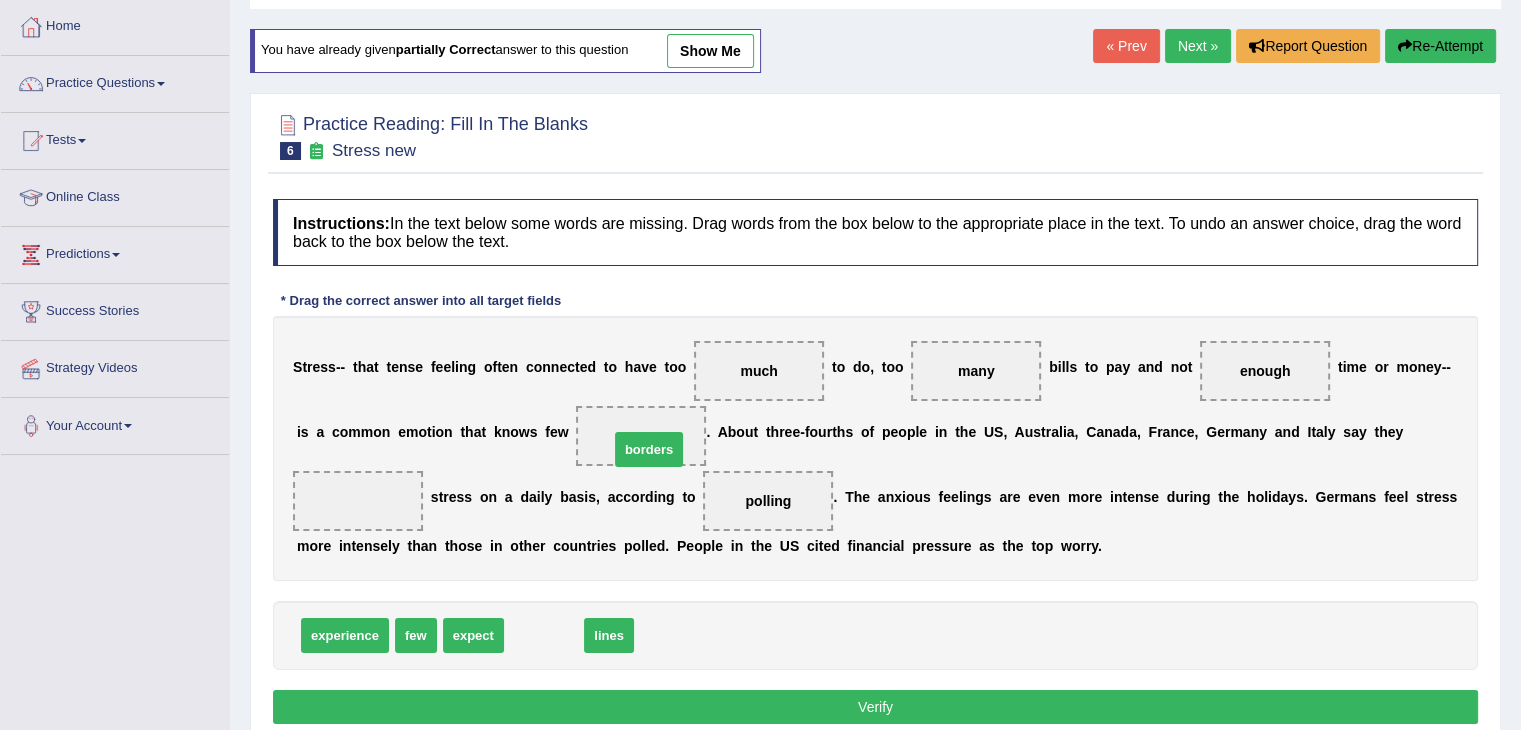 drag, startPoint x: 531, startPoint y: 632, endPoint x: 636, endPoint y: 446, distance: 213.59073 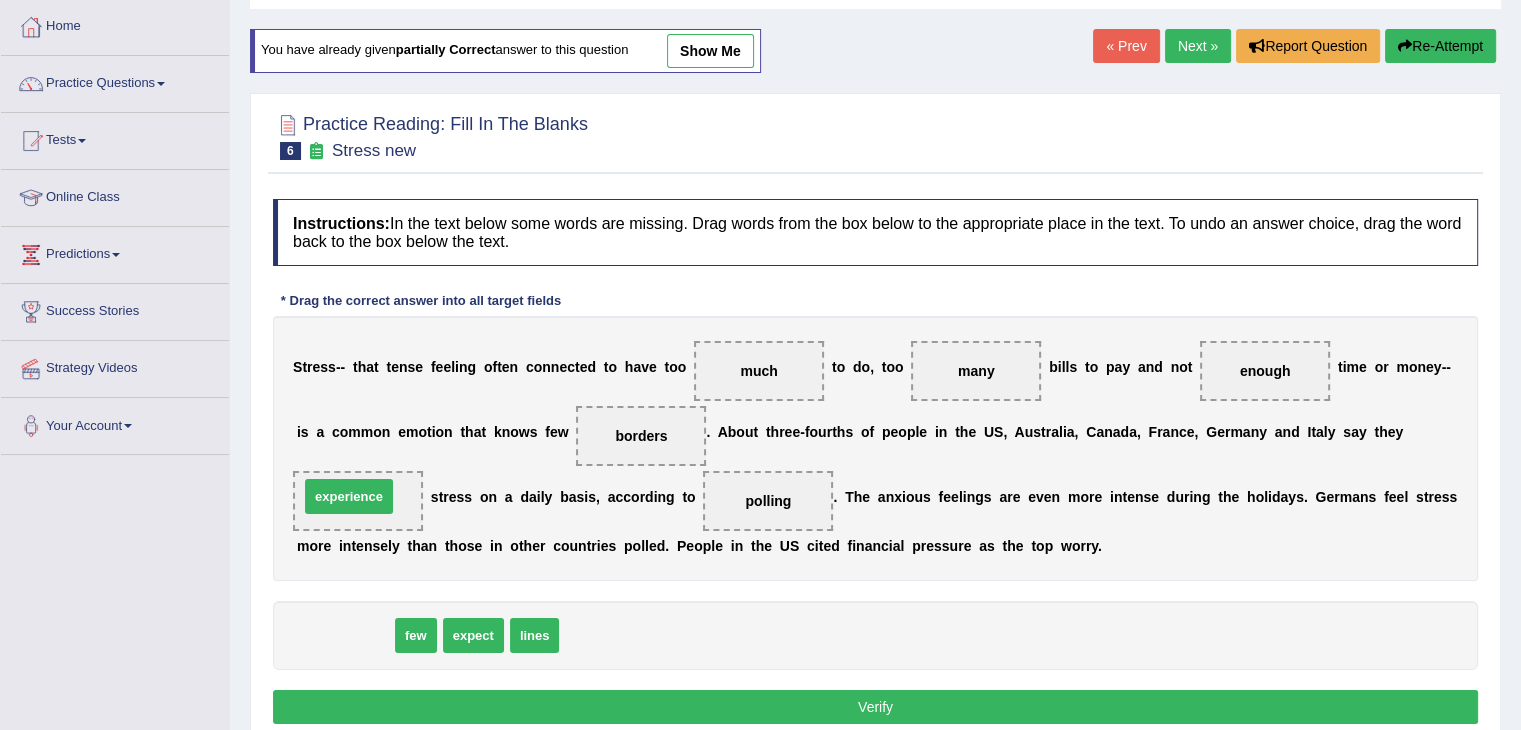 drag, startPoint x: 362, startPoint y: 628, endPoint x: 369, endPoint y: 486, distance: 142.17242 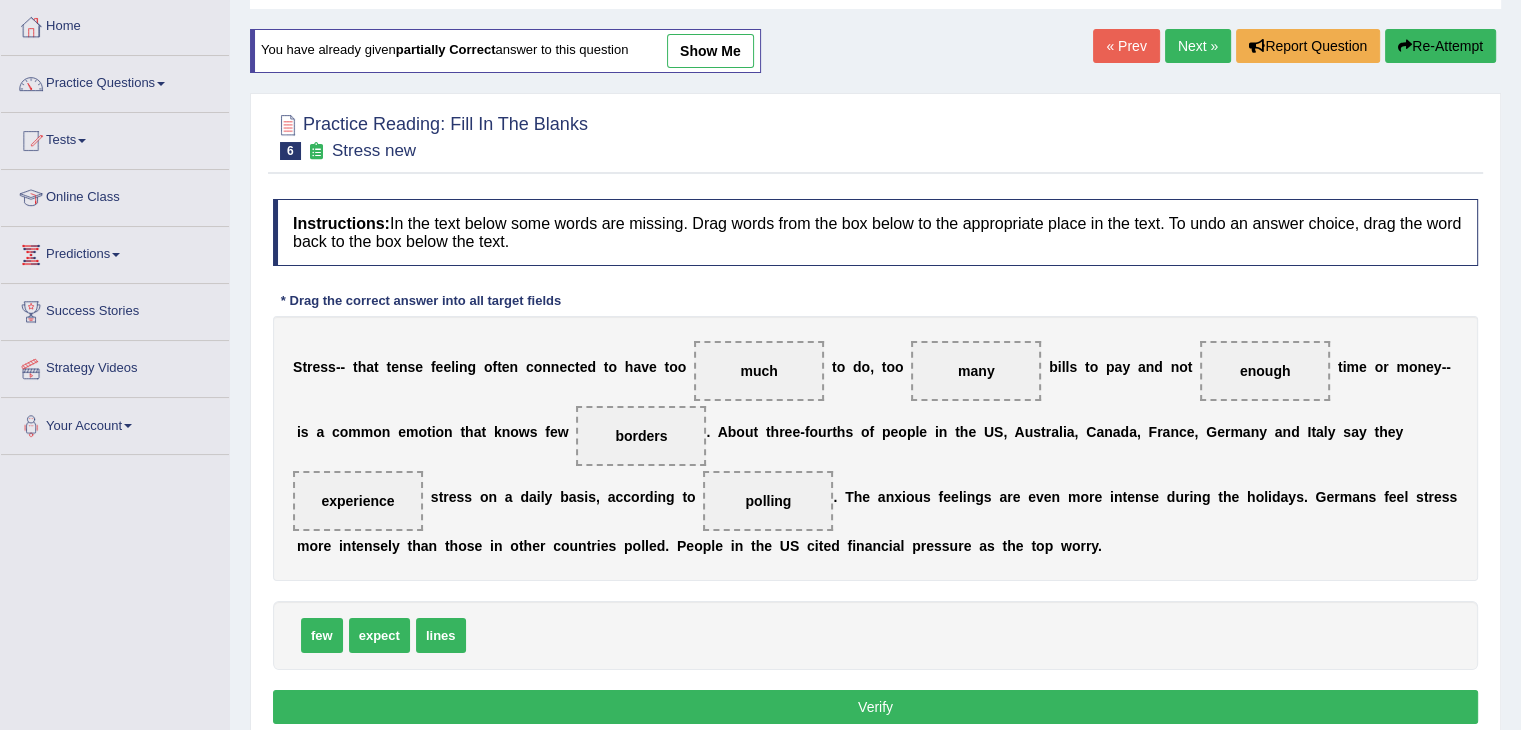 click on "Verify" at bounding box center (875, 707) 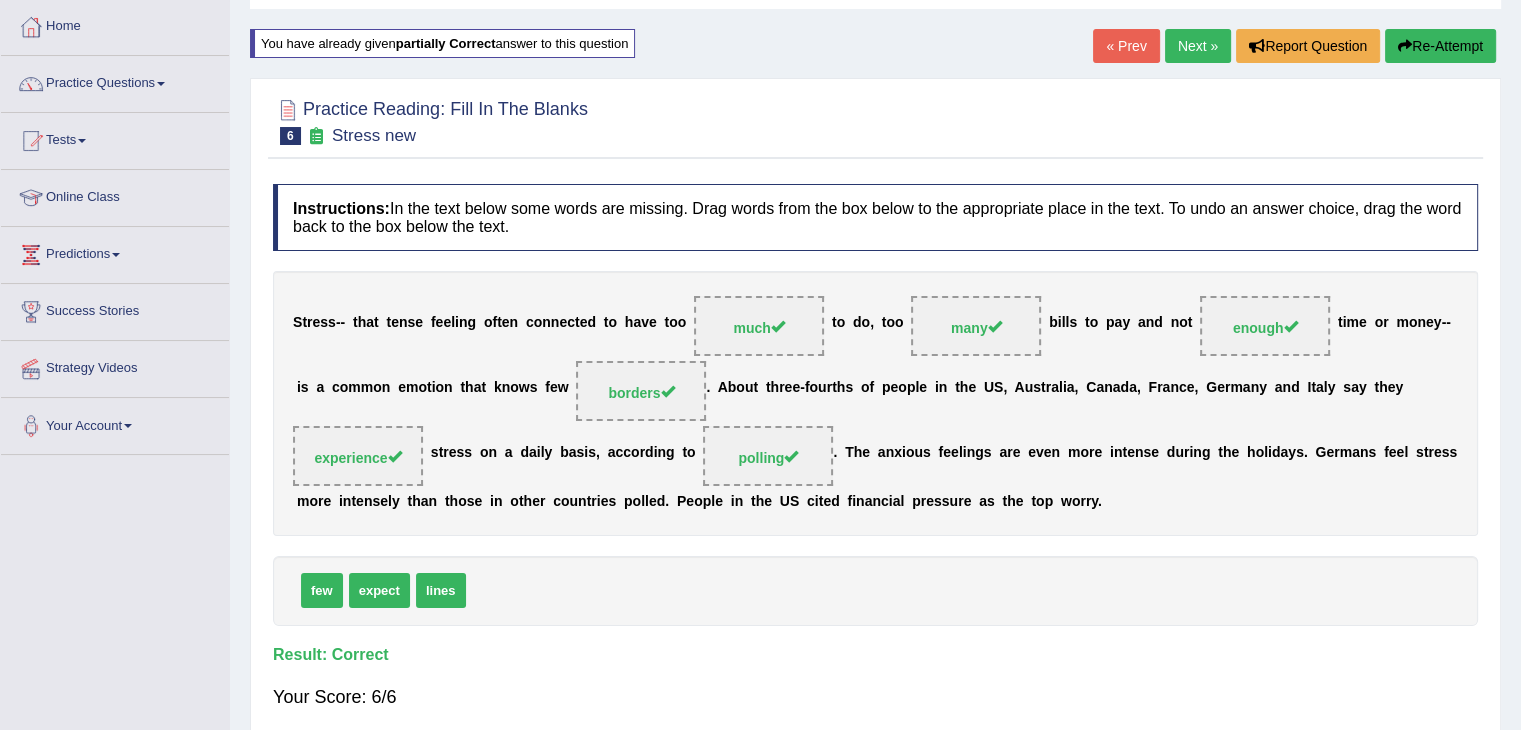 click on "Next »" at bounding box center (1198, 46) 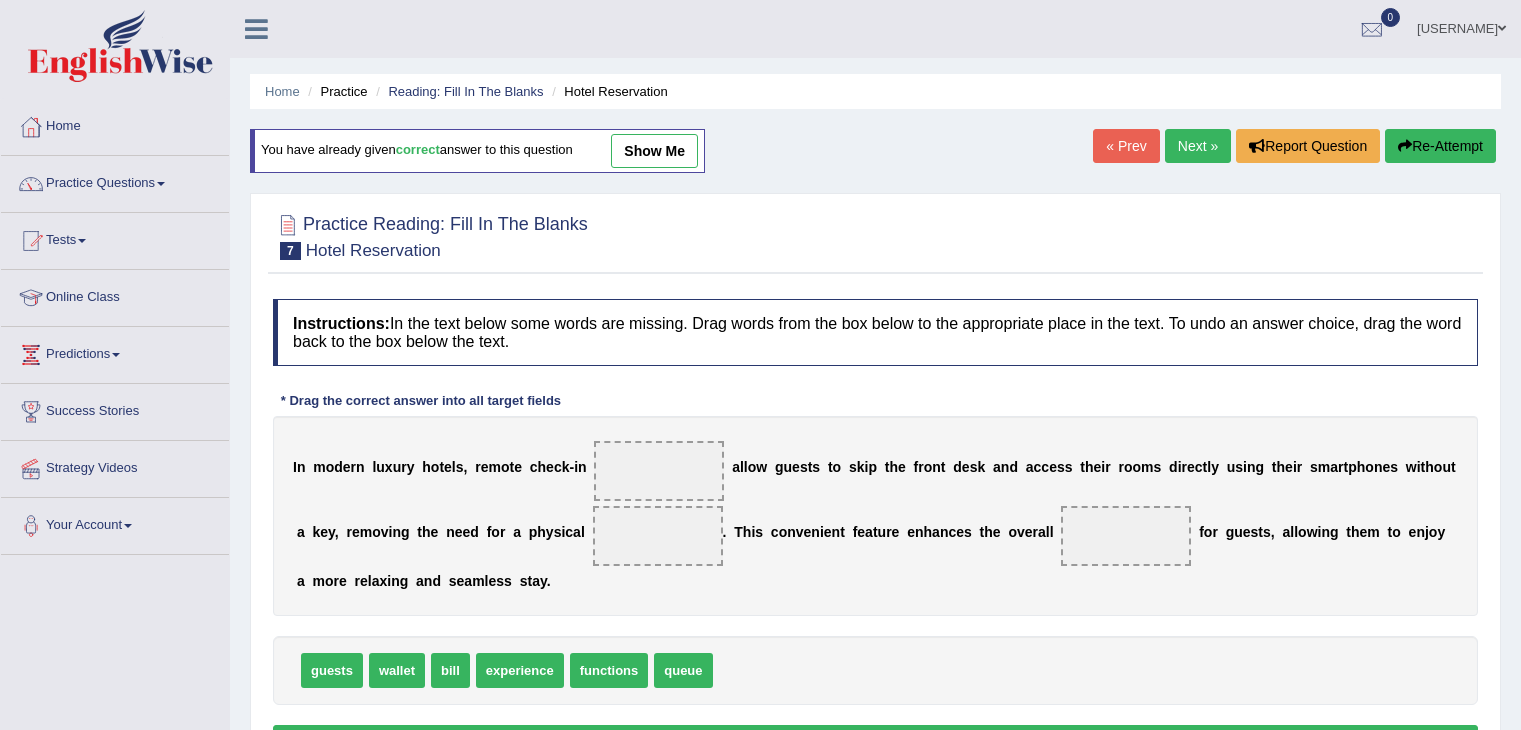 scroll, scrollTop: 0, scrollLeft: 0, axis: both 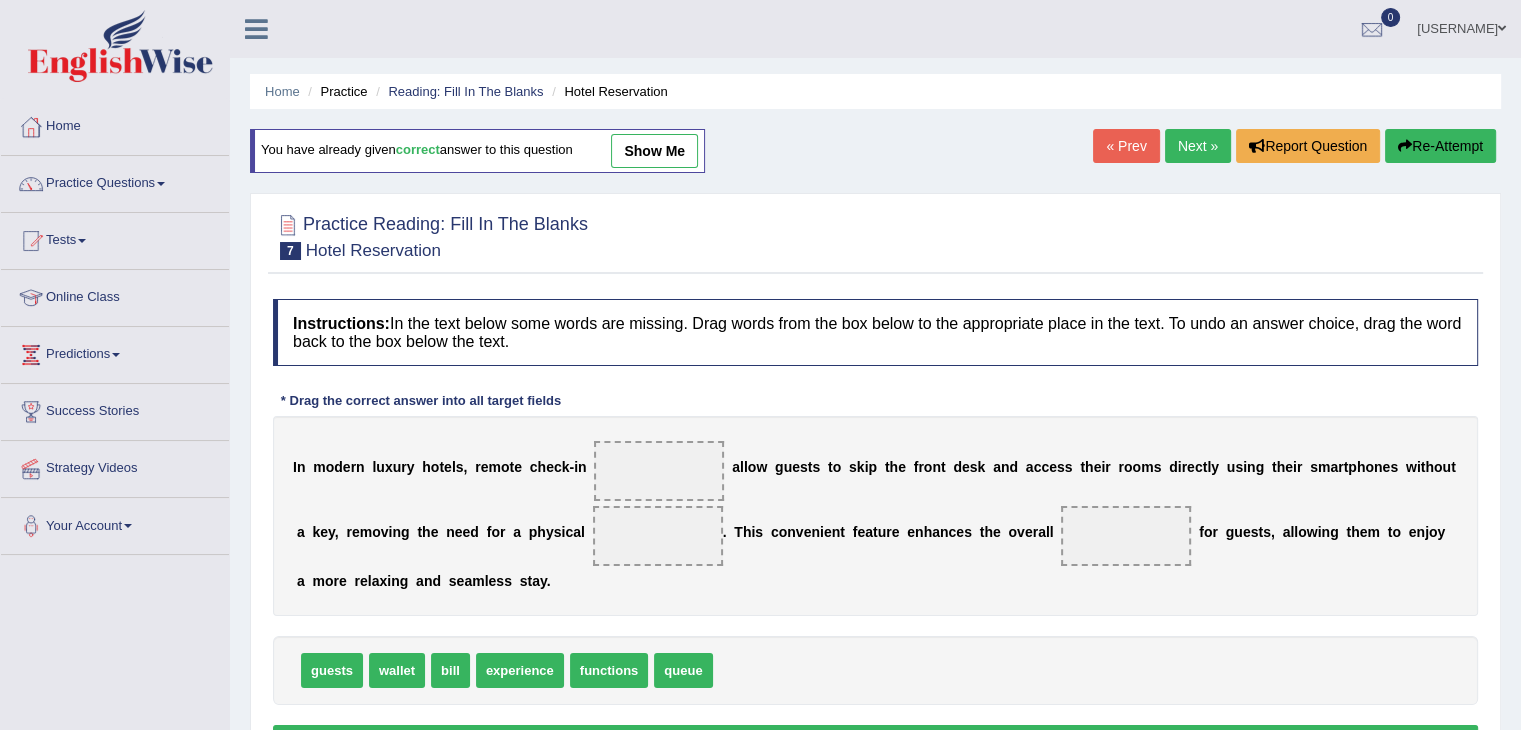 click on "show me" at bounding box center (654, 151) 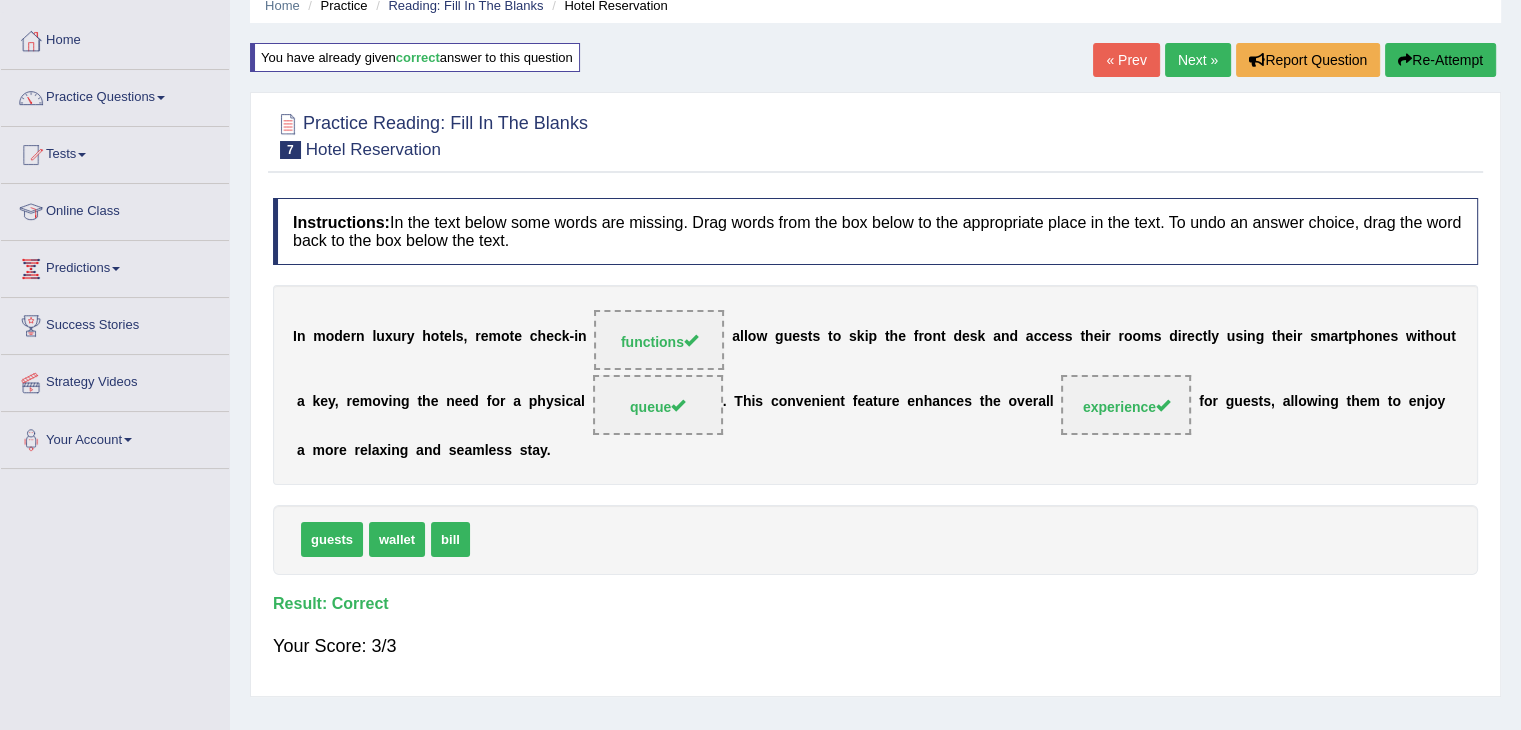 scroll, scrollTop: 0, scrollLeft: 0, axis: both 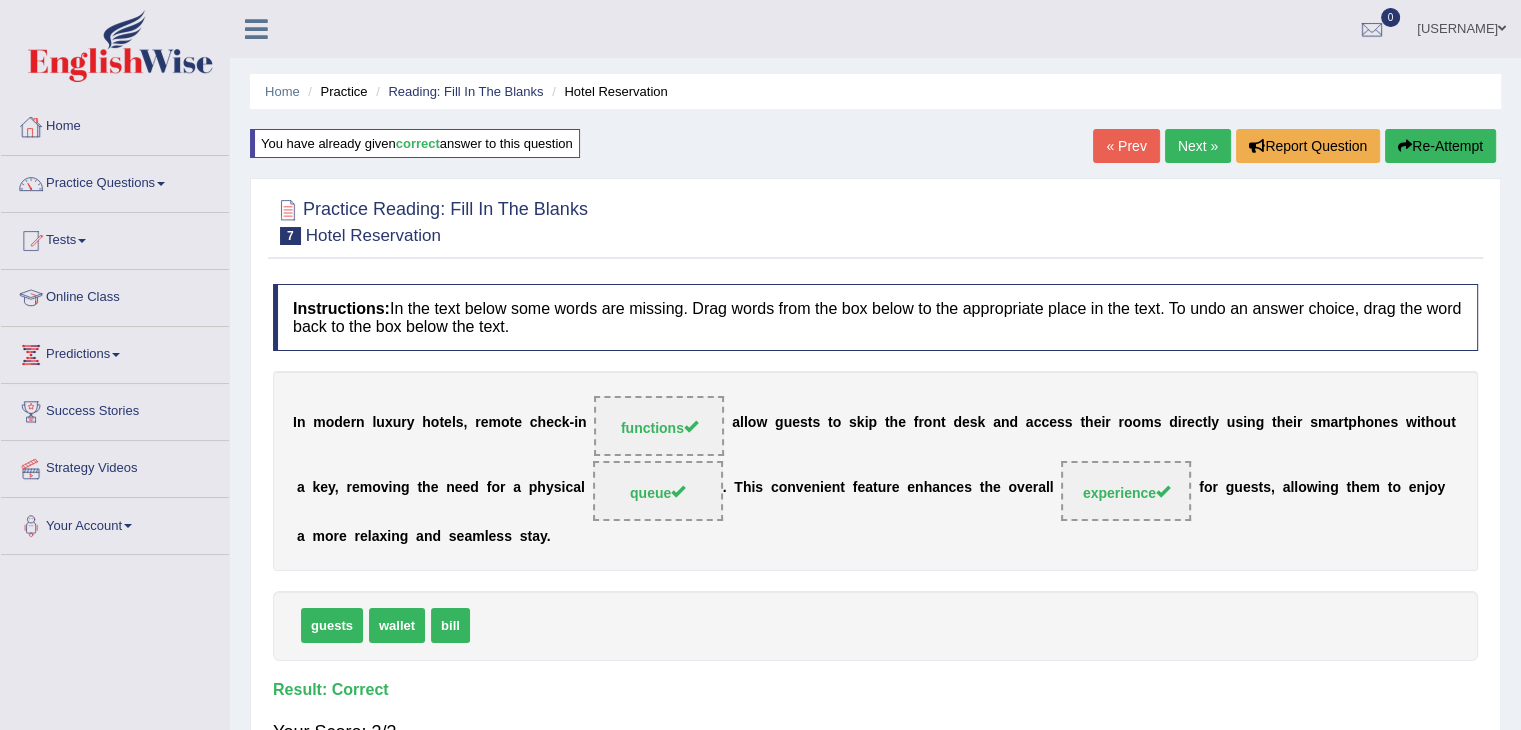 click on "Home" at bounding box center [115, 124] 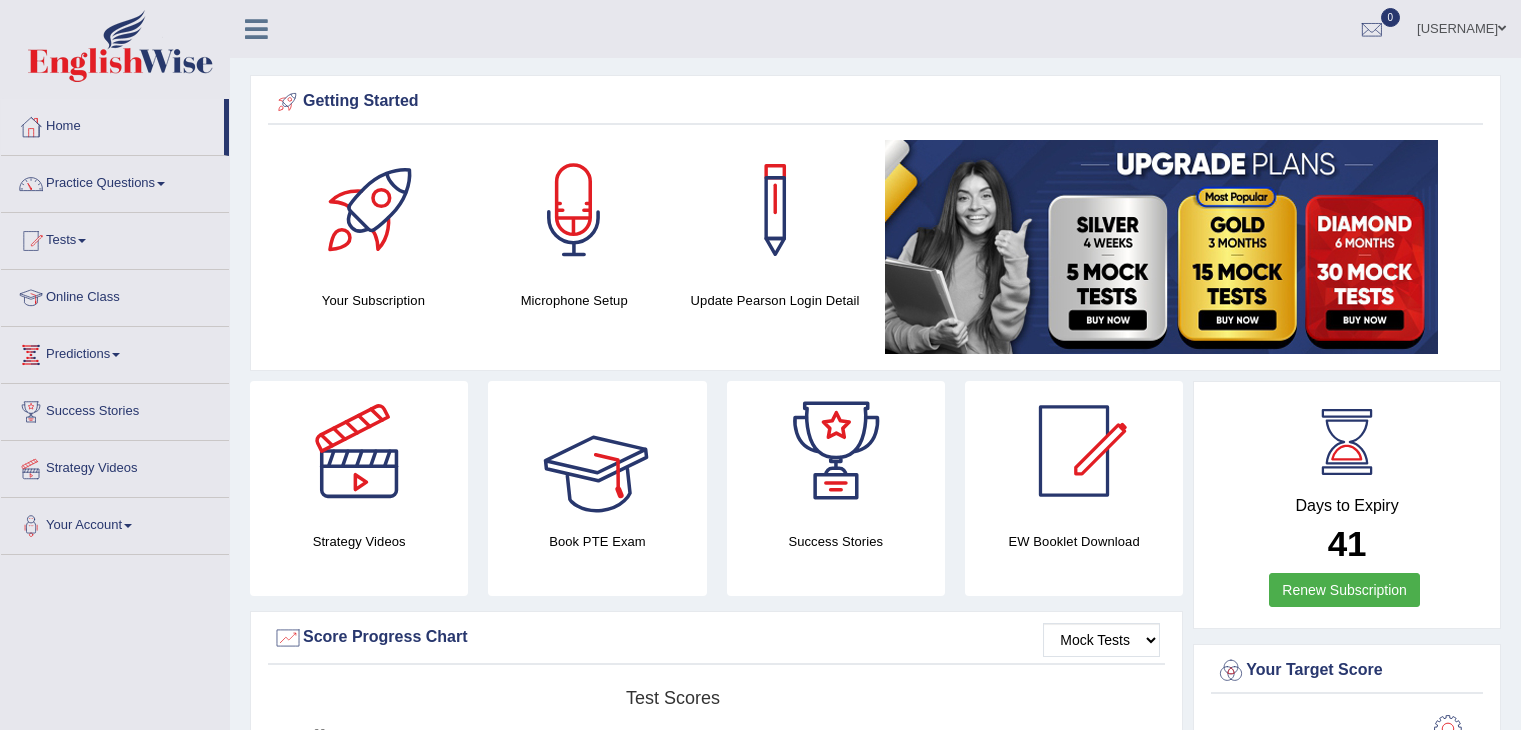 scroll, scrollTop: 0, scrollLeft: 0, axis: both 